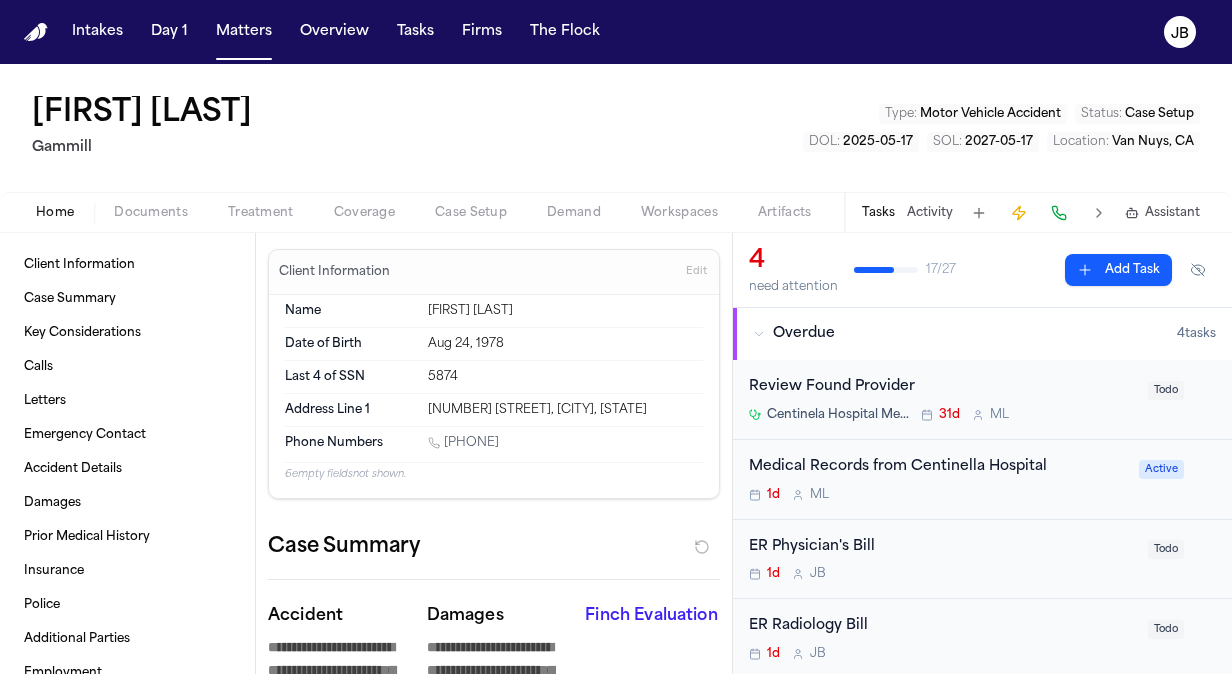 scroll, scrollTop: 0, scrollLeft: 0, axis: both 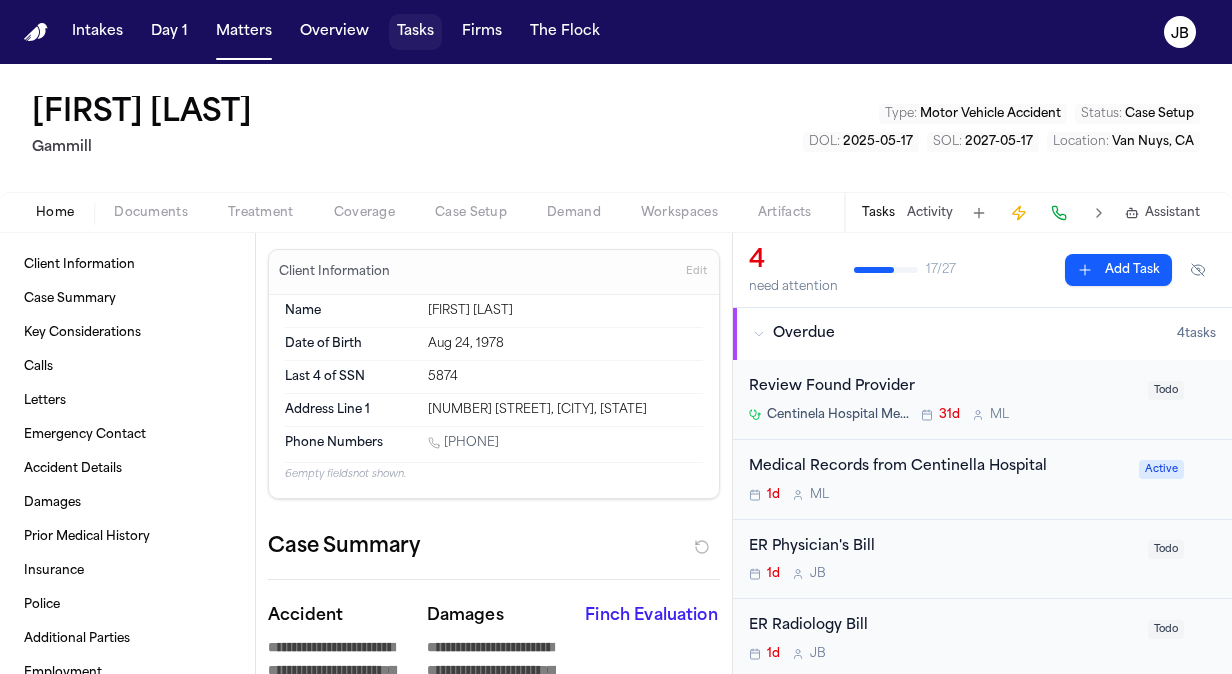 click on "Tasks" at bounding box center [415, 32] 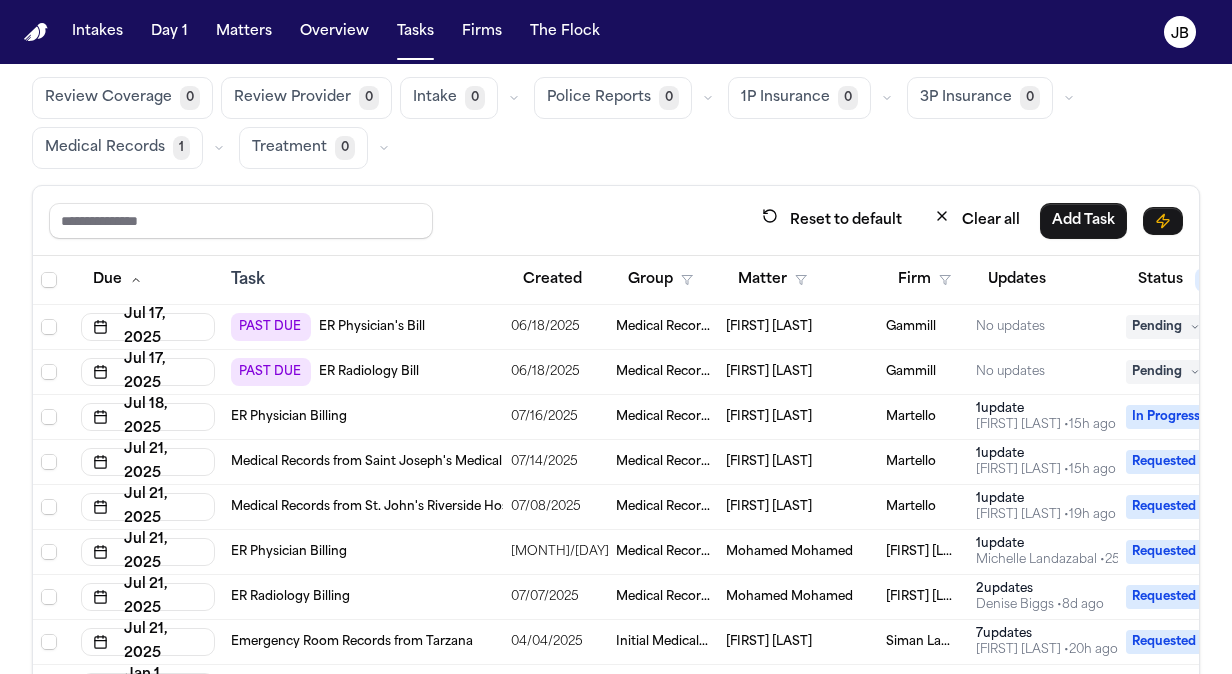scroll, scrollTop: 116, scrollLeft: 0, axis: vertical 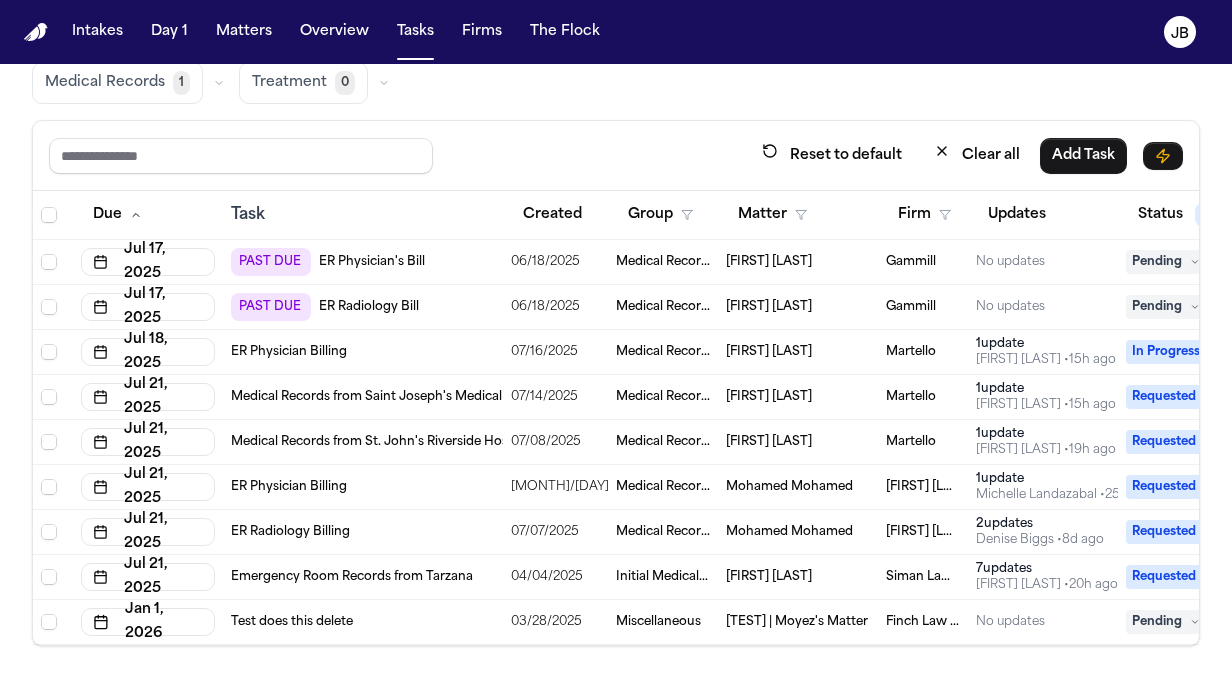 click on "ER Radiology Bill" at bounding box center [369, 307] 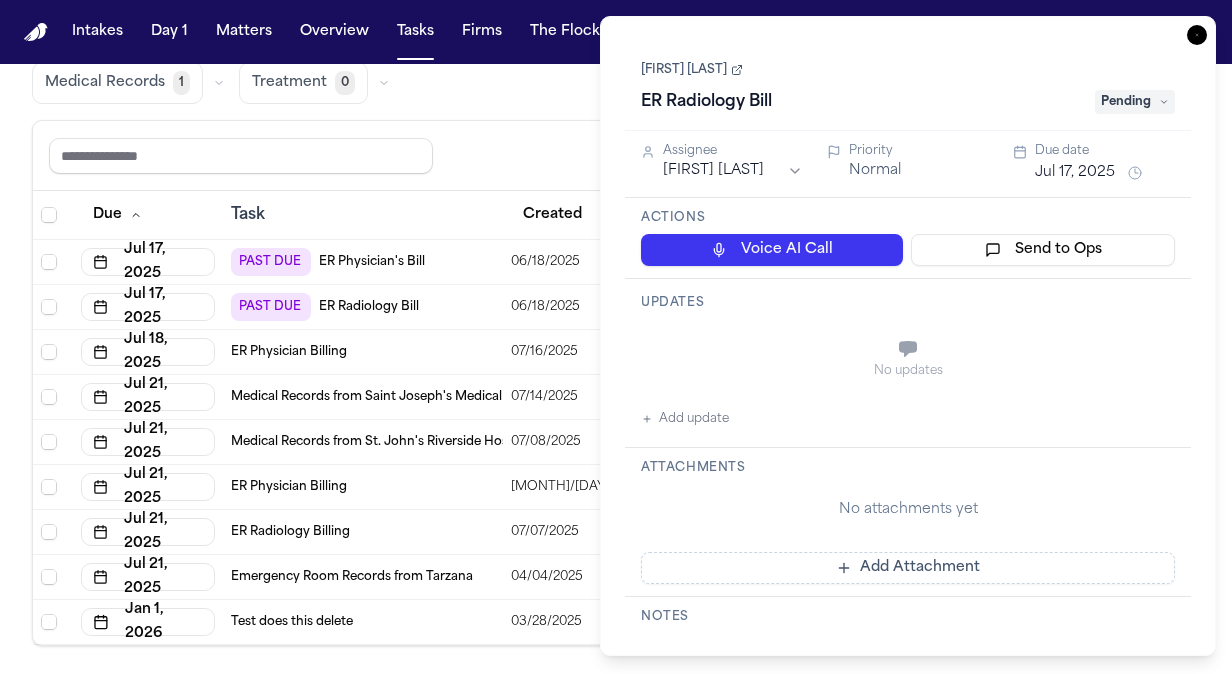 type 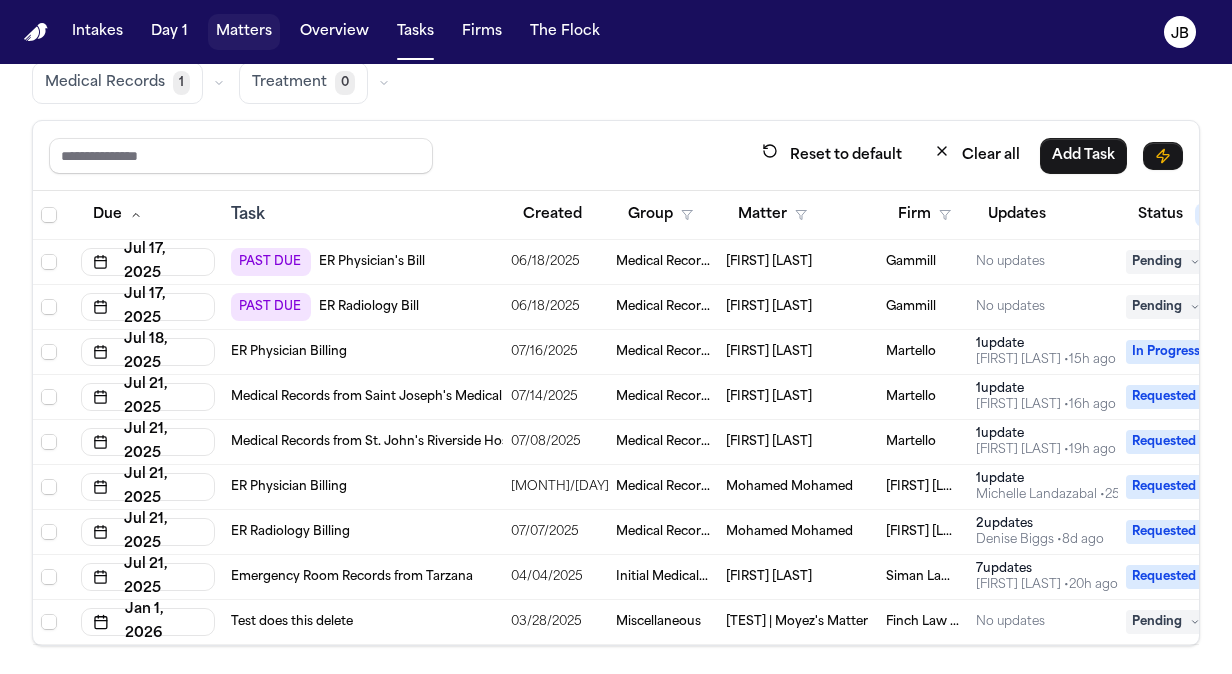 click on "Matters" at bounding box center [244, 32] 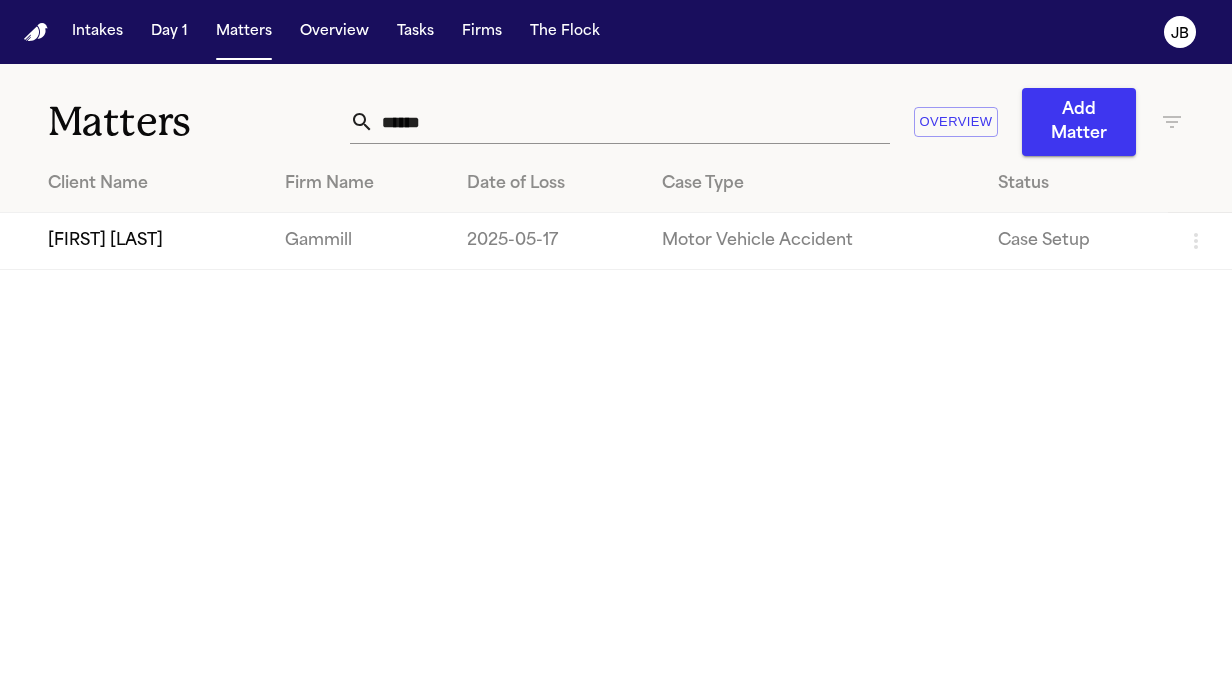 click on "[FIRST] [LAST]" at bounding box center (134, 241) 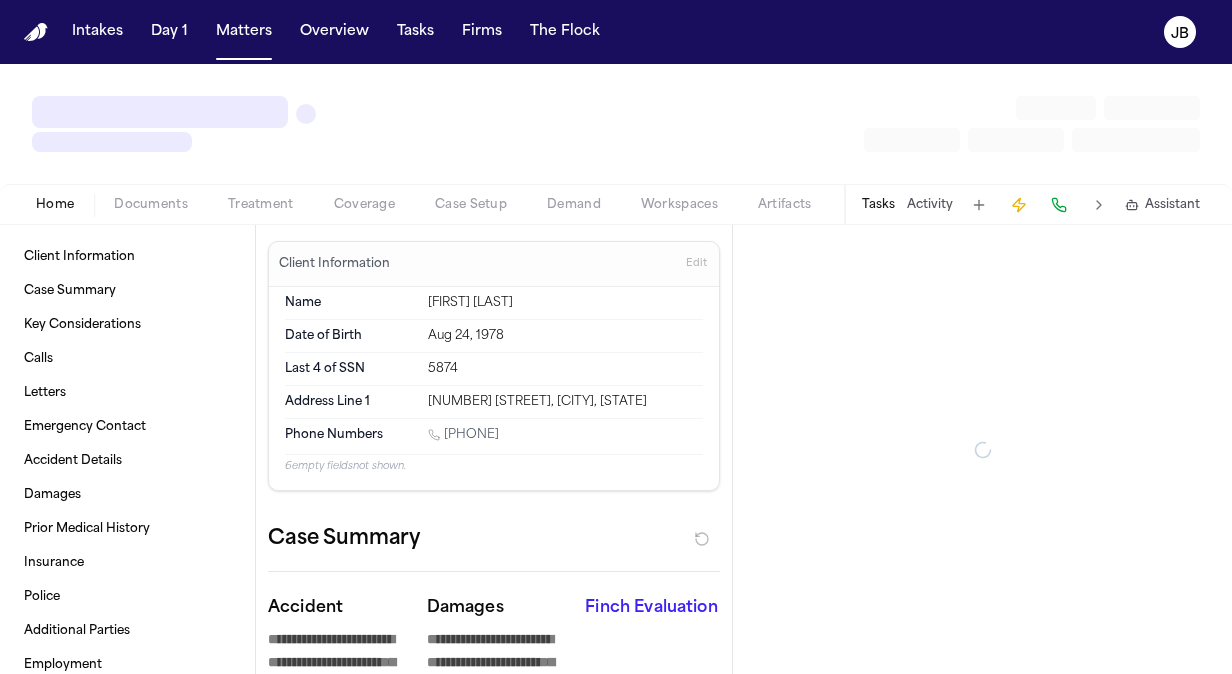 type on "*" 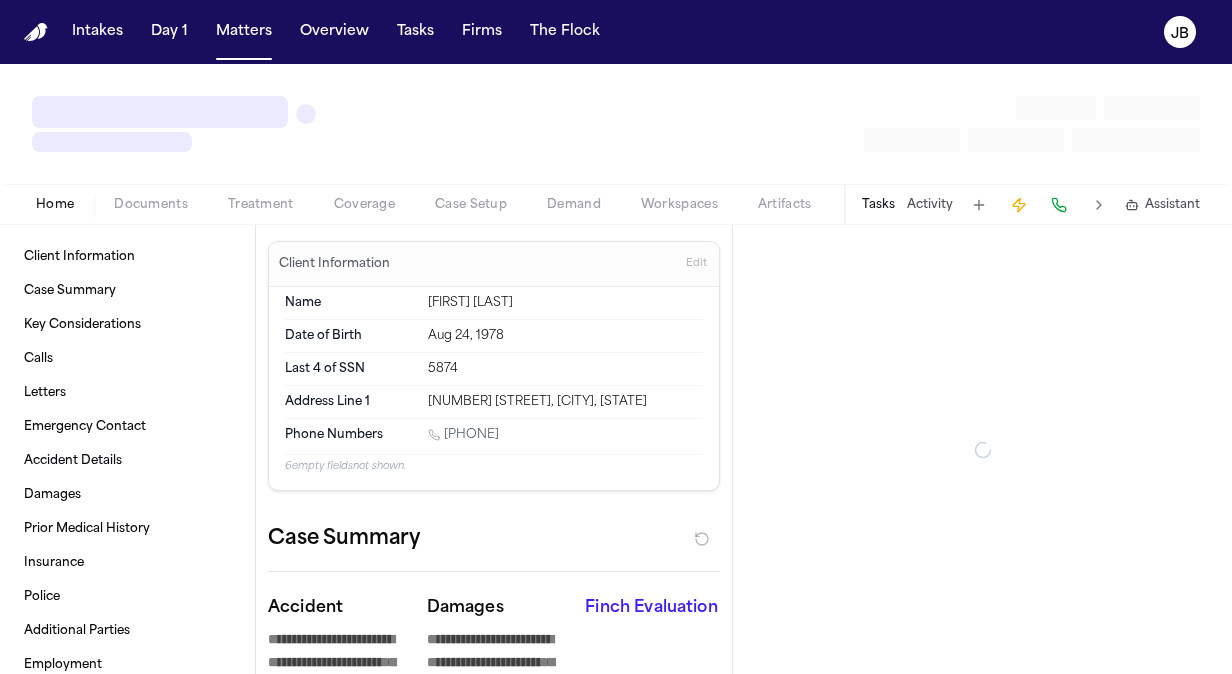 type on "*" 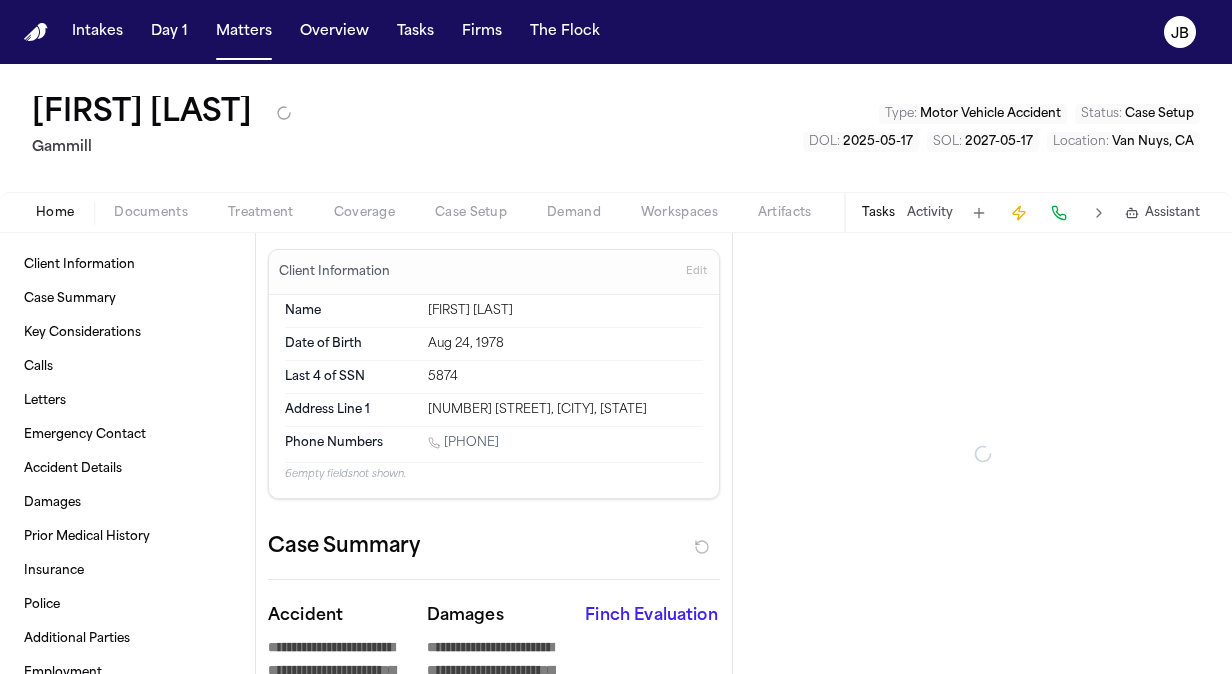 type on "*" 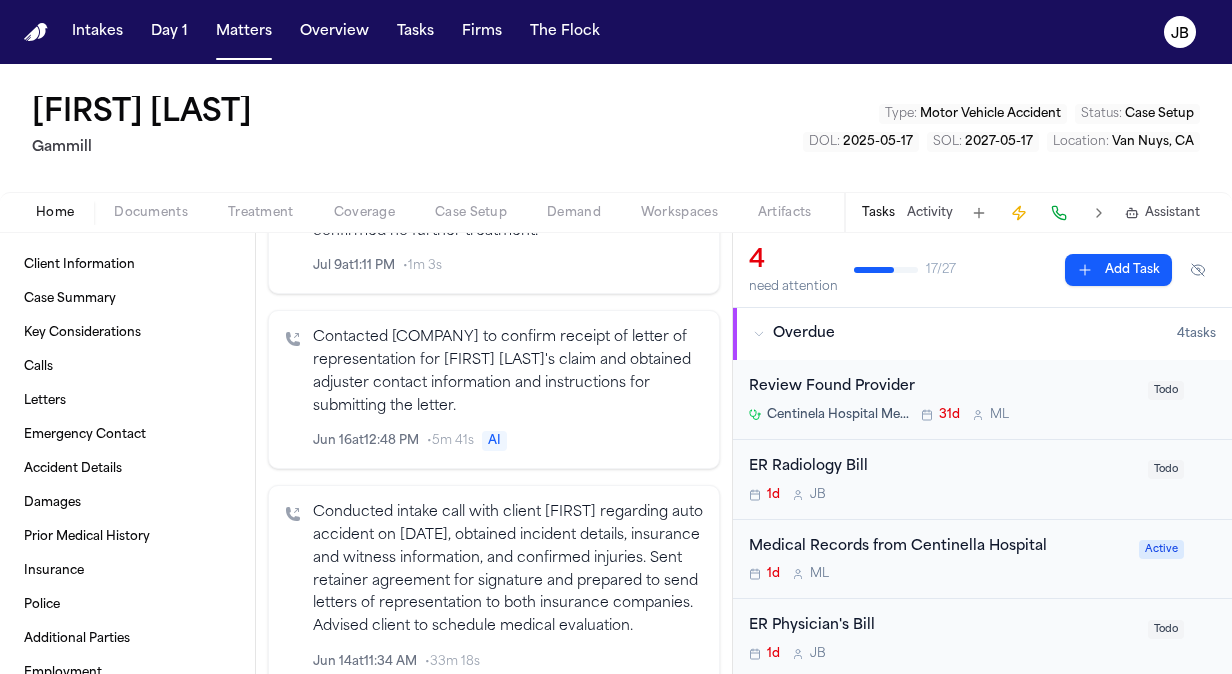 scroll, scrollTop: 1984, scrollLeft: 0, axis: vertical 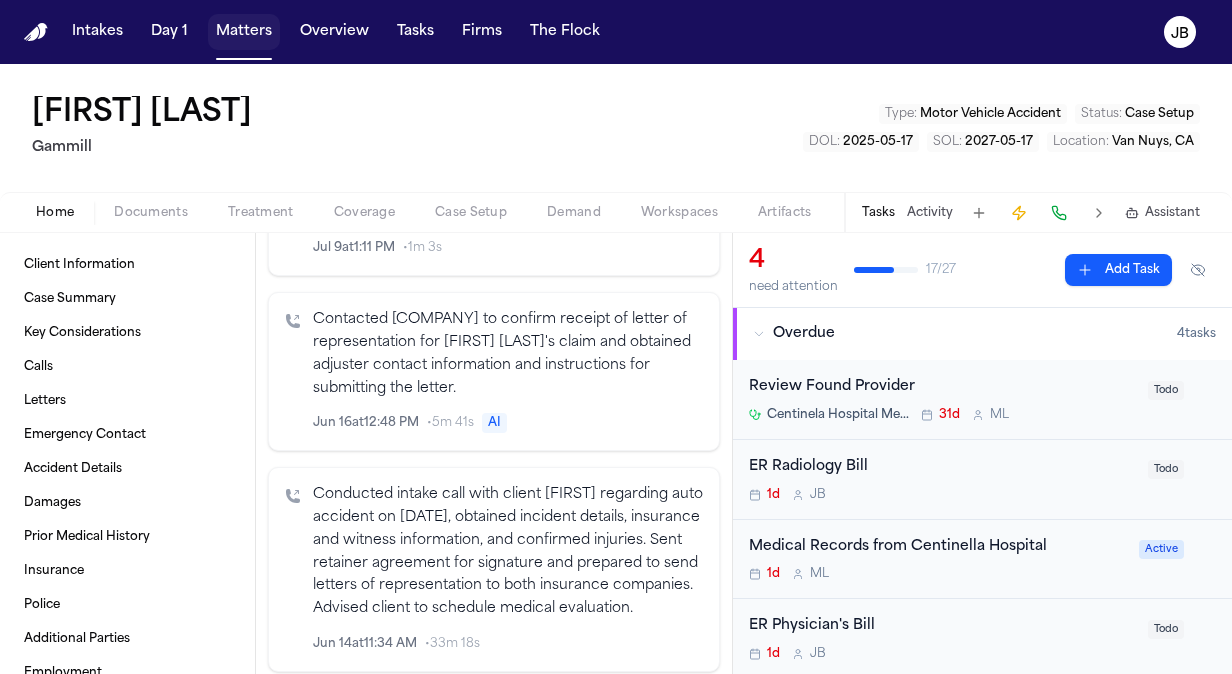click on "Matters" at bounding box center [244, 32] 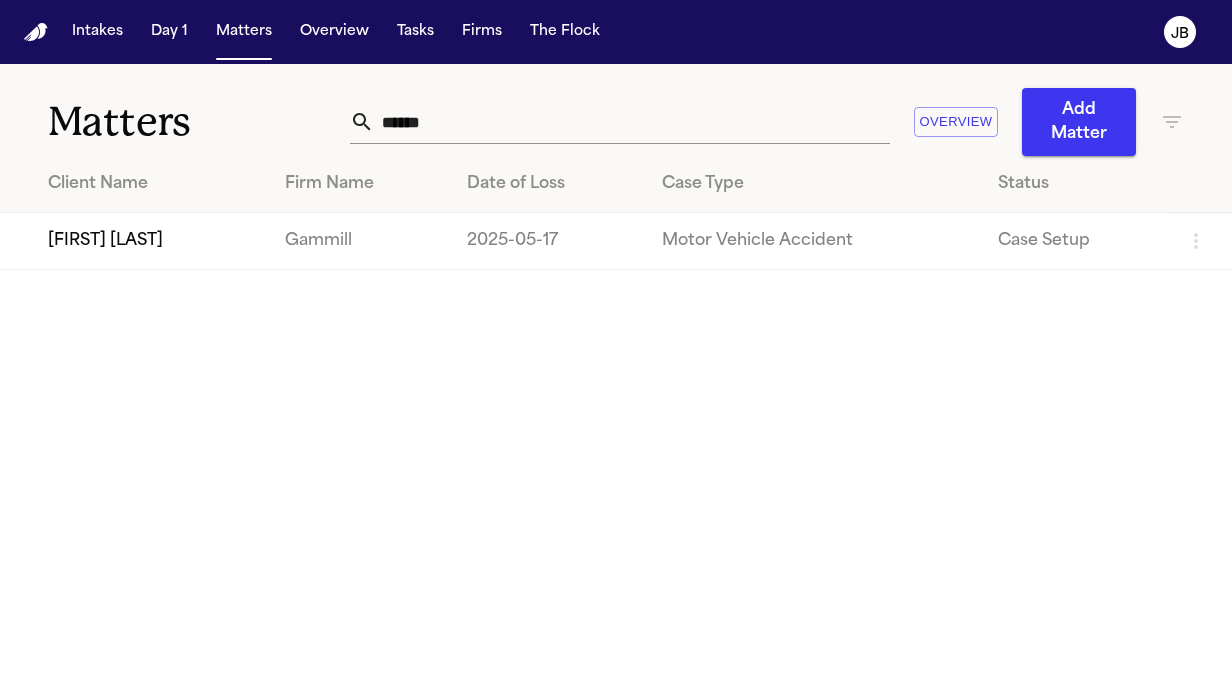 click on "[FIRST] [LAST]" at bounding box center (134, 241) 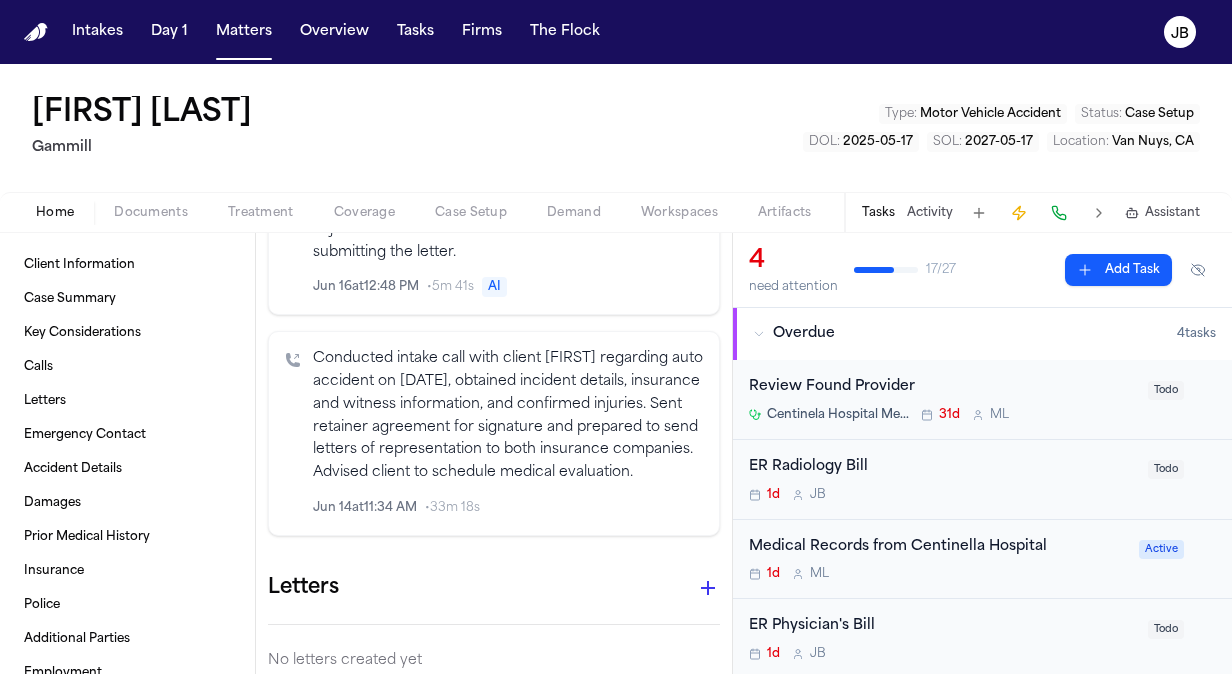 scroll, scrollTop: 2128, scrollLeft: 0, axis: vertical 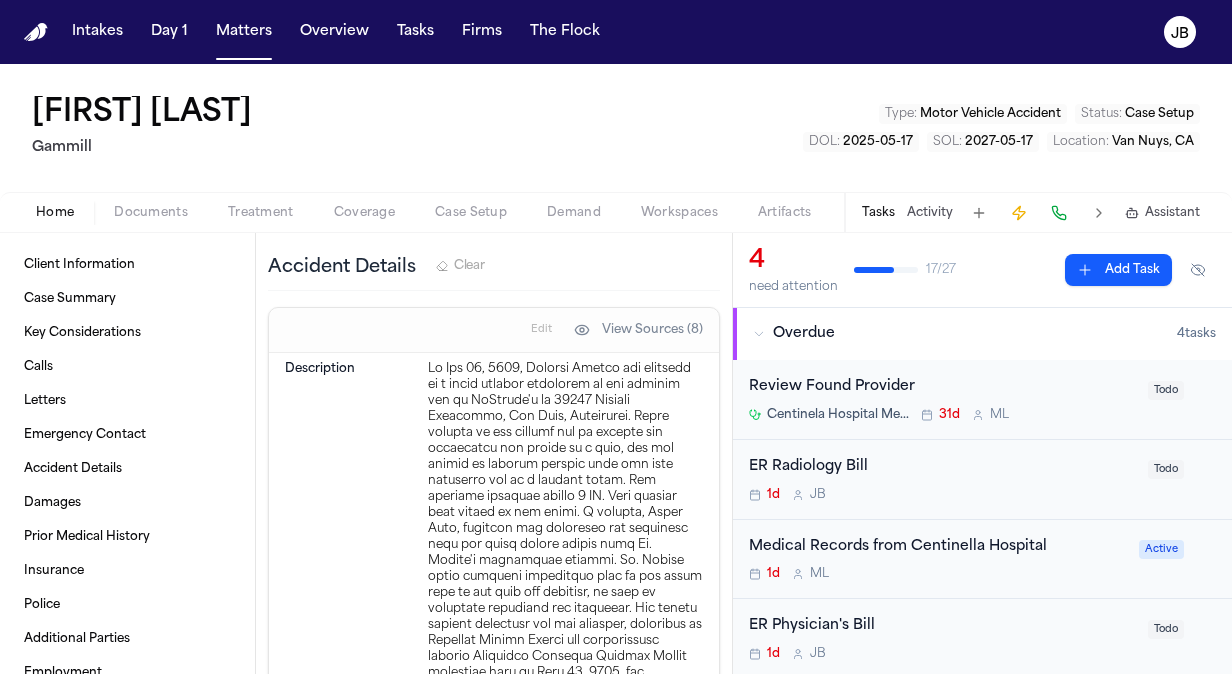 click on "ER Radiology Bill  1d J B" at bounding box center (942, 479) 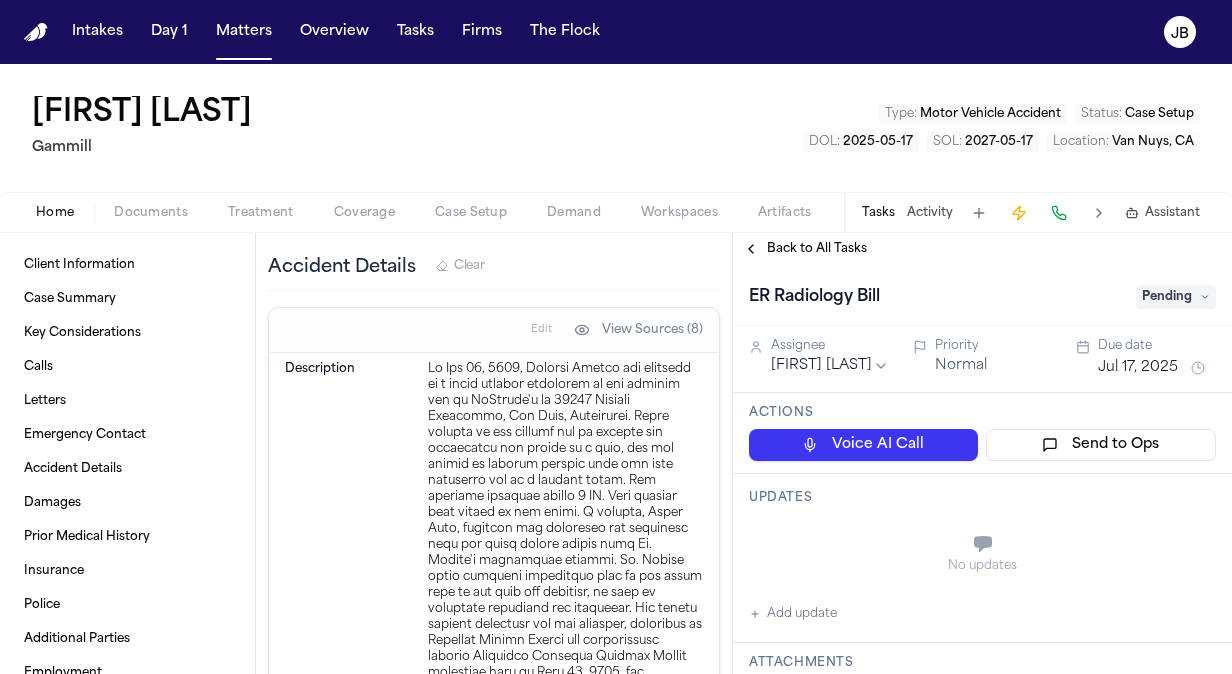 click on "Pending" at bounding box center [1176, 297] 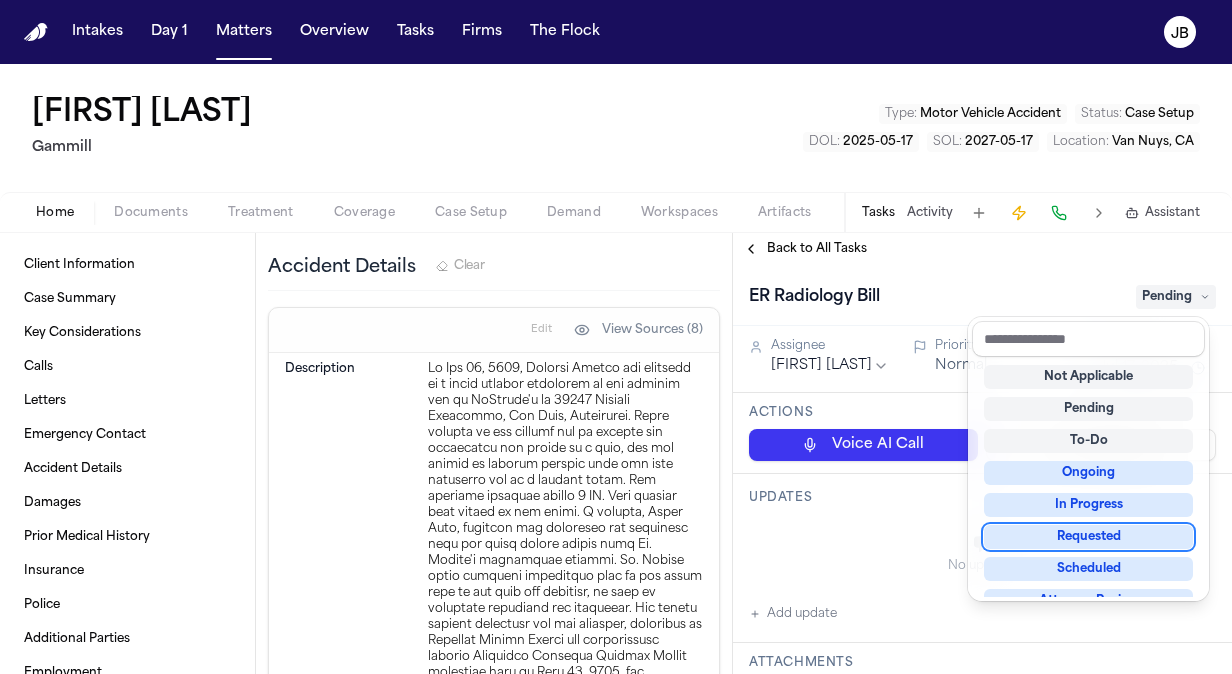 click on "Requested" at bounding box center (1088, 537) 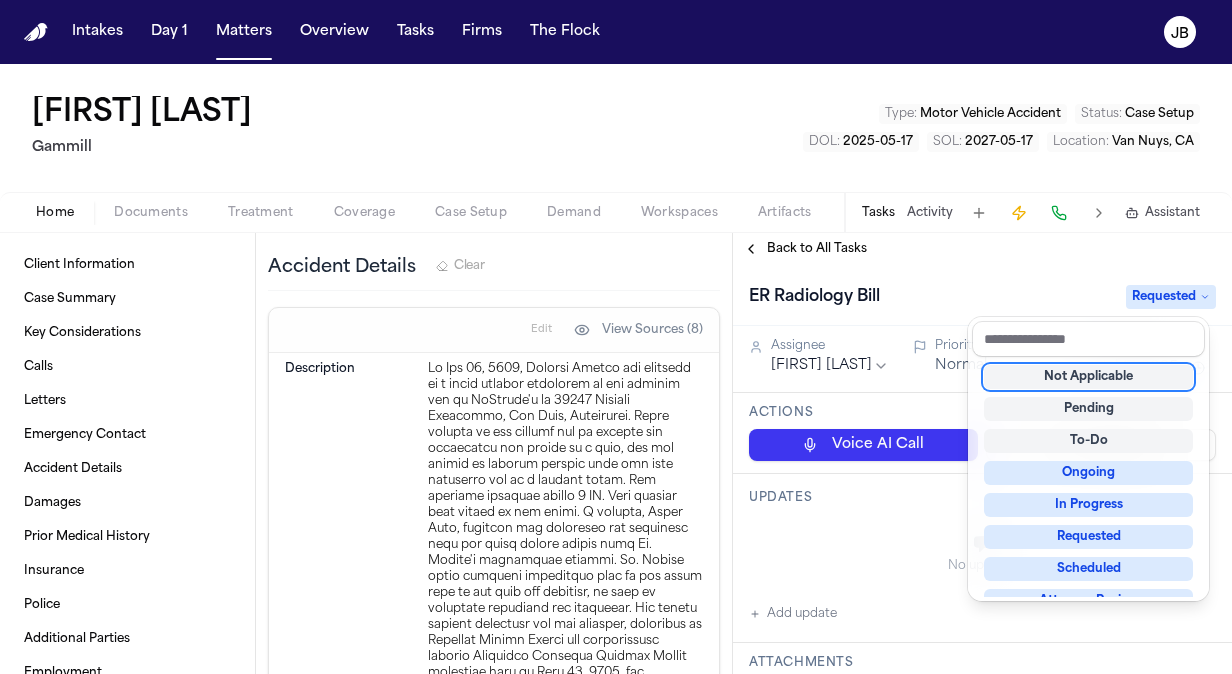 click on "ER Radiology Bill  Requested" at bounding box center (982, 295) 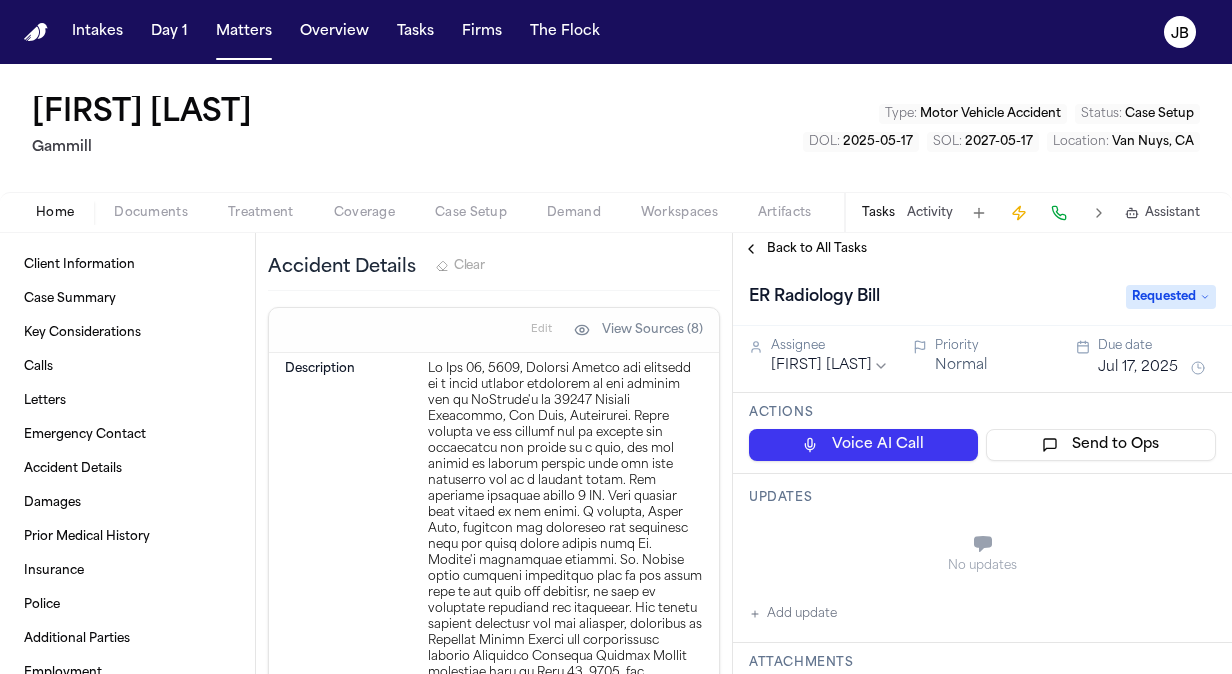 click on "Jul 17, 2025" at bounding box center [1138, 368] 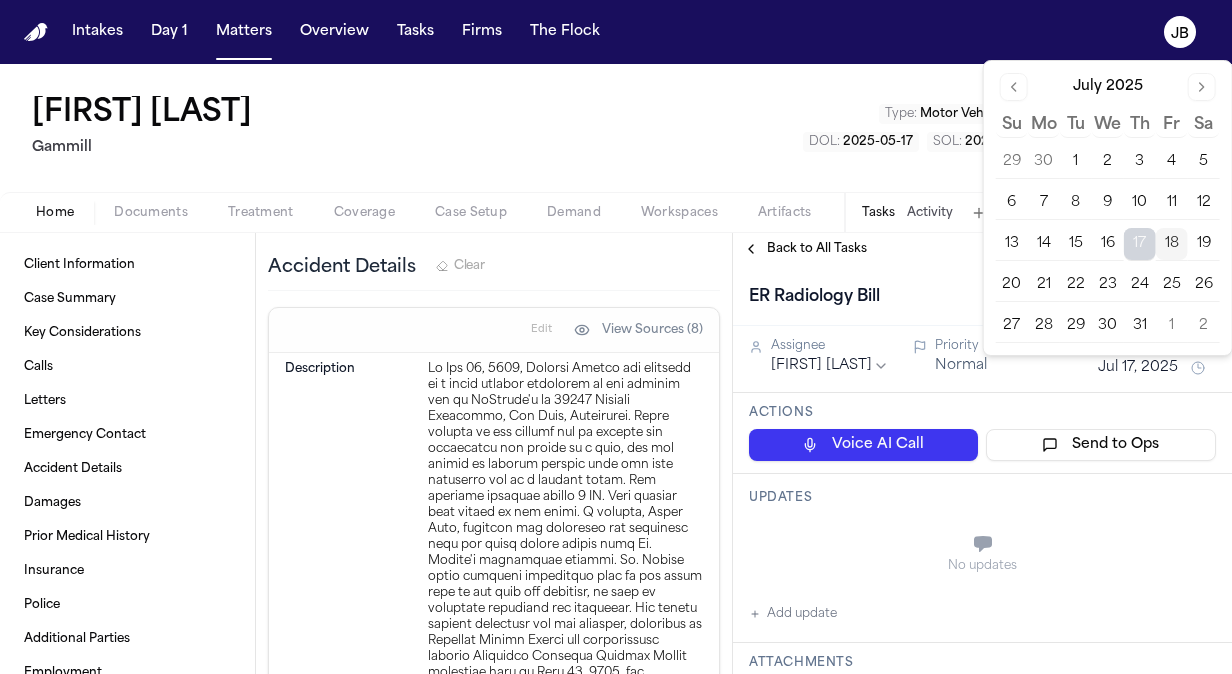 click on "22" at bounding box center (1076, 285) 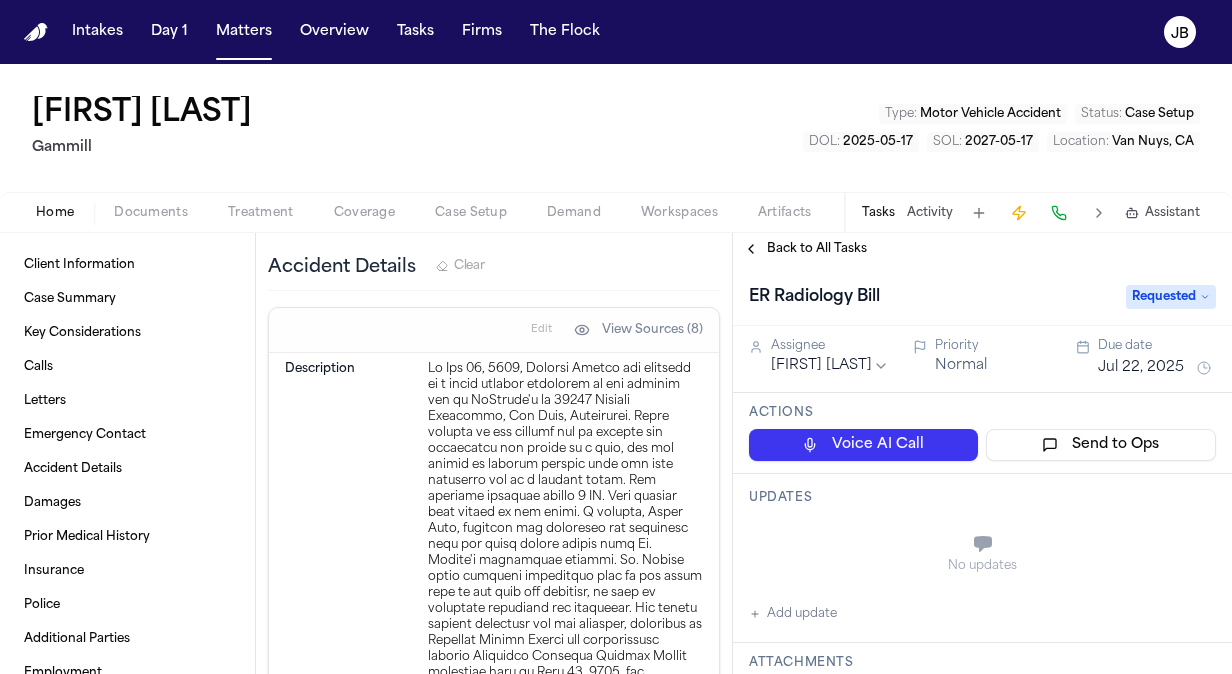 click on "ER Radiology Bill" at bounding box center [931, 297] 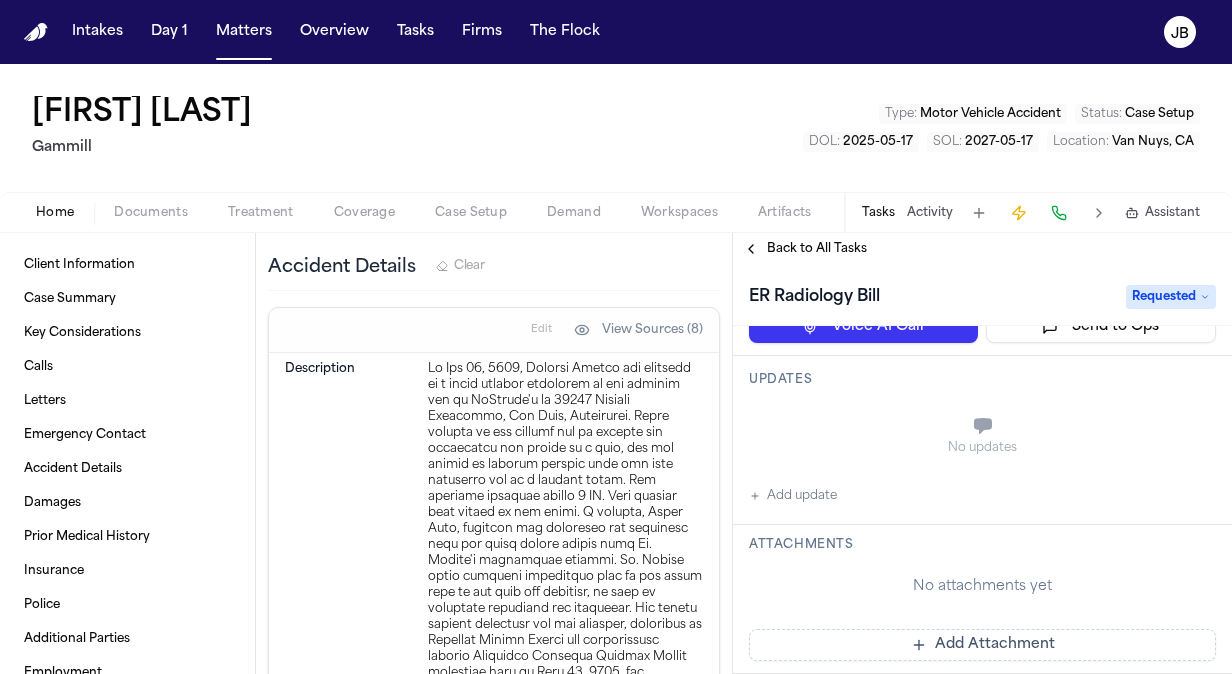 scroll, scrollTop: 116, scrollLeft: 0, axis: vertical 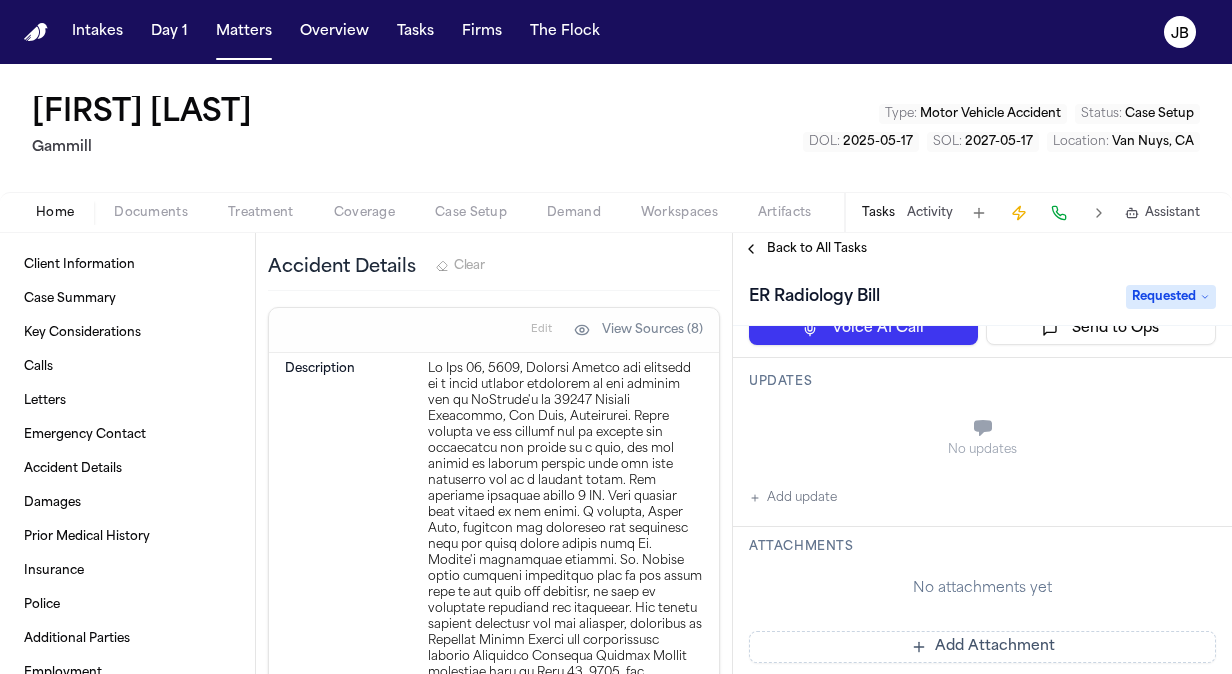 click on "Add update" at bounding box center [793, 498] 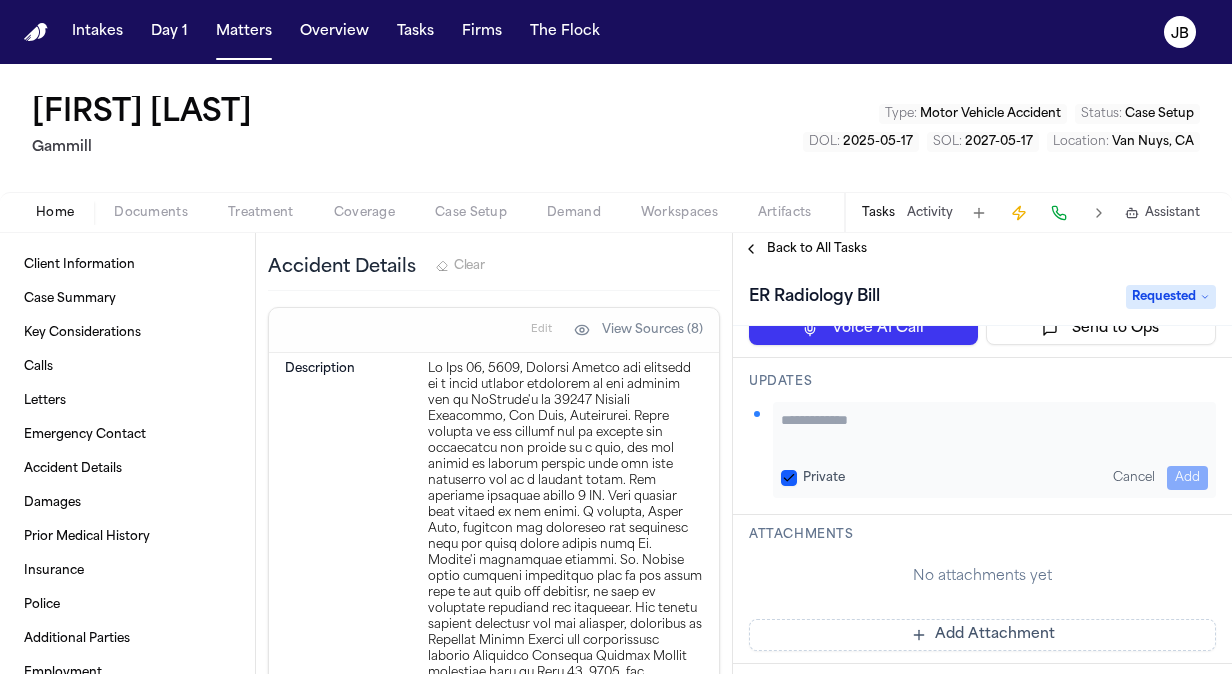 click on "Private" at bounding box center (789, 478) 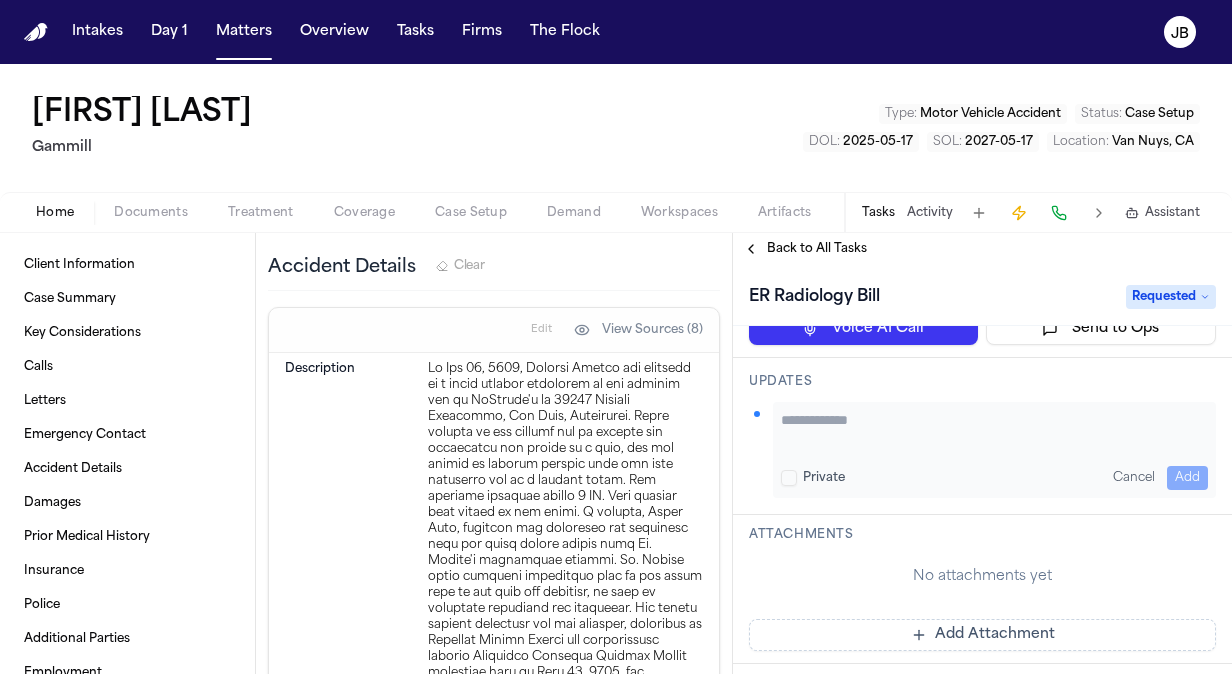 click at bounding box center [994, 430] 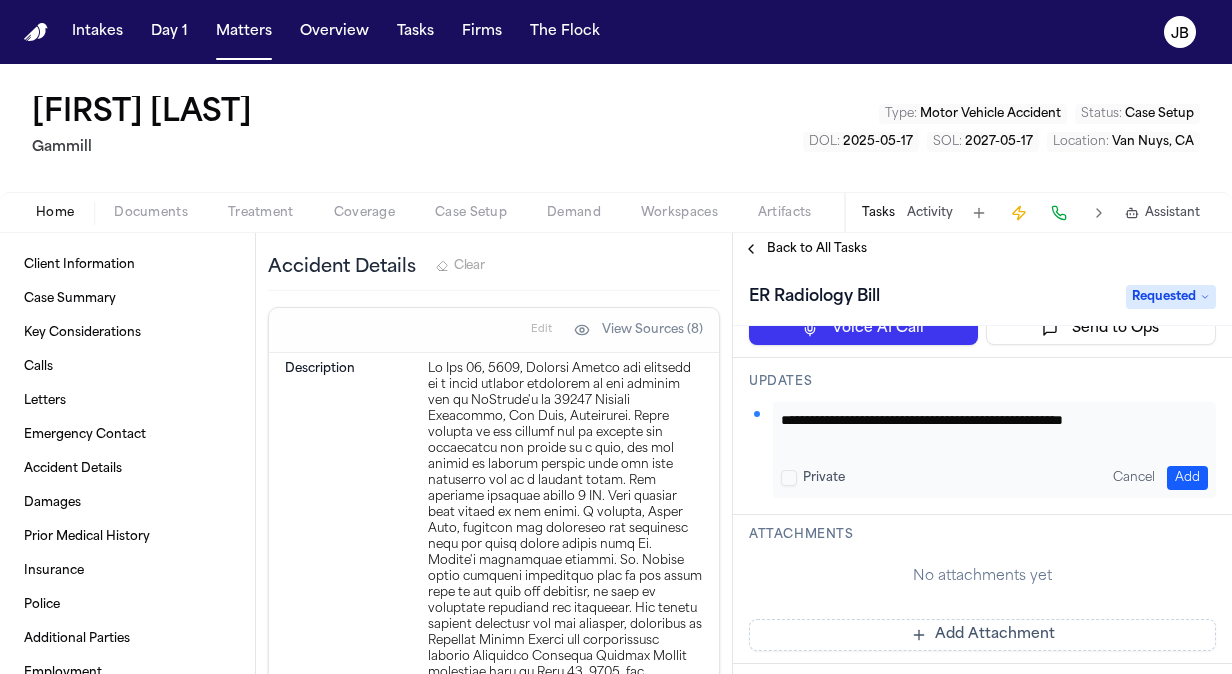click on "Add" at bounding box center (1187, 478) 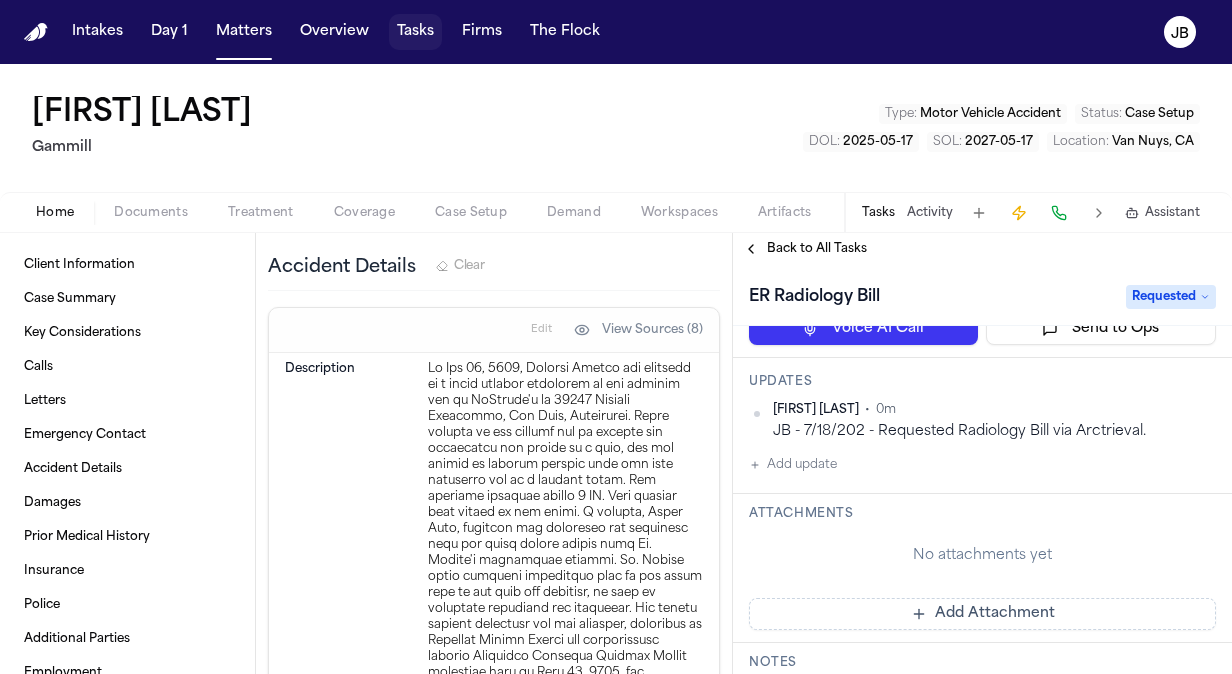 click on "Tasks" at bounding box center [415, 32] 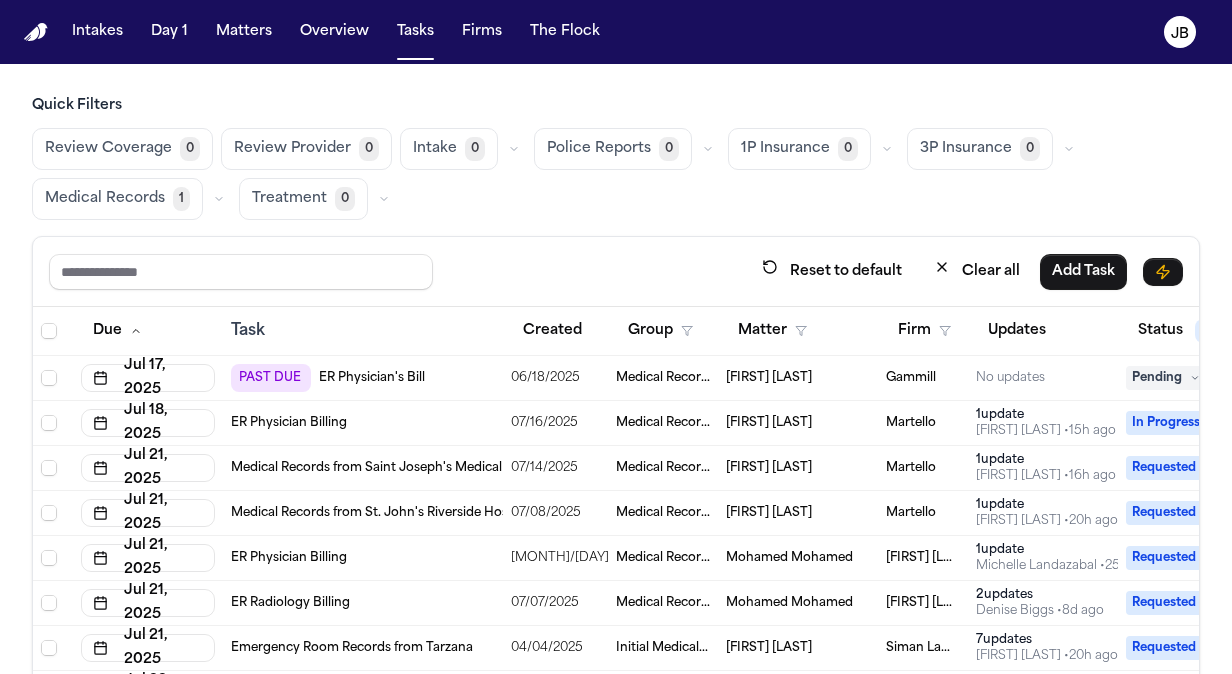 click on "ER Physician's Bill" at bounding box center [372, 378] 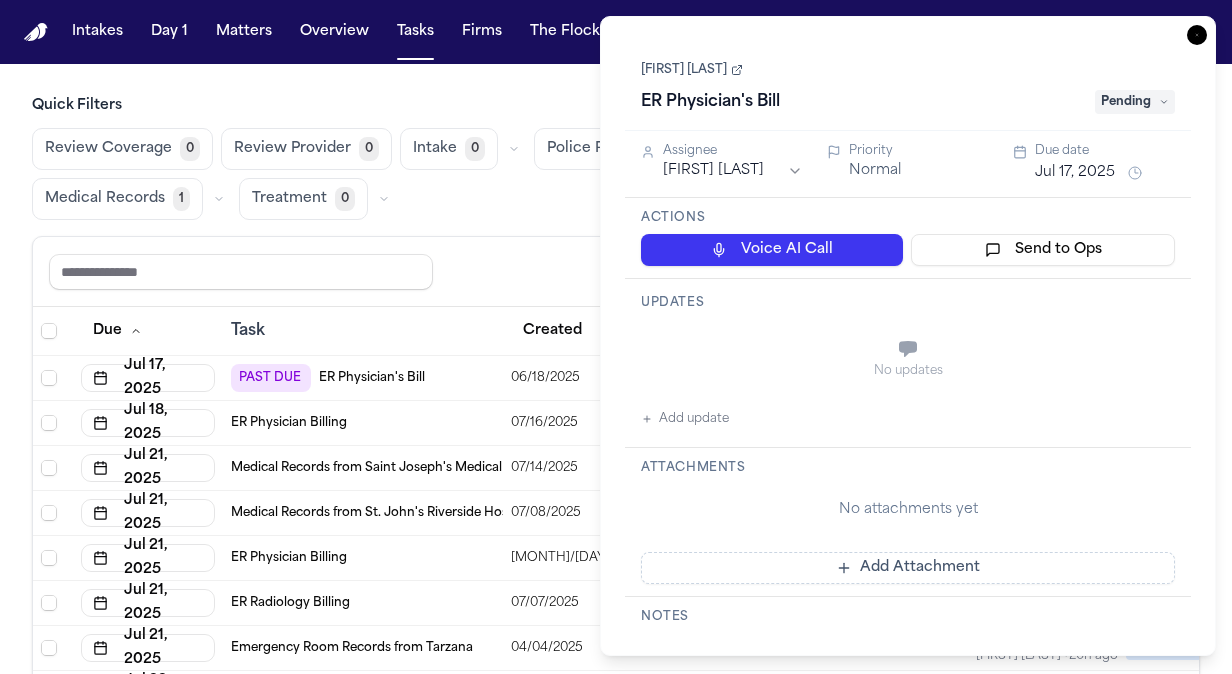 click on "Jul 17, 2025" at bounding box center [1075, 173] 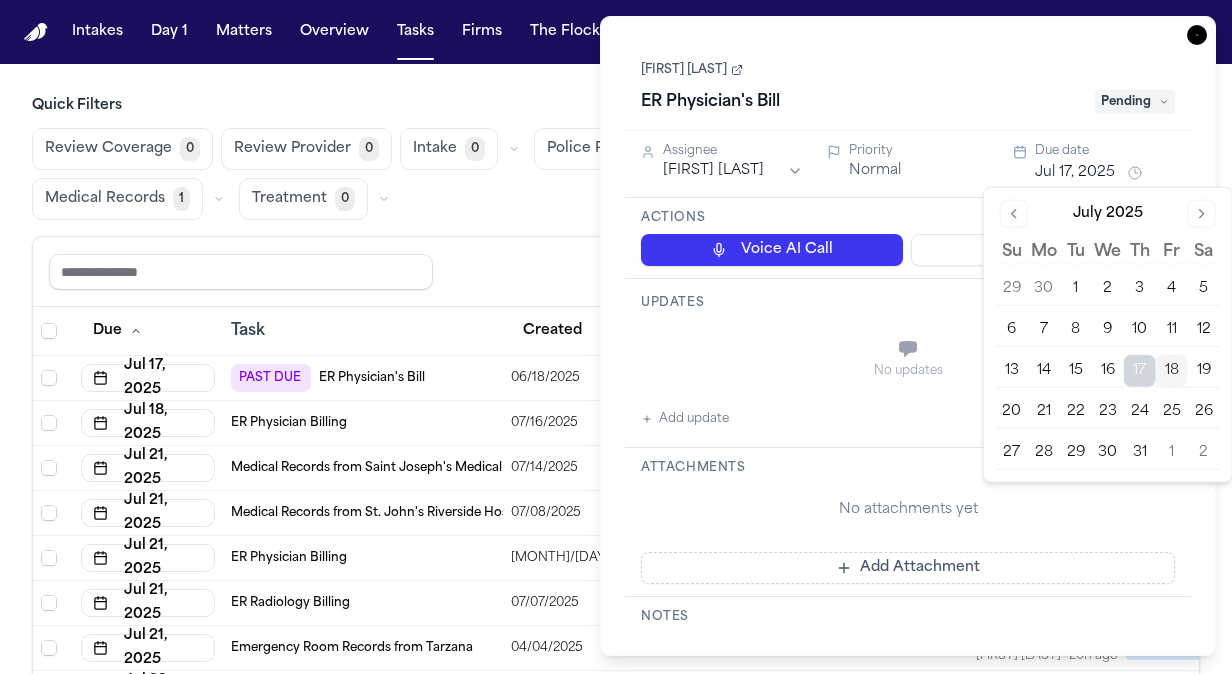 click on "18" at bounding box center [1172, 371] 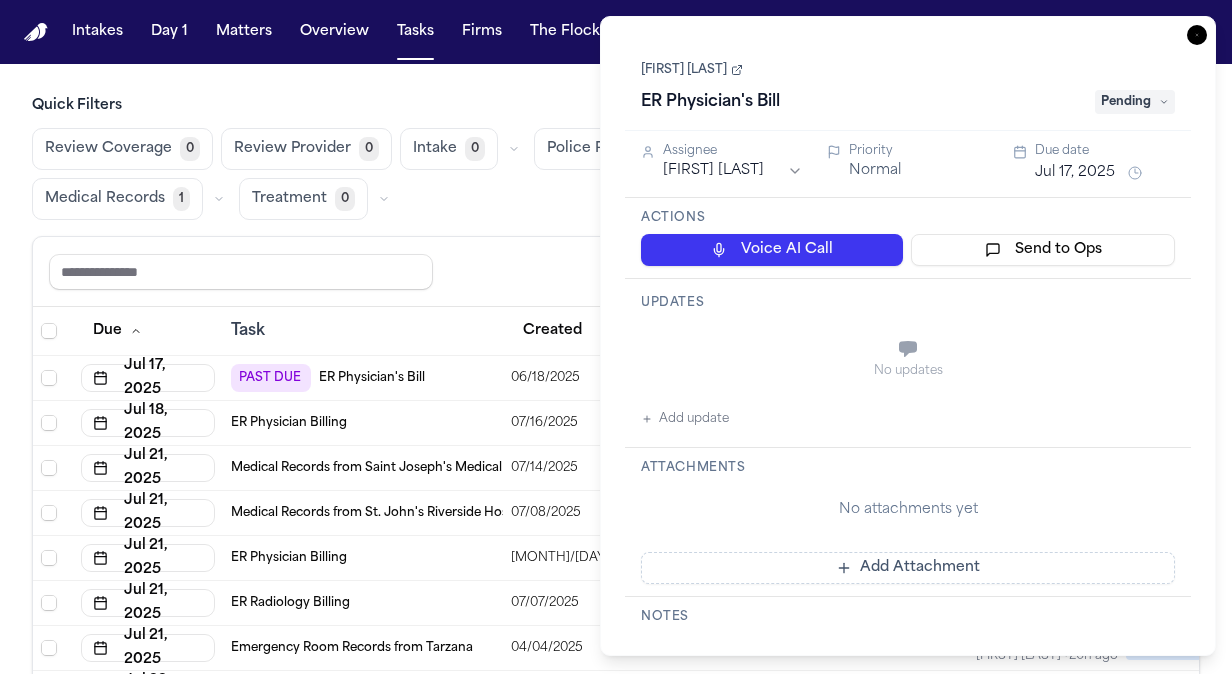 click on "Jul 17, 2025" at bounding box center (1075, 173) 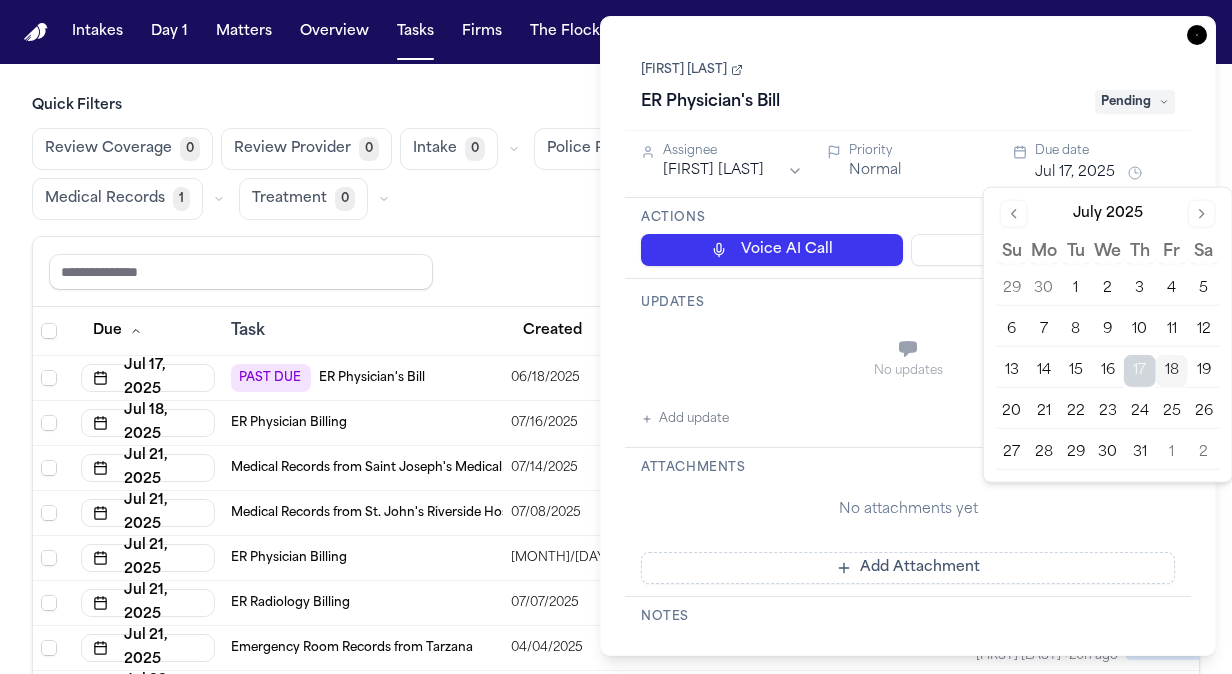 click on "18" at bounding box center [1172, 371] 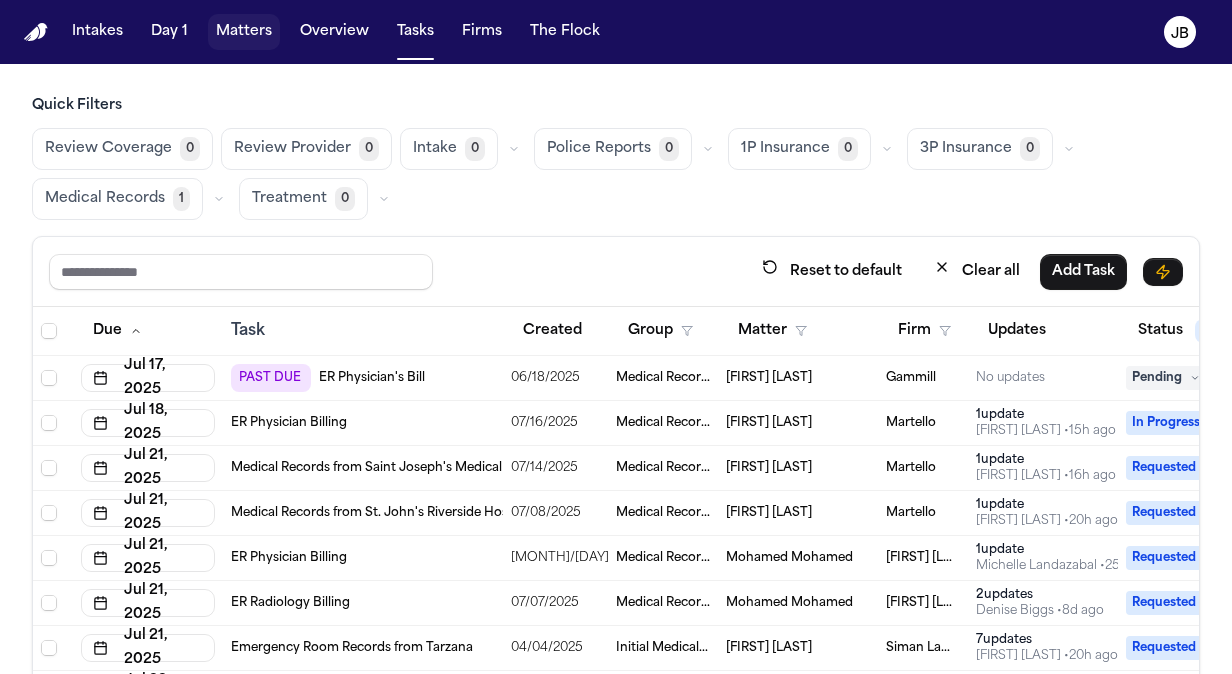 click on "Matters" at bounding box center [244, 32] 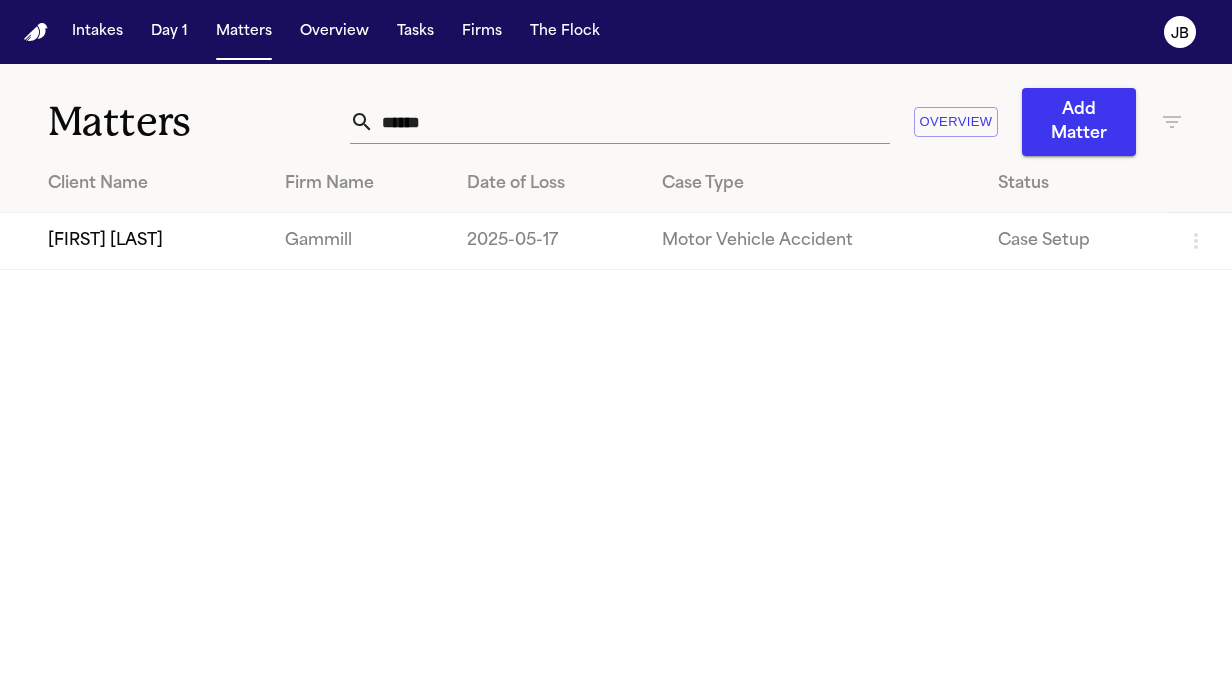 click on "[FIRST] [LAST]" at bounding box center [134, 241] 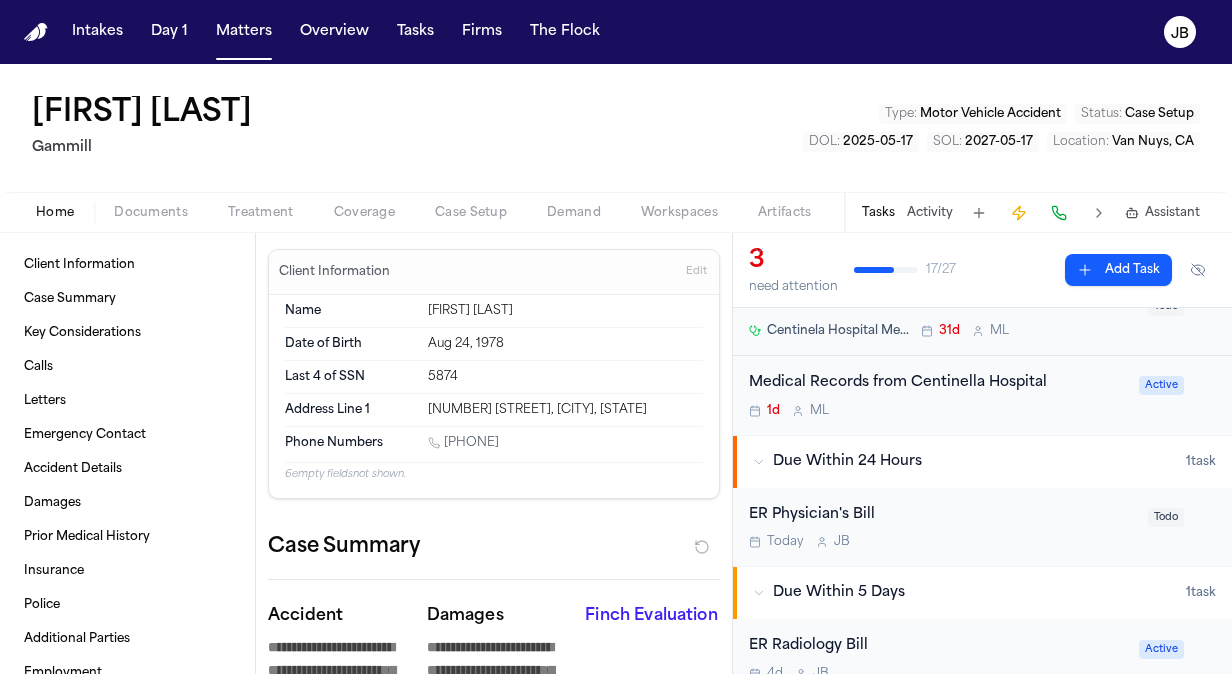 scroll, scrollTop: 88, scrollLeft: 0, axis: vertical 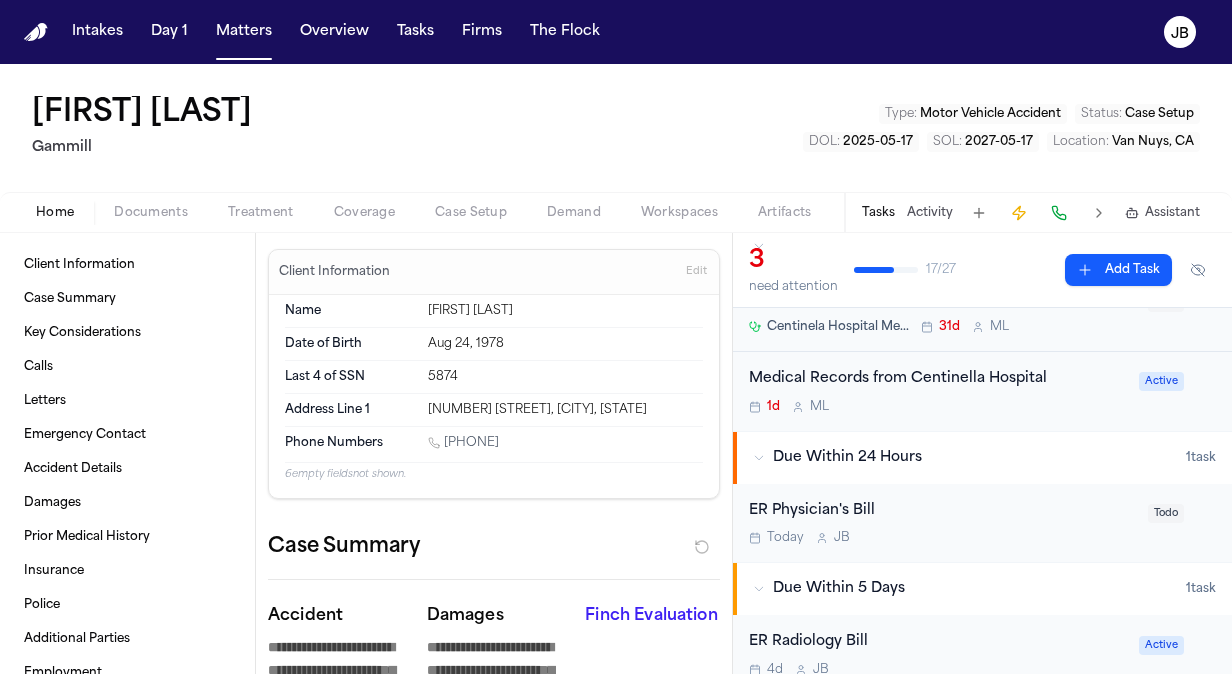 click on "ER Physician's Bill" at bounding box center (942, 511) 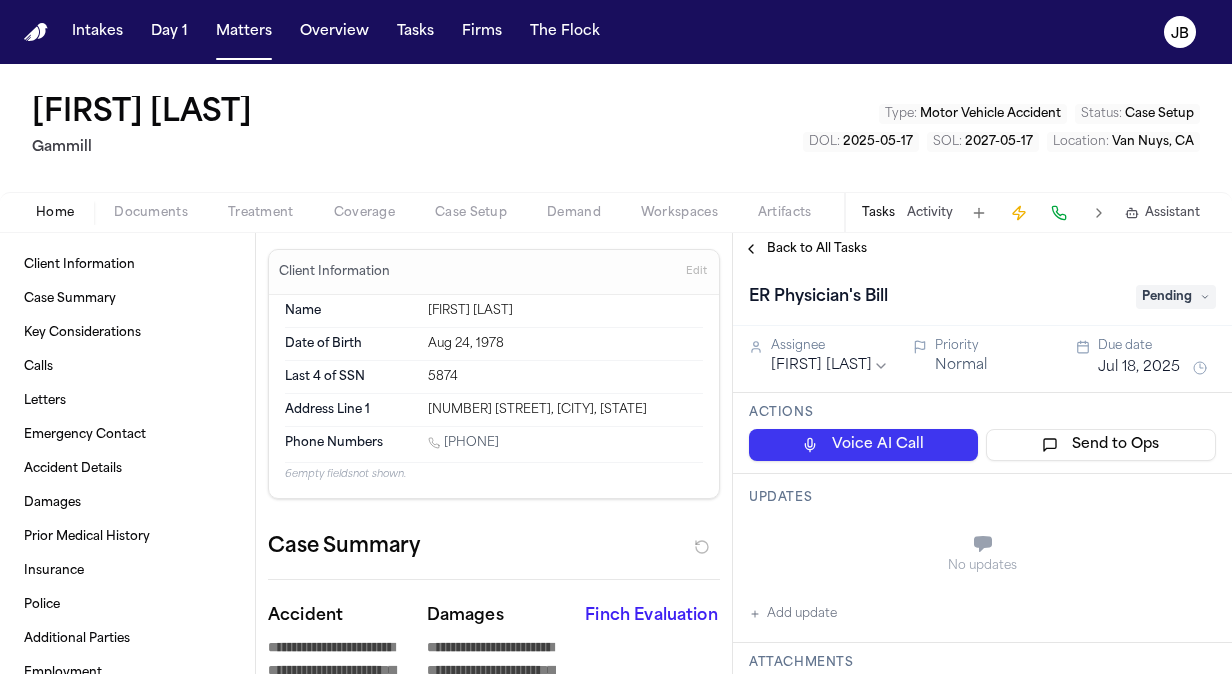 click on "[FIRST] [LAST] Type : Motor Vehicle Accident Status : Case Setup DOL : [DATE] SOL : [DATE] Location : [CITY], [STATE]" at bounding box center (616, 128) 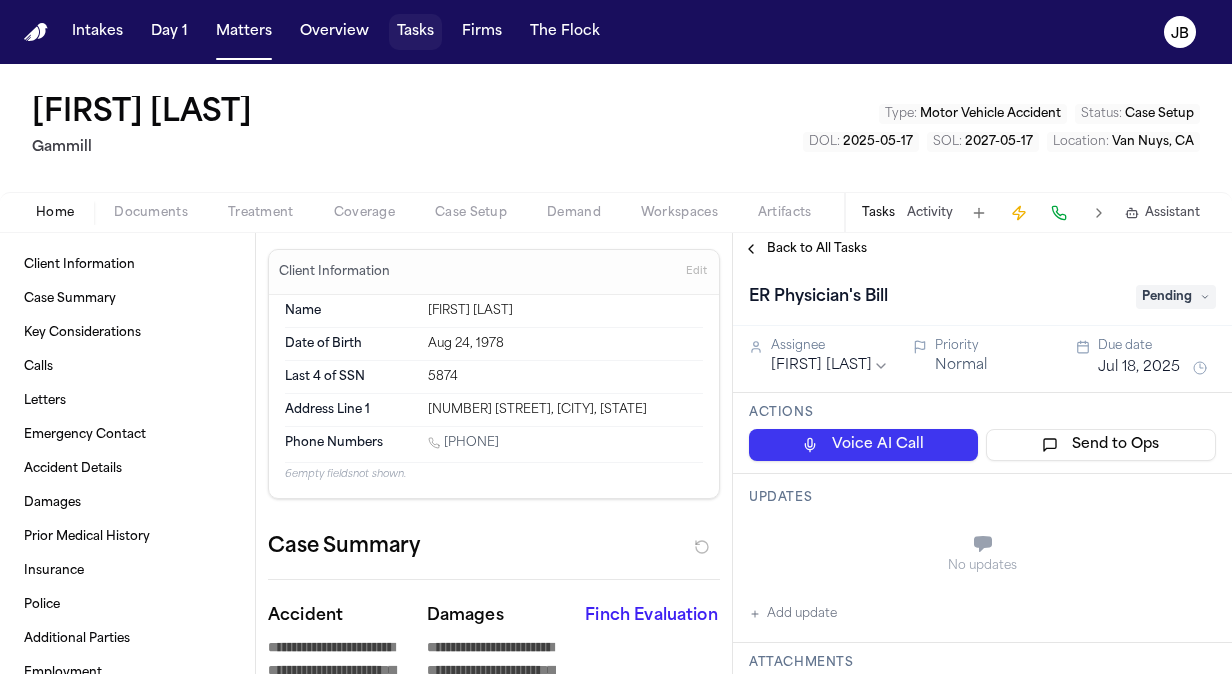 click on "Tasks" at bounding box center (415, 32) 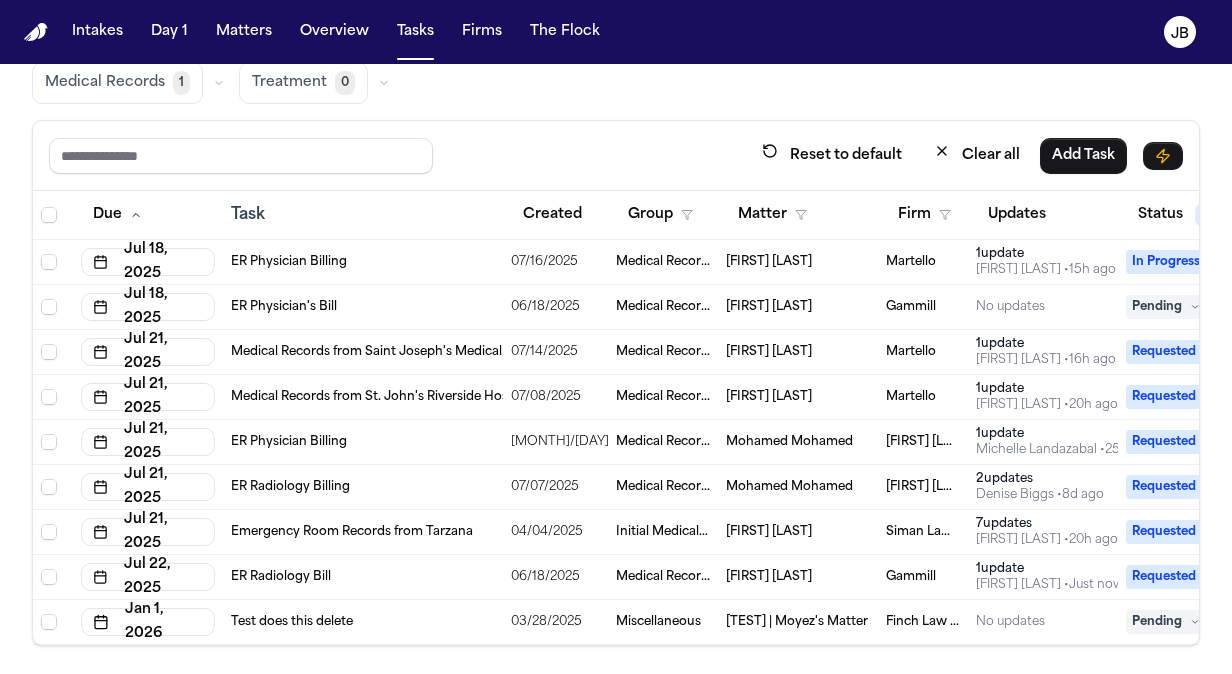 scroll, scrollTop: 0, scrollLeft: 0, axis: both 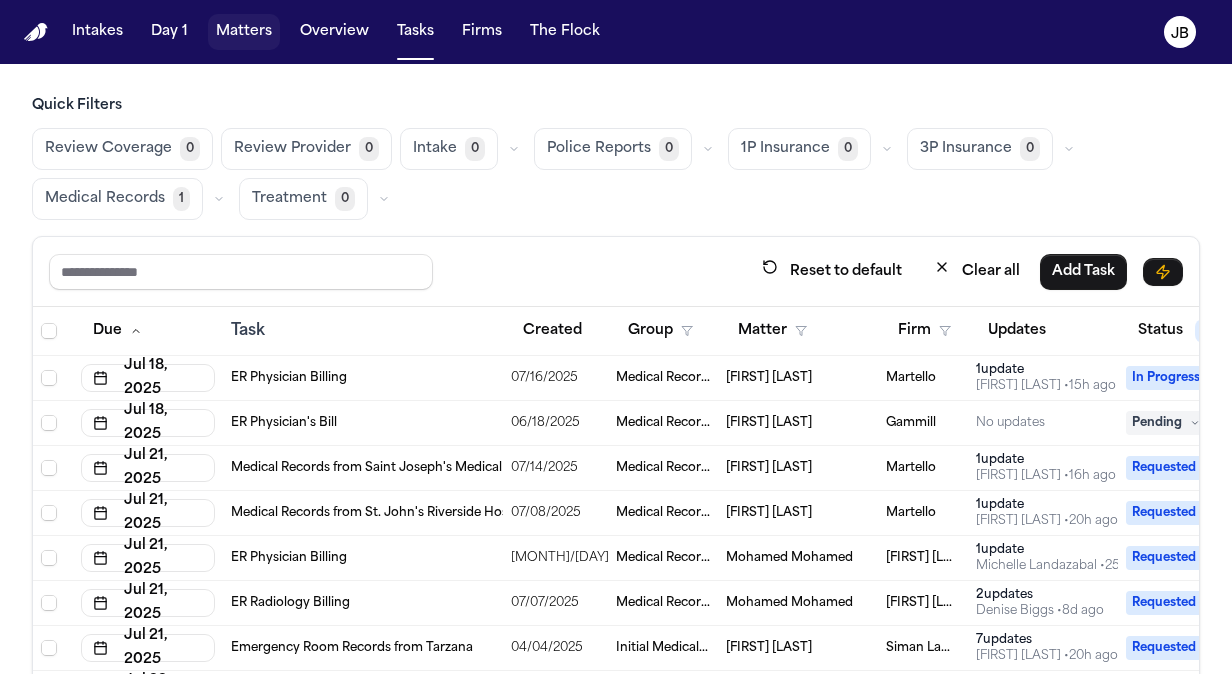 click on "Matters" at bounding box center [244, 32] 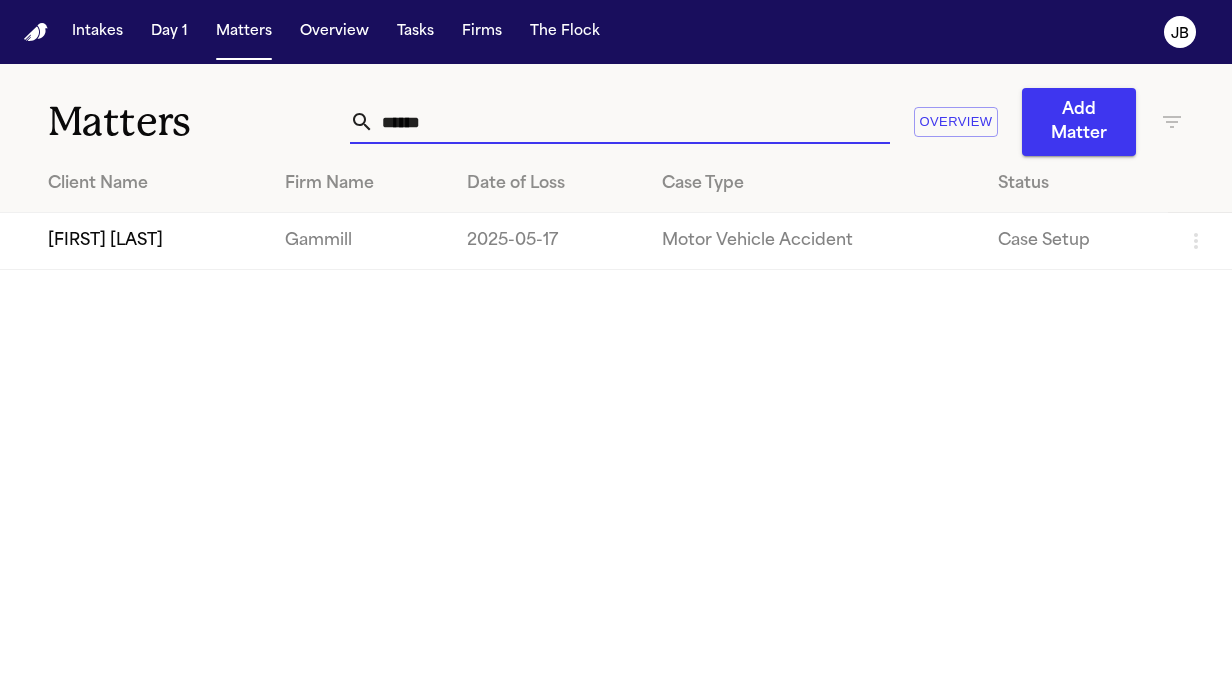 drag, startPoint x: 448, startPoint y: 114, endPoint x: 300, endPoint y: 104, distance: 148.33745 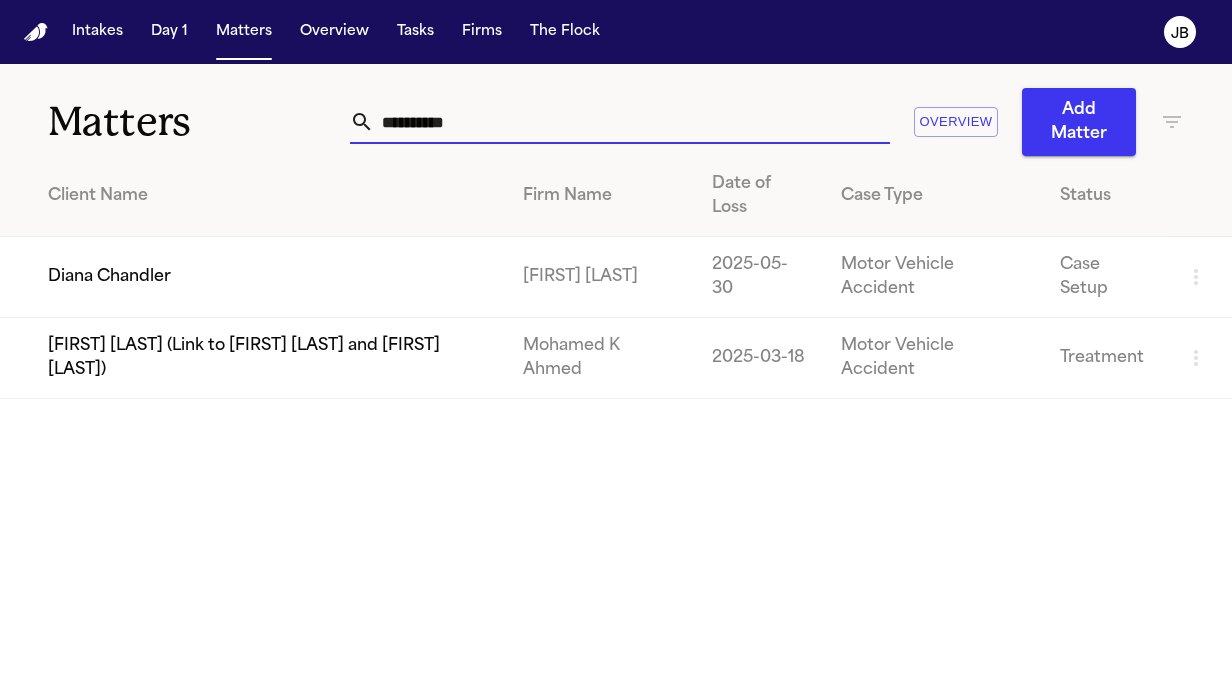 click on "Diana Chandler" at bounding box center (253, 277) 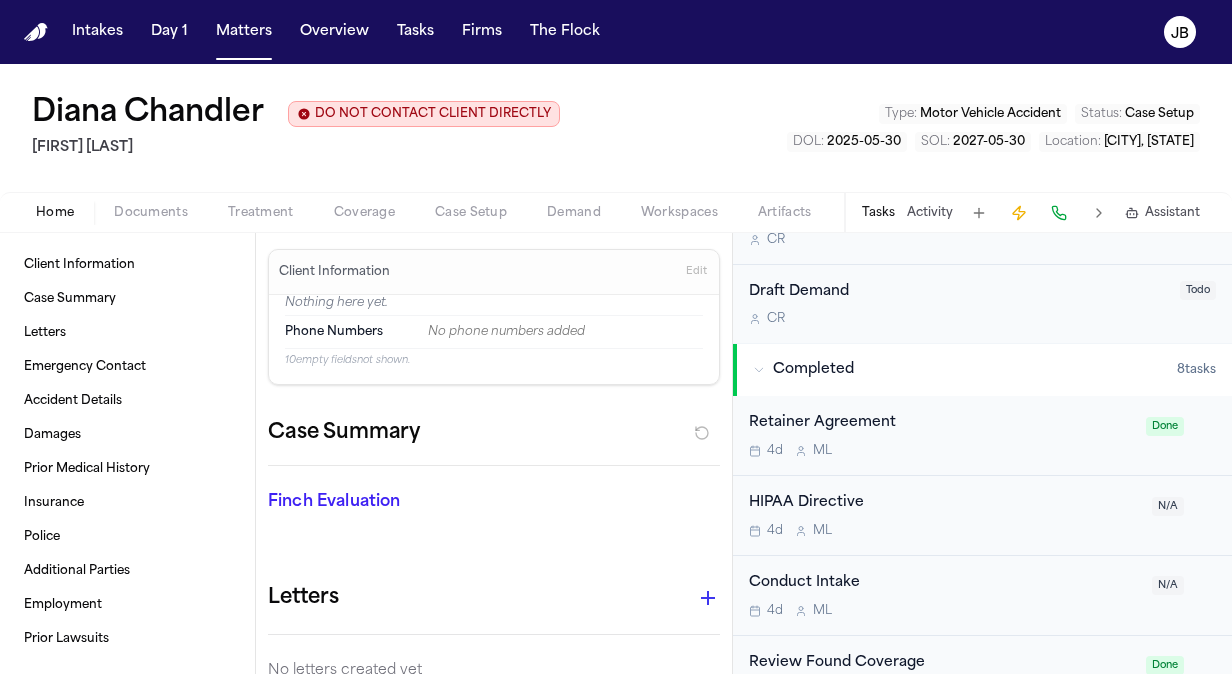 scroll, scrollTop: 706, scrollLeft: 0, axis: vertical 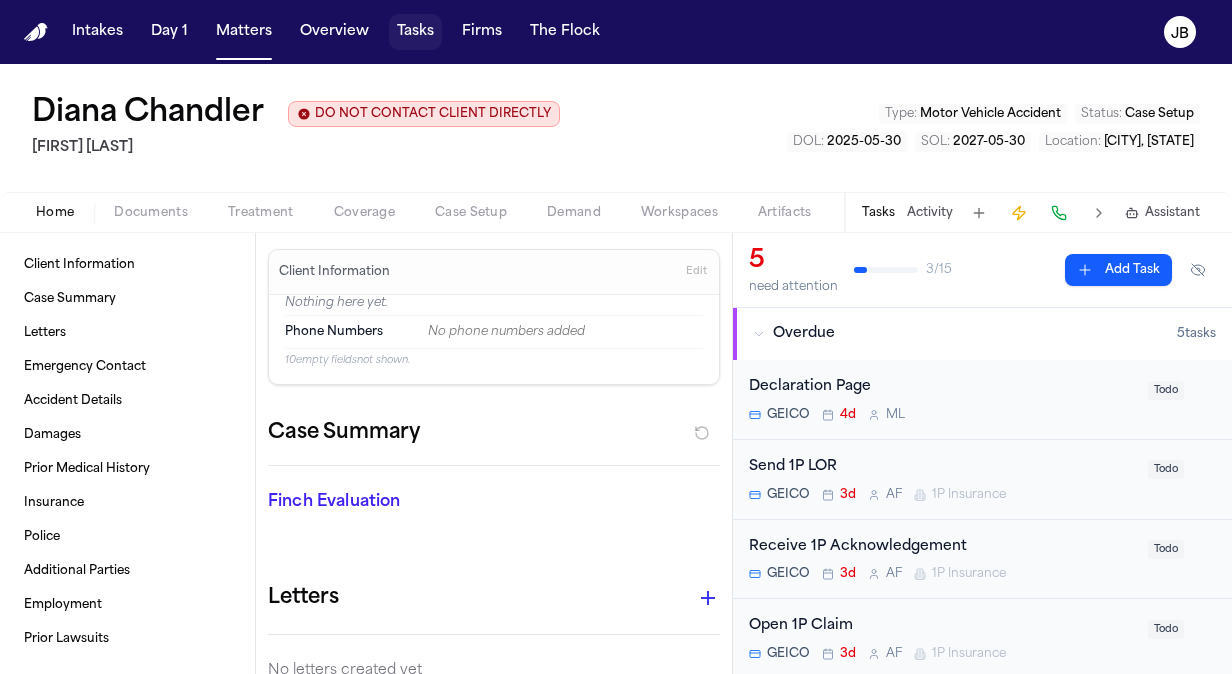 click on "Tasks" at bounding box center [415, 32] 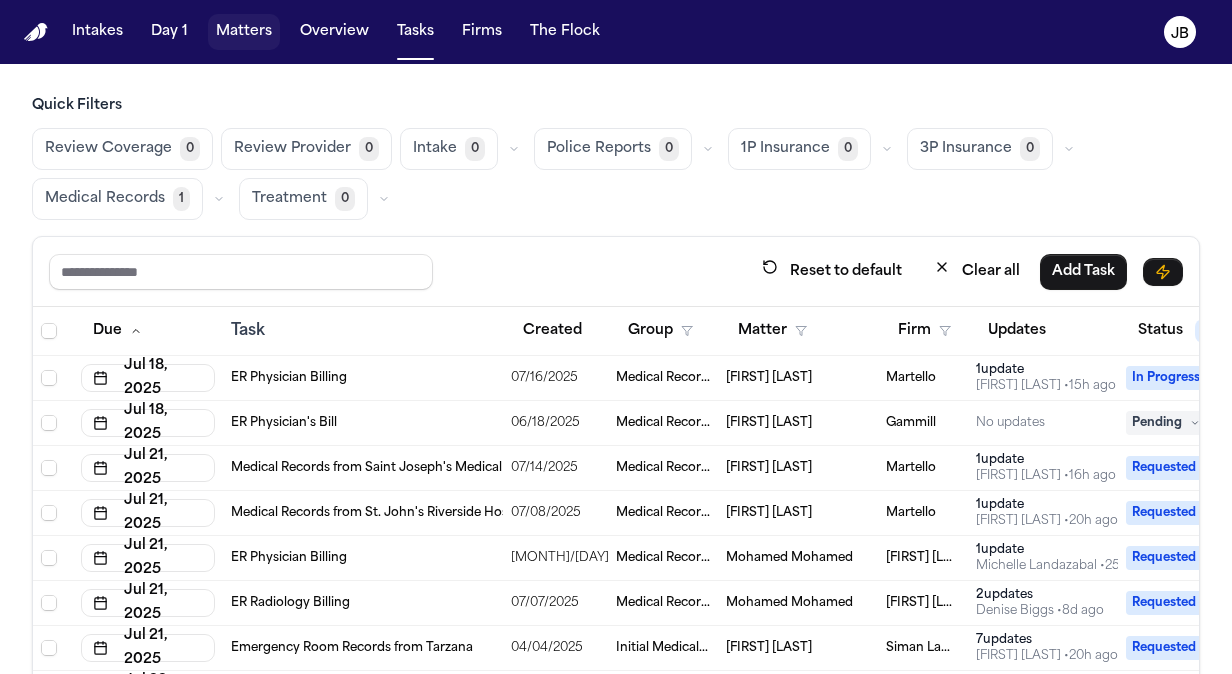 click on "Matters" at bounding box center (244, 32) 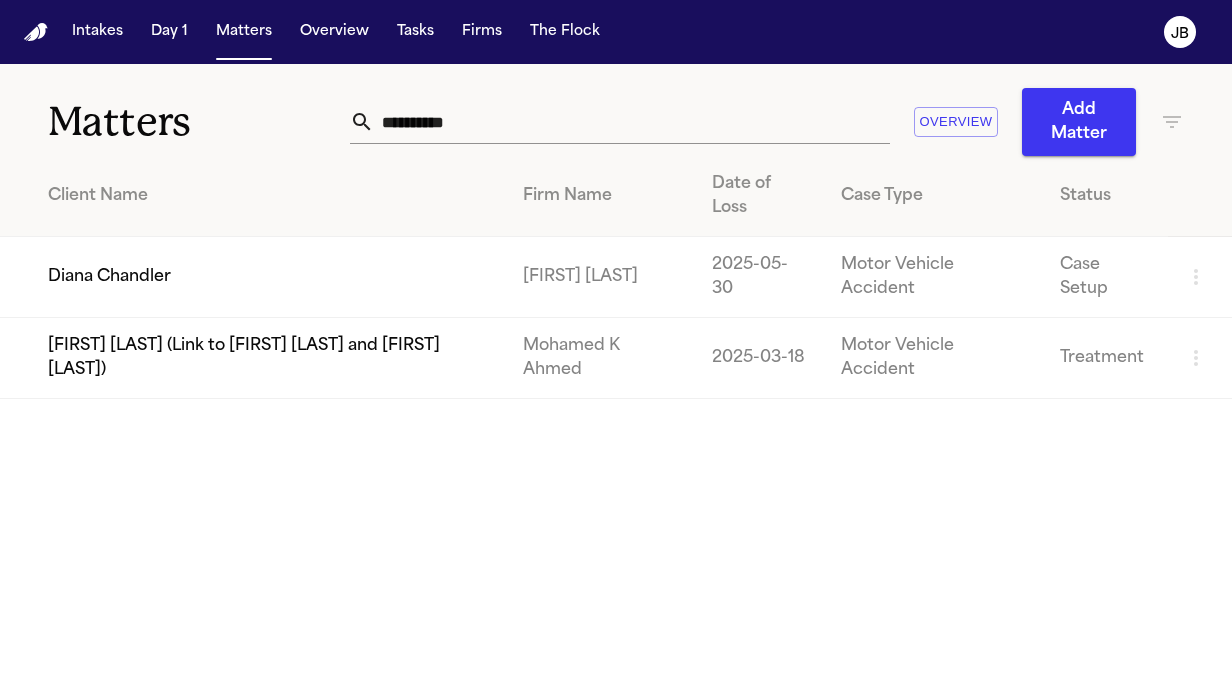click on "Diana Chandler" at bounding box center (253, 277) 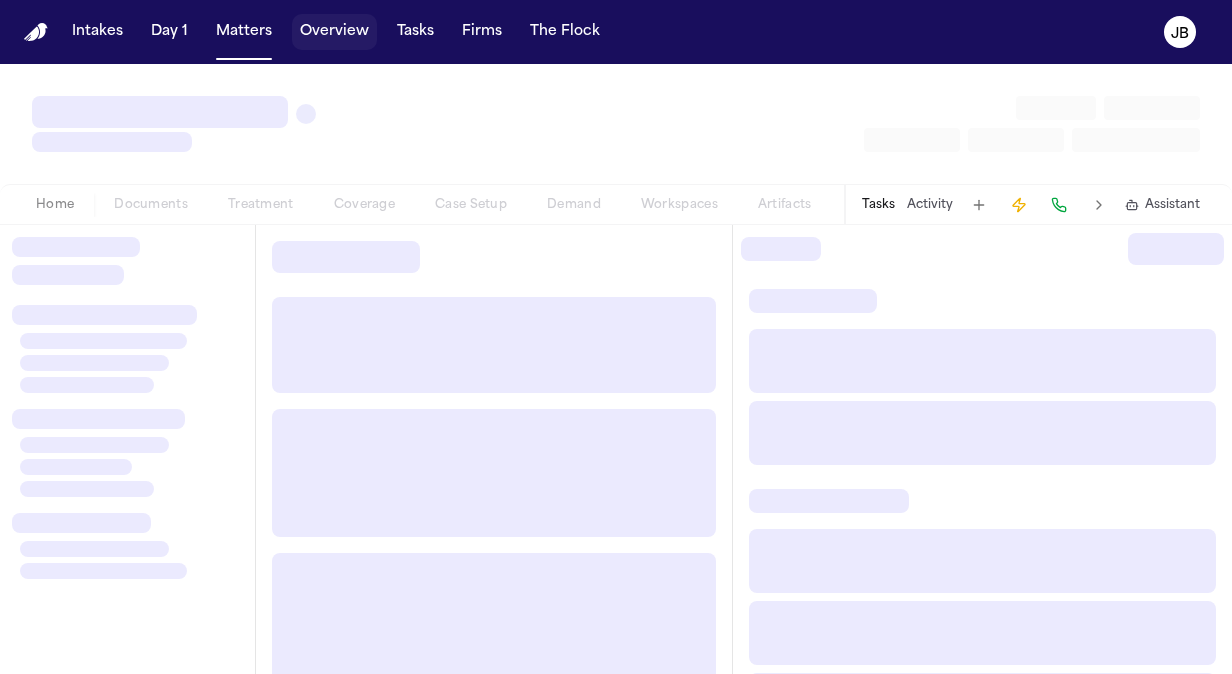 click on "Overview" at bounding box center (334, 32) 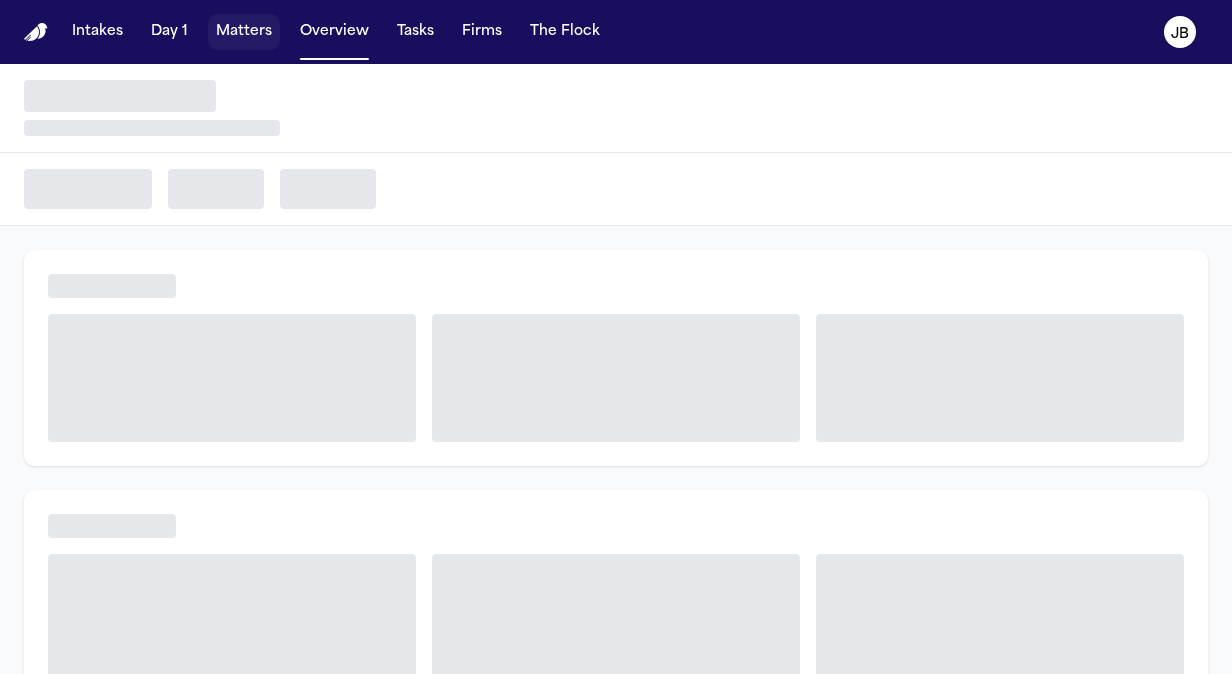 click on "Matters" at bounding box center [244, 32] 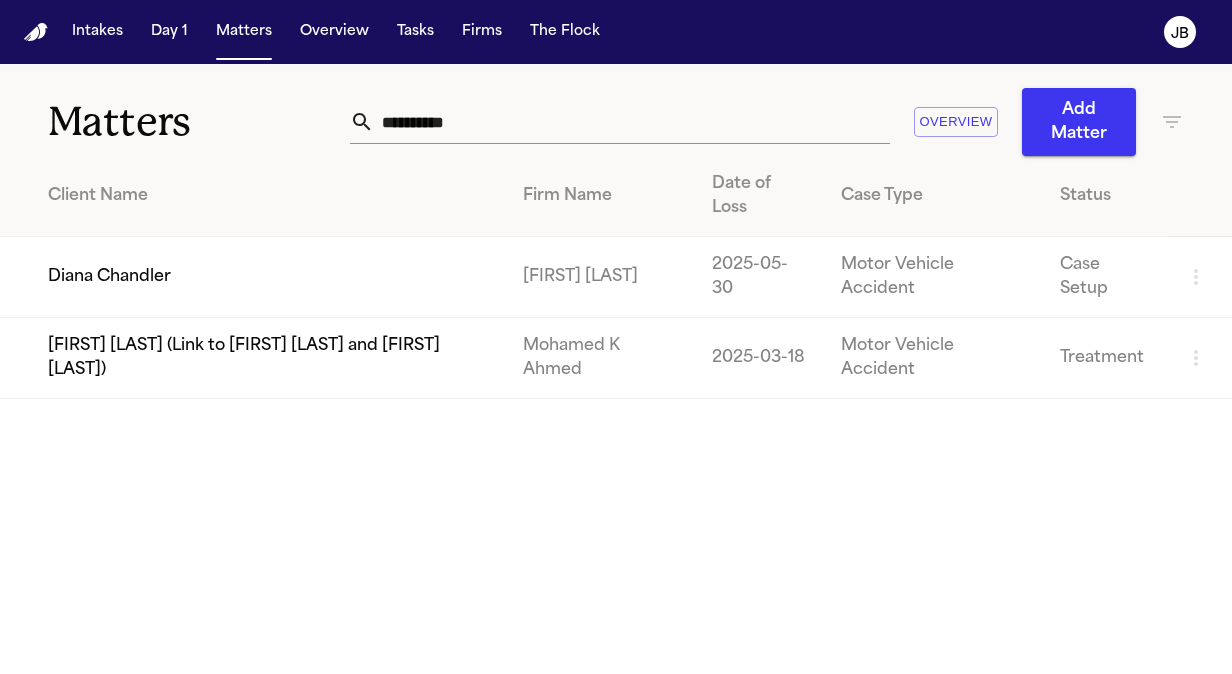click on "Diana Chandler" at bounding box center (253, 277) 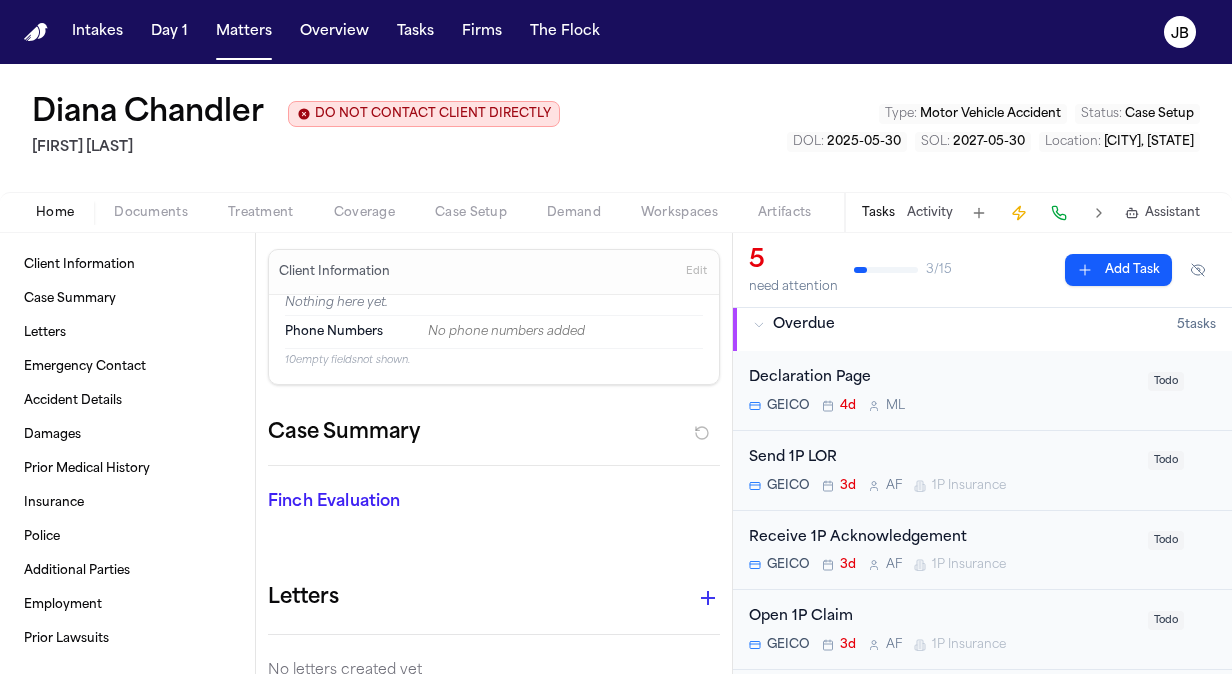scroll, scrollTop: 0, scrollLeft: 0, axis: both 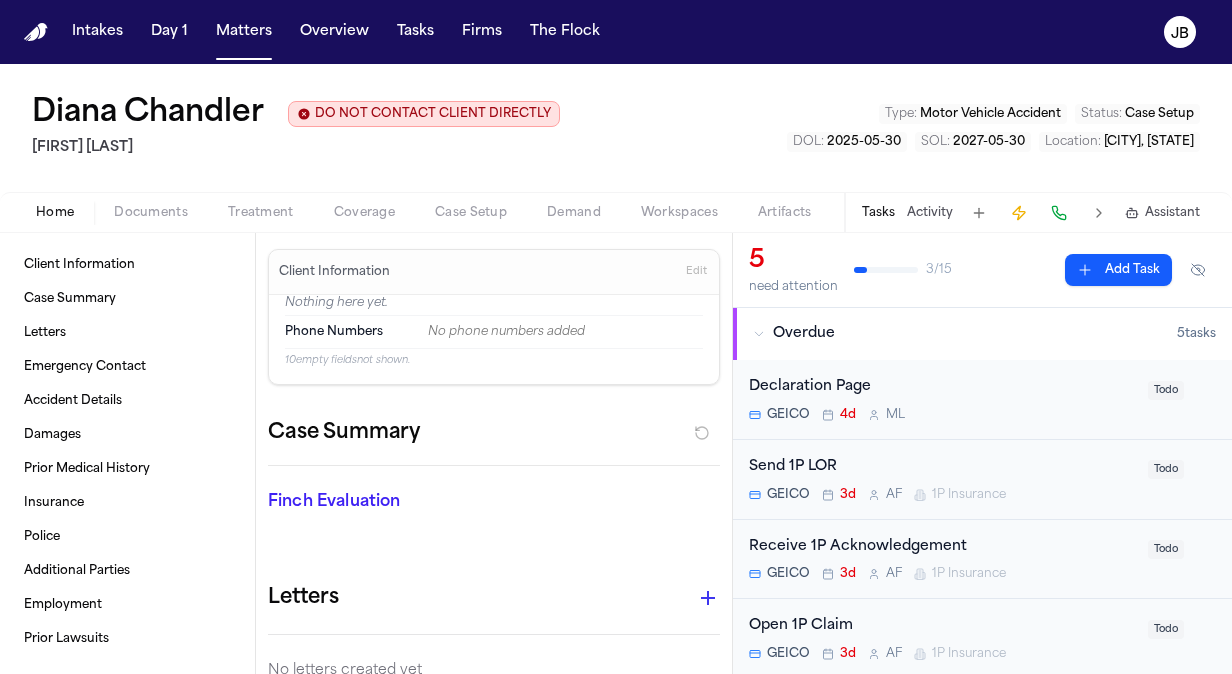 click on "Declaration Page" at bounding box center [942, 387] 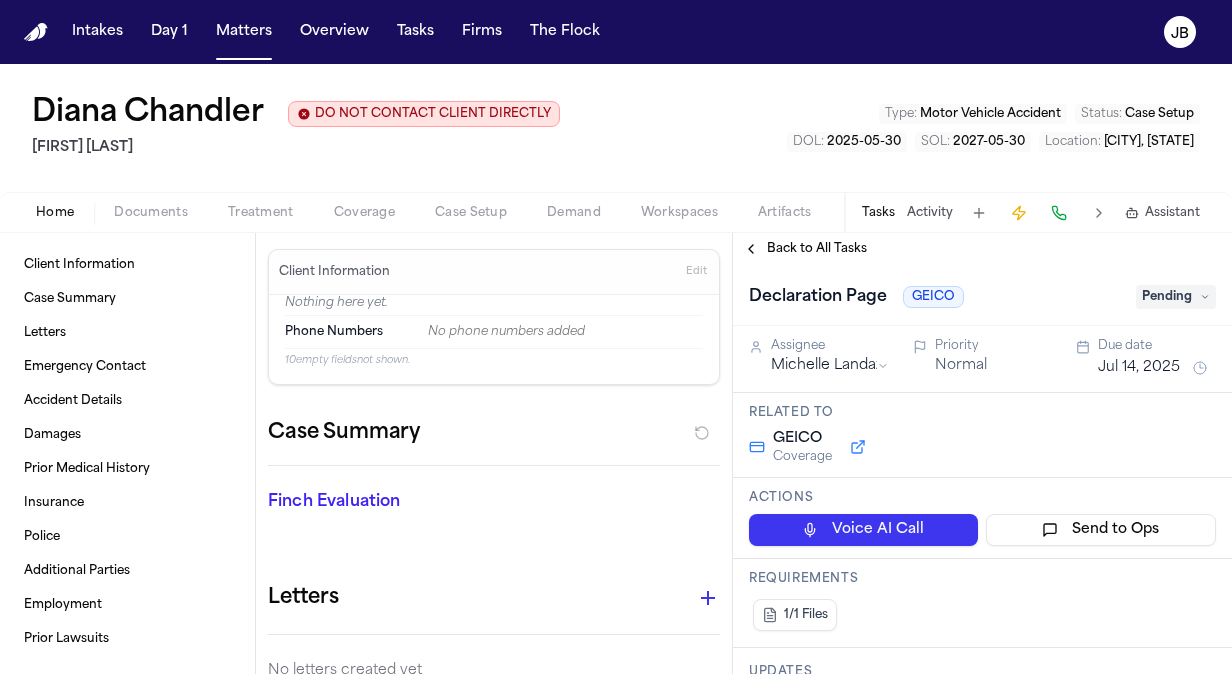 click on "Back to All Tasks" at bounding box center [805, 249] 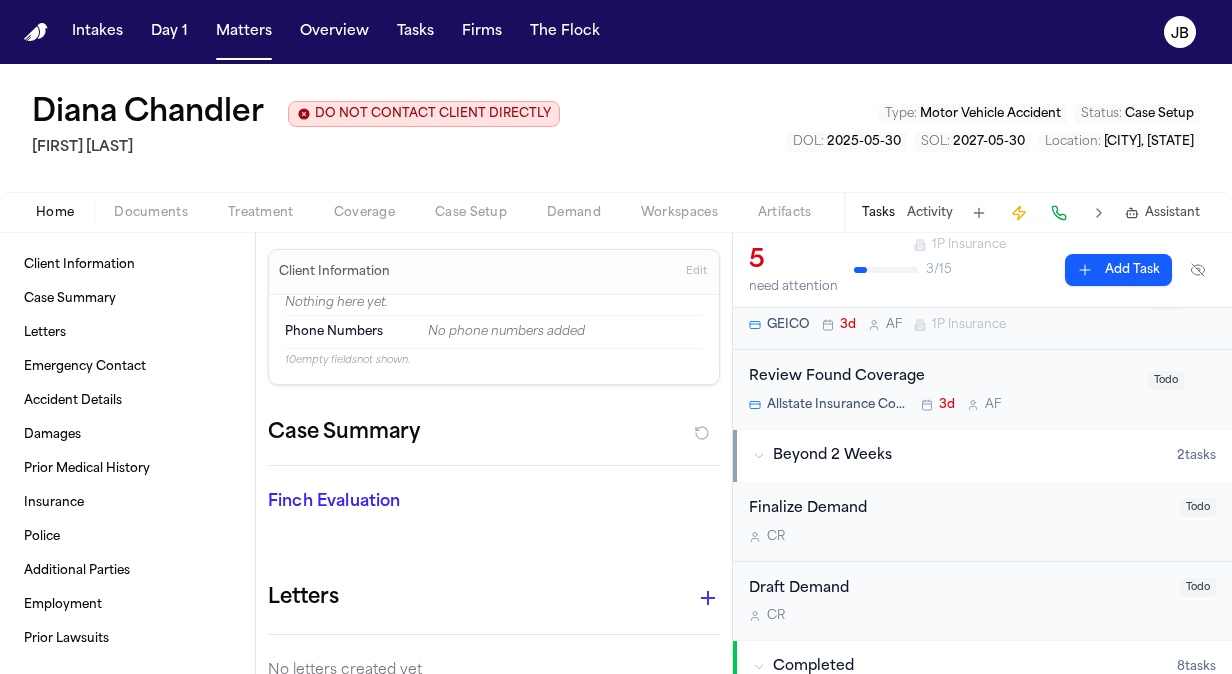 scroll, scrollTop: 0, scrollLeft: 0, axis: both 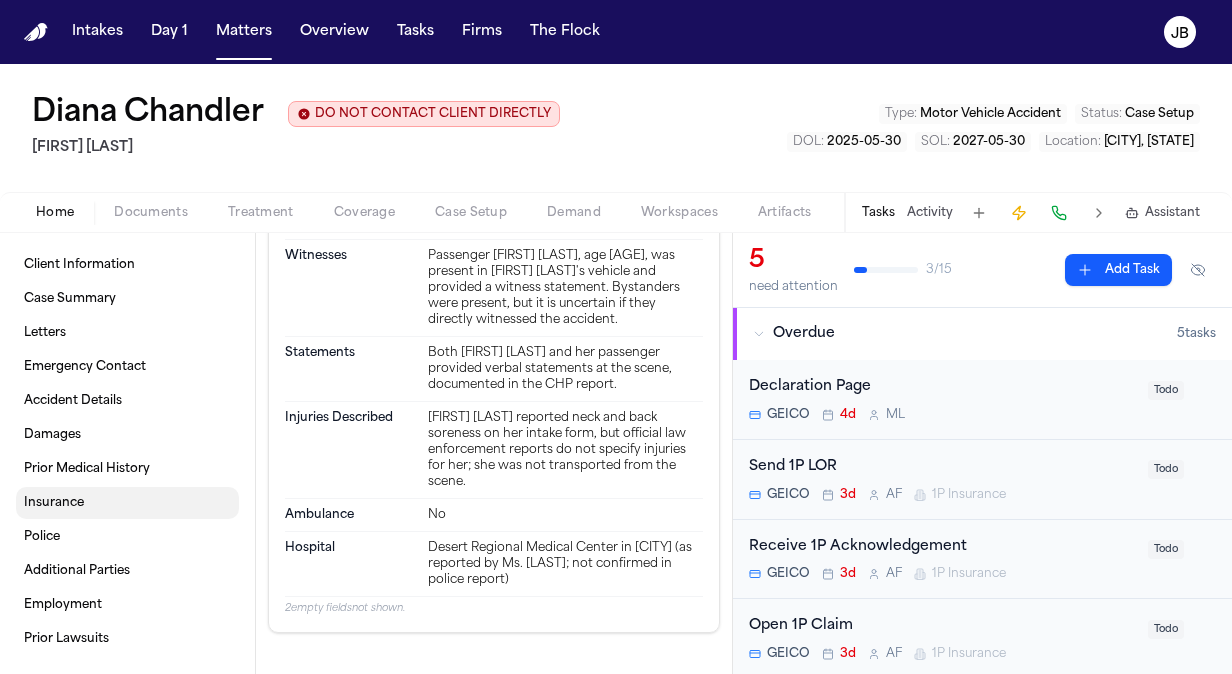 click on "Insurance" at bounding box center (54, 503) 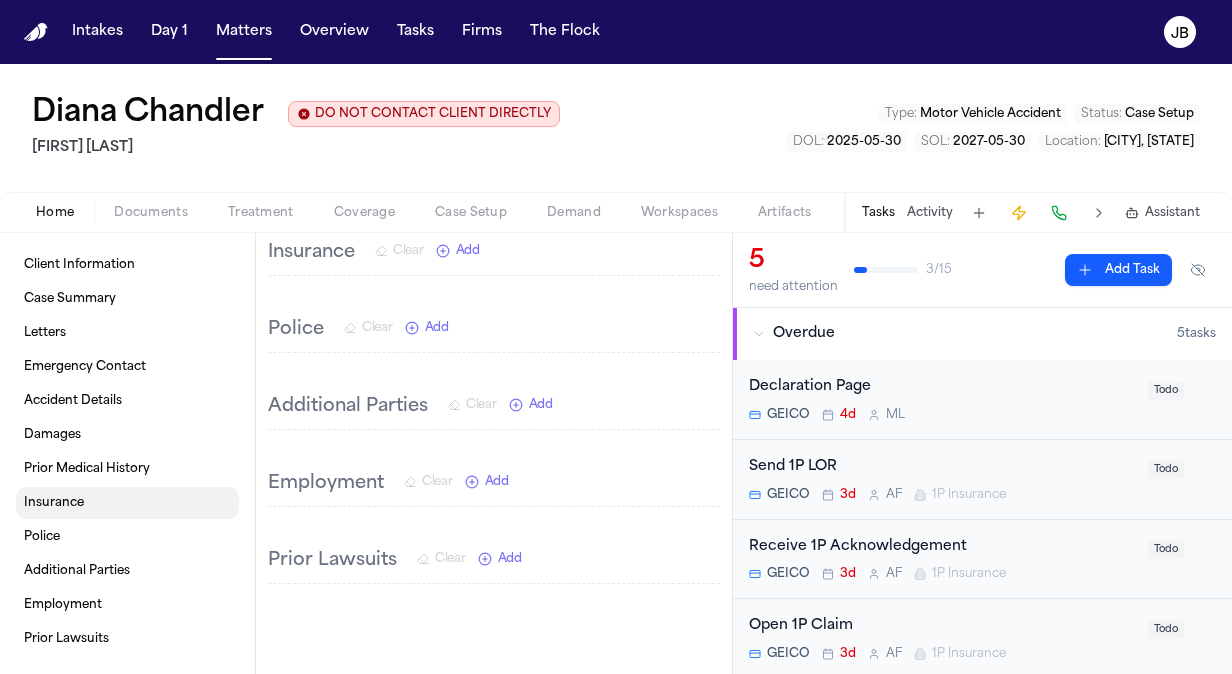 scroll, scrollTop: 1944, scrollLeft: 0, axis: vertical 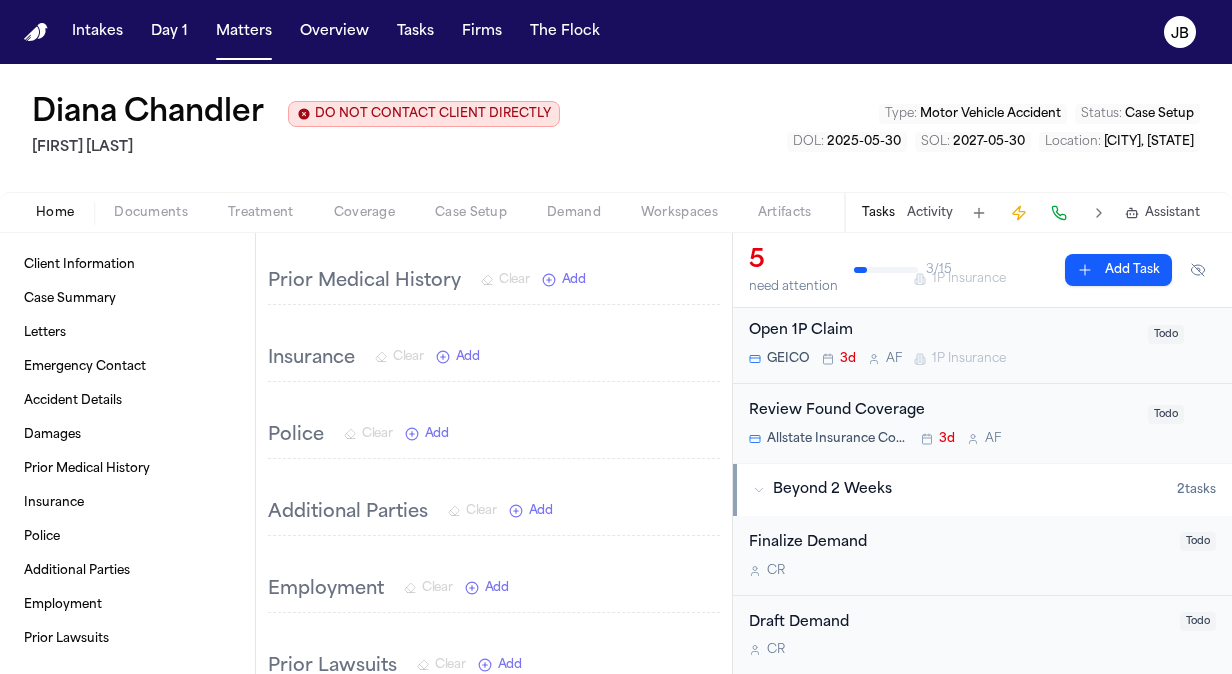 click on "Allstate Insurance Company" at bounding box center [838, 439] 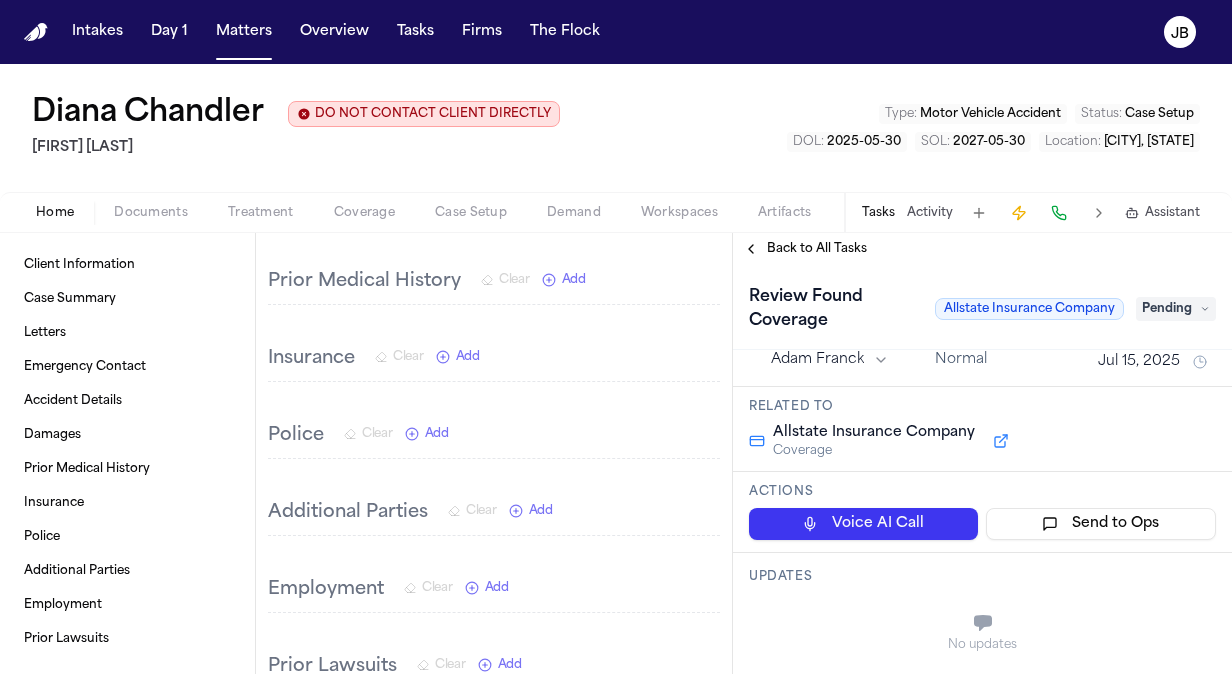 scroll, scrollTop: 0, scrollLeft: 0, axis: both 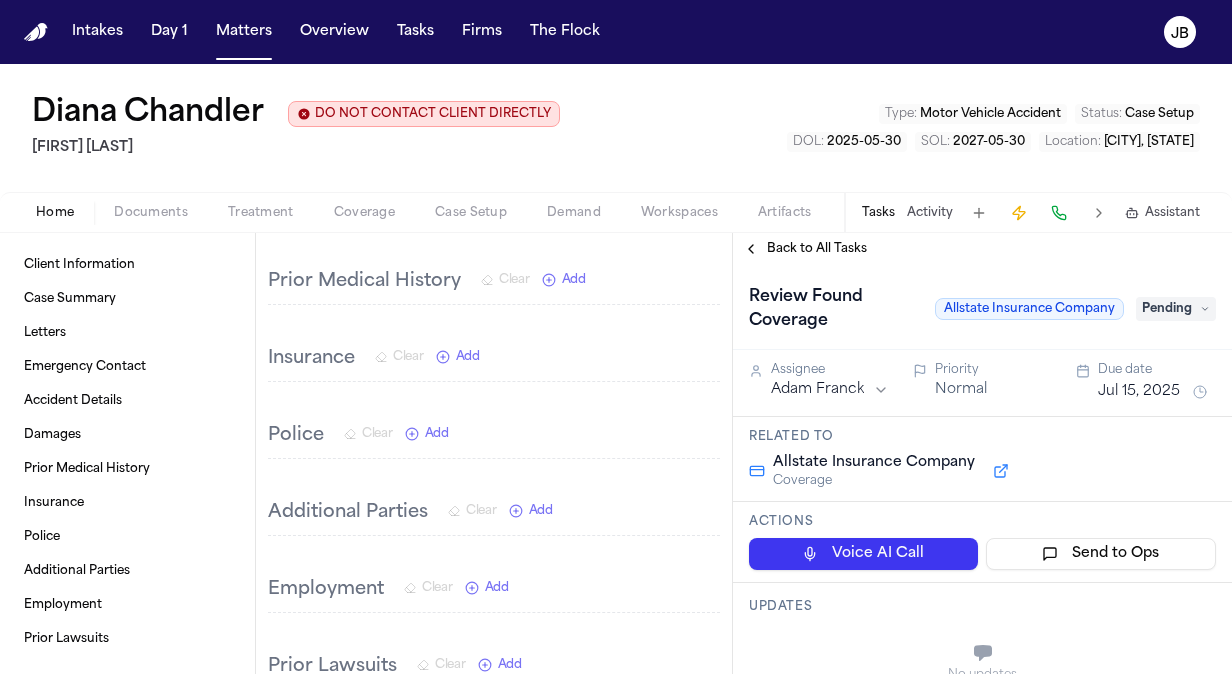 click on "Back to All Tasks" at bounding box center (805, 249) 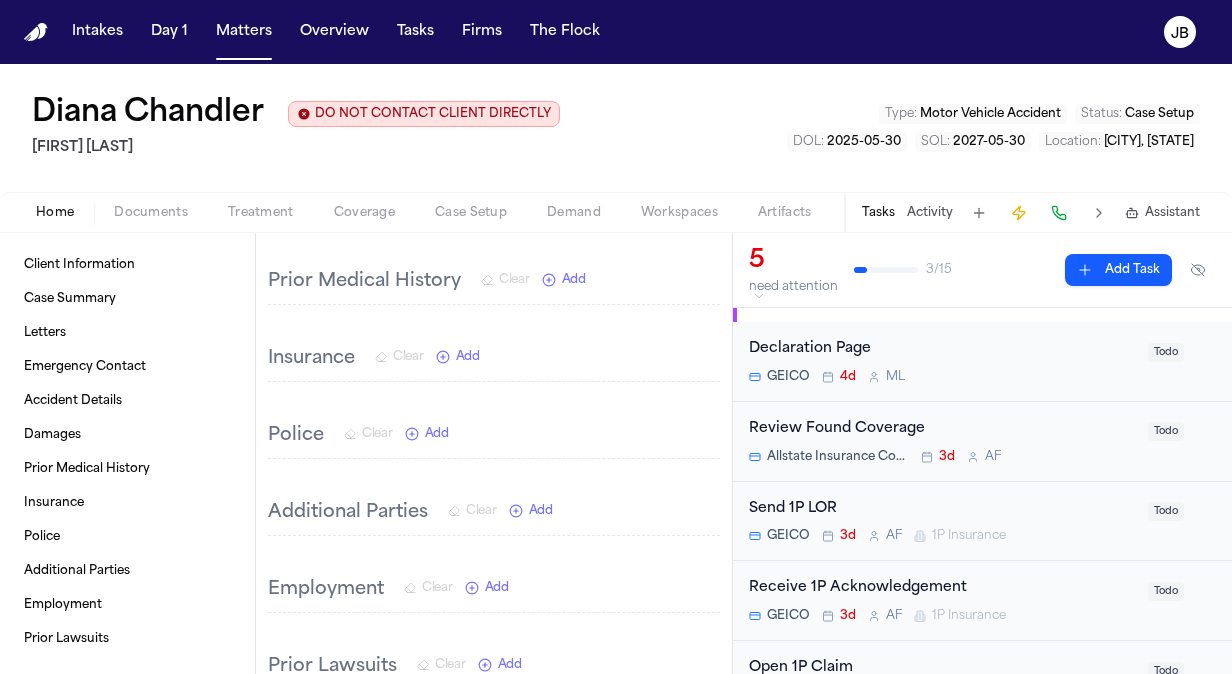 scroll, scrollTop: 0, scrollLeft: 0, axis: both 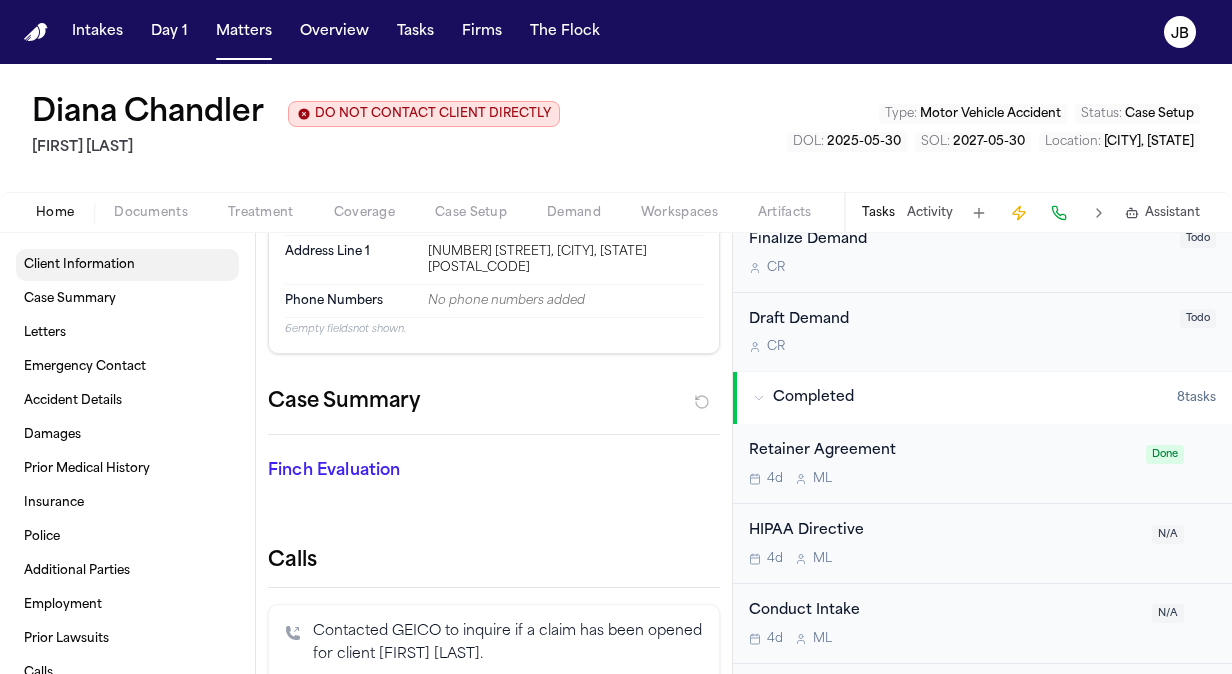 click on "Client Information" at bounding box center [79, 265] 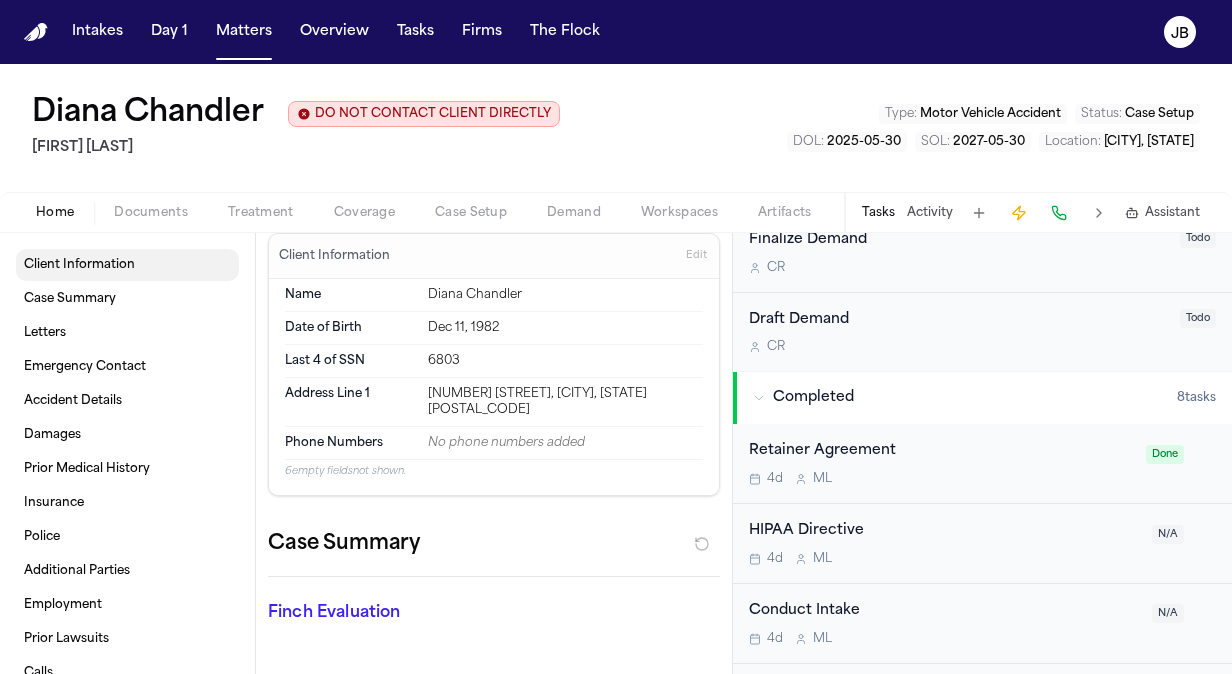 scroll, scrollTop: 0, scrollLeft: 0, axis: both 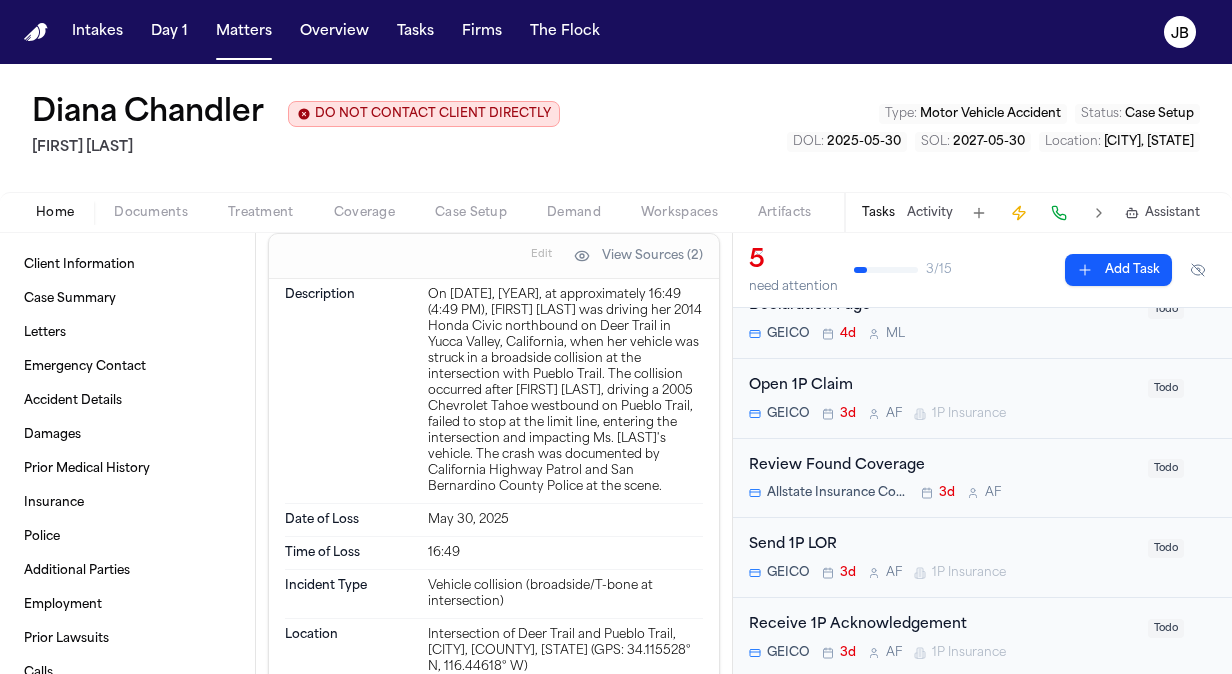 click on "Open 1P Claim" at bounding box center [942, 386] 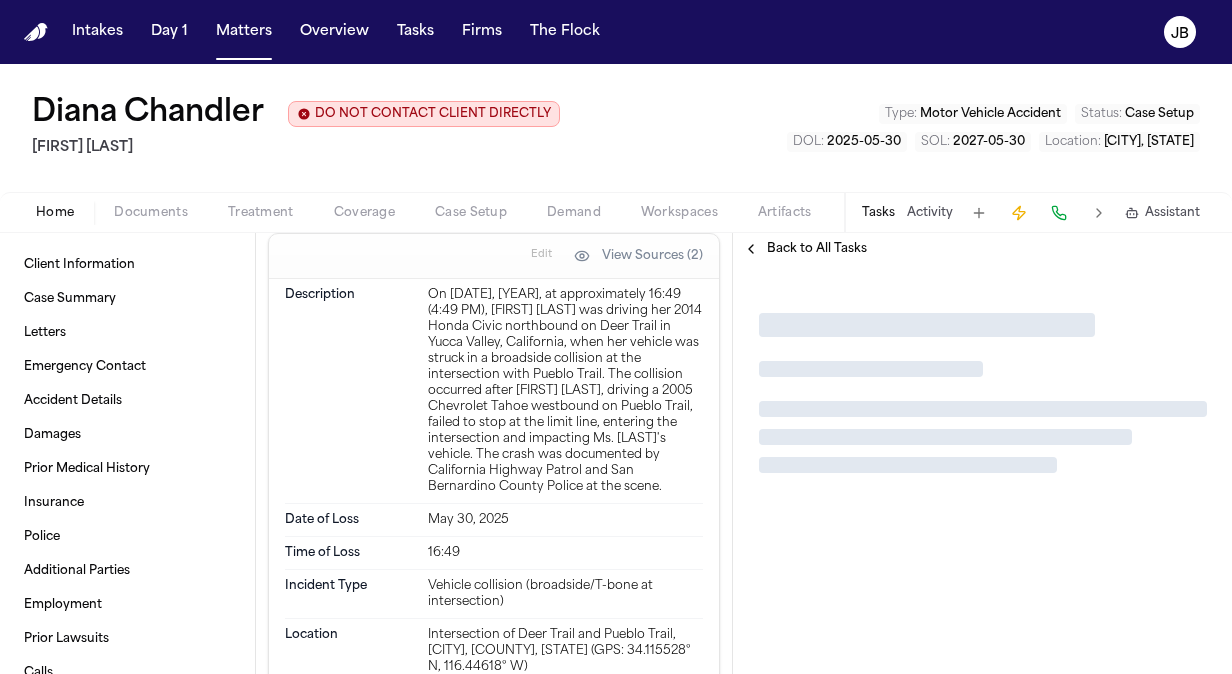 scroll, scrollTop: 0, scrollLeft: 0, axis: both 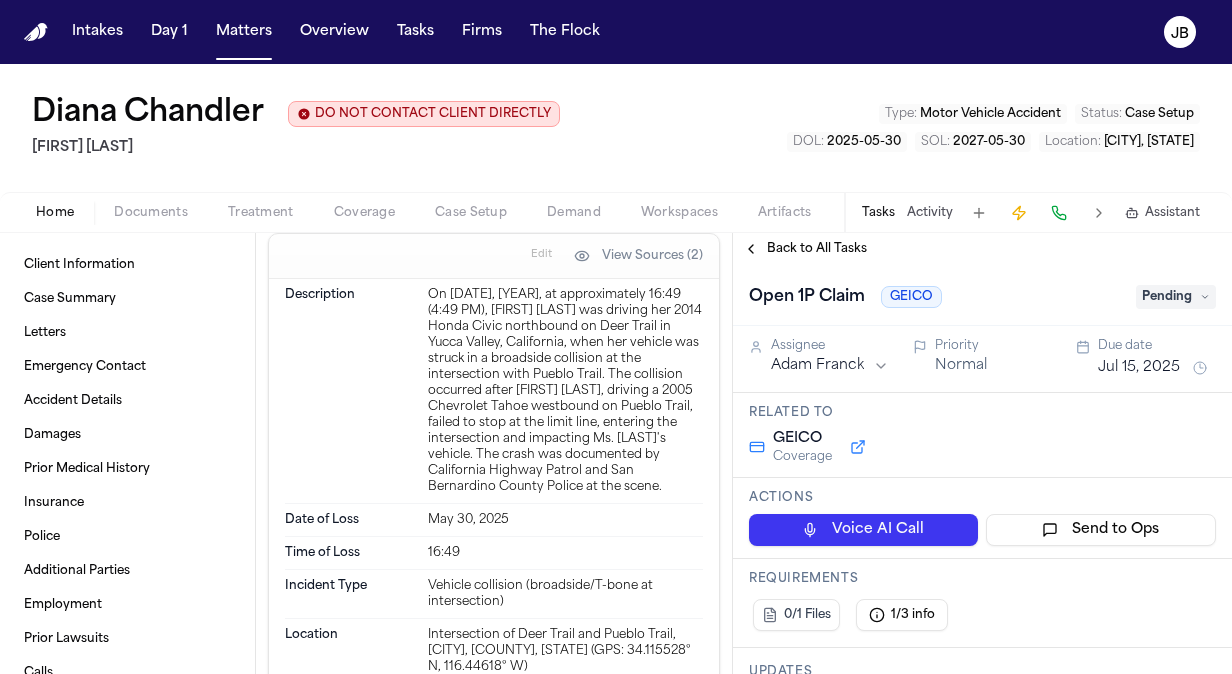 click on "Back to All Tasks" at bounding box center (805, 249) 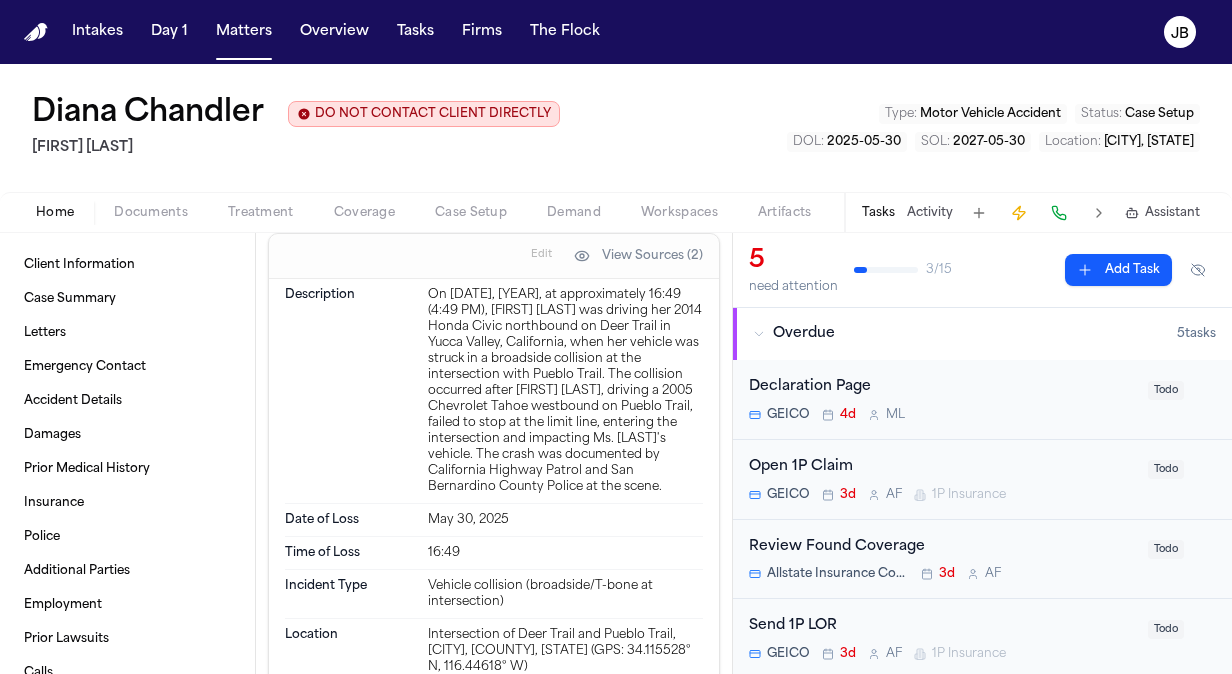 click on "Declaration Page" at bounding box center (942, 387) 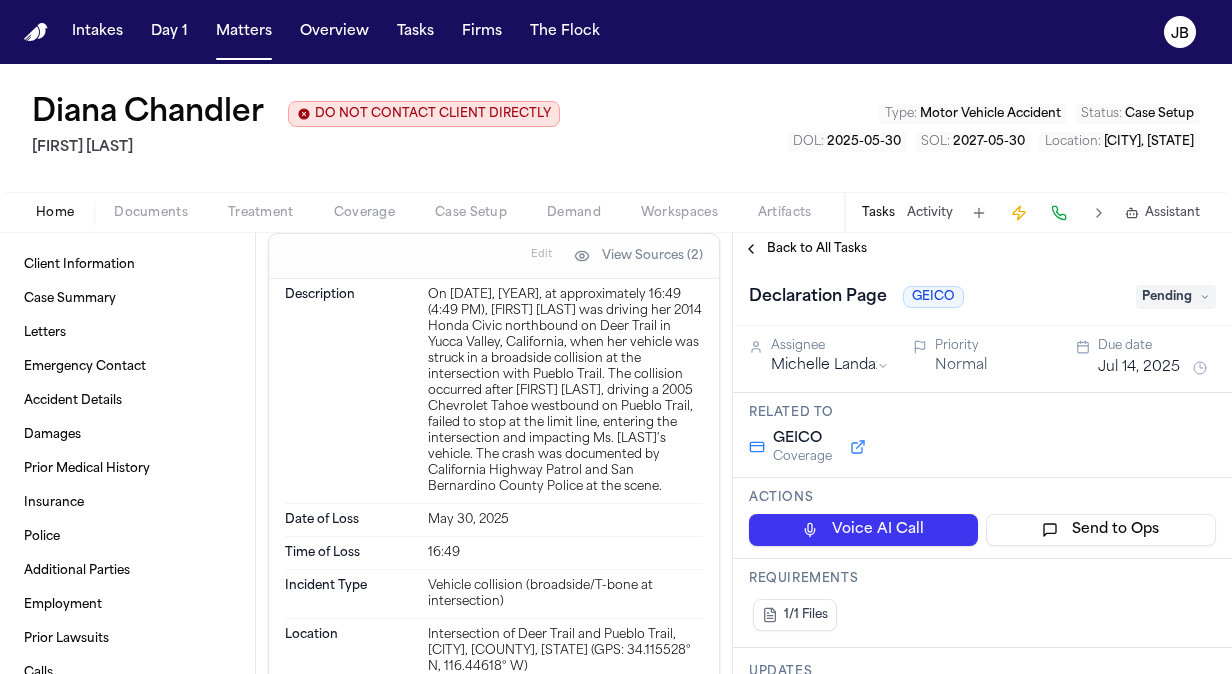 click on "Back to All Tasks" at bounding box center (805, 249) 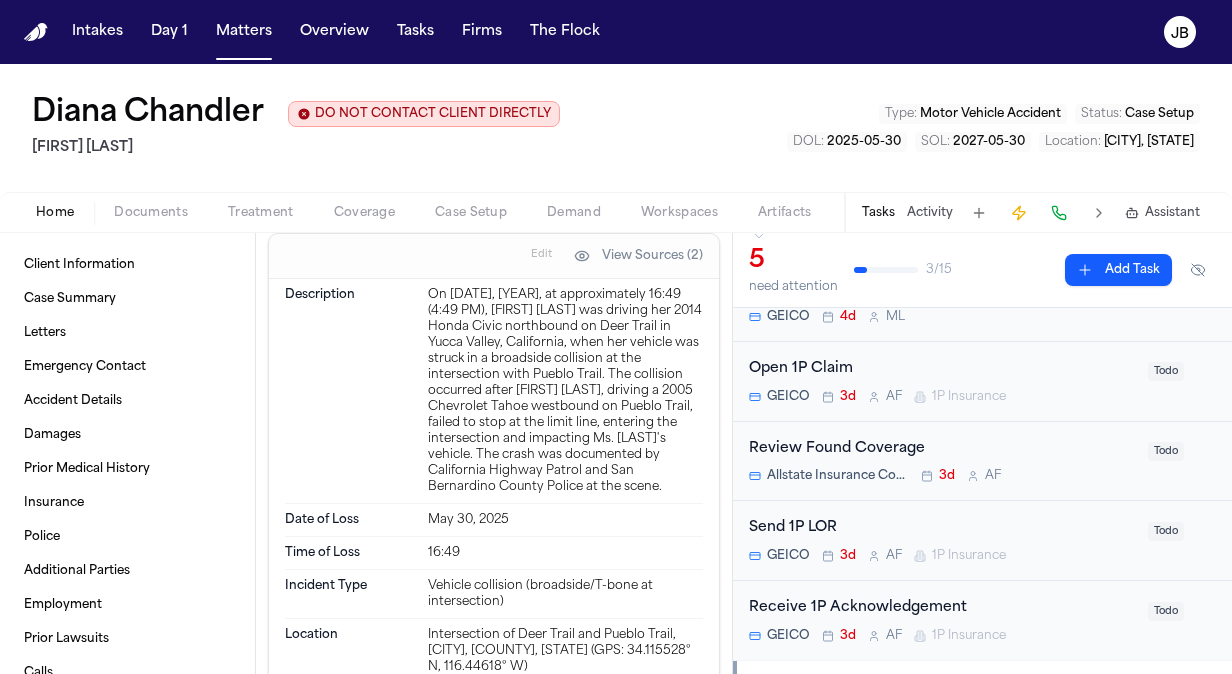 scroll, scrollTop: 100, scrollLeft: 0, axis: vertical 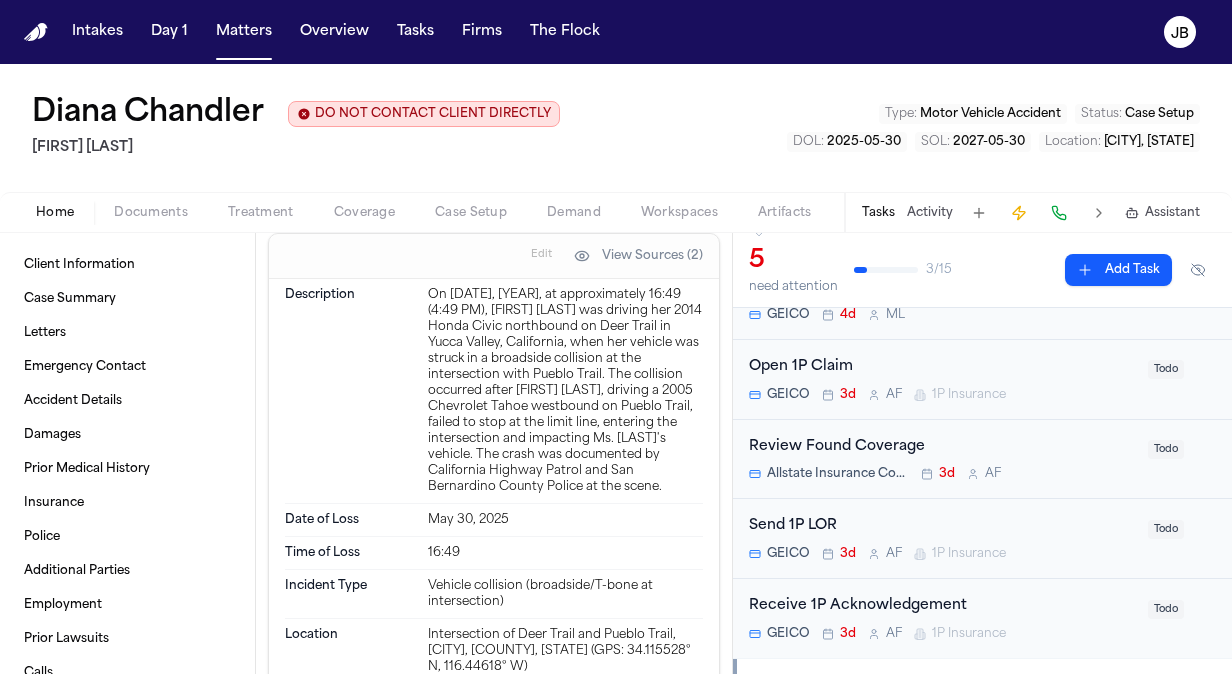 click on "Open 1P Claim" at bounding box center (942, 367) 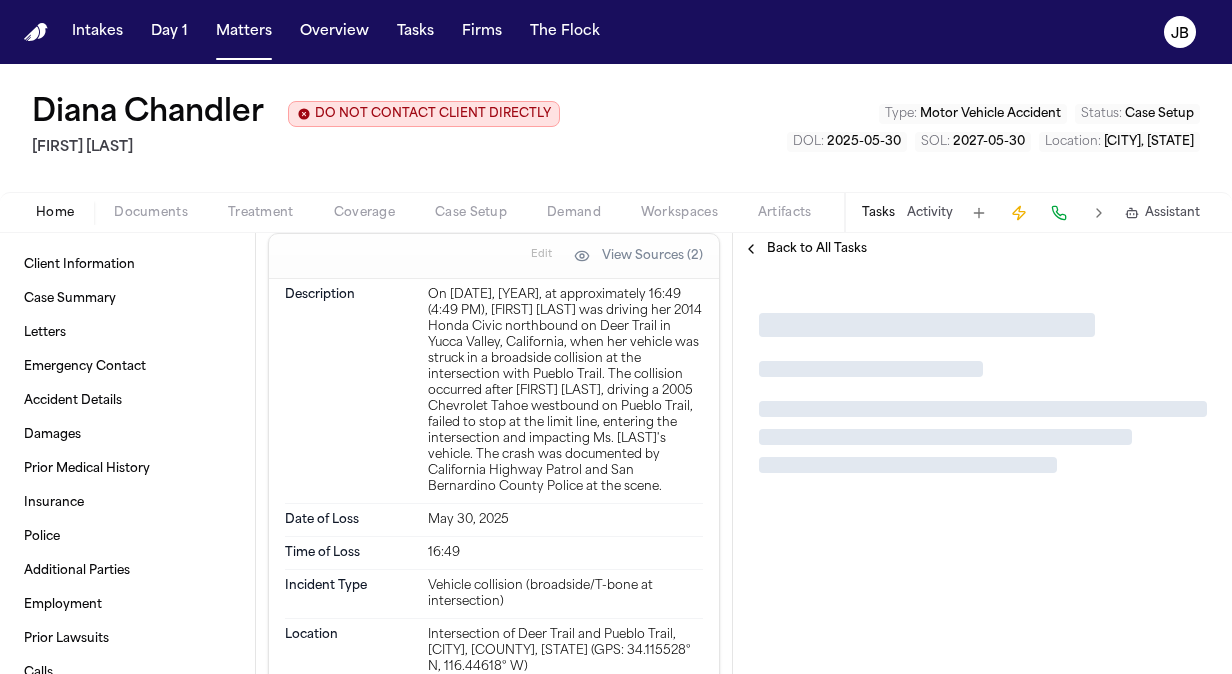 scroll, scrollTop: 0, scrollLeft: 0, axis: both 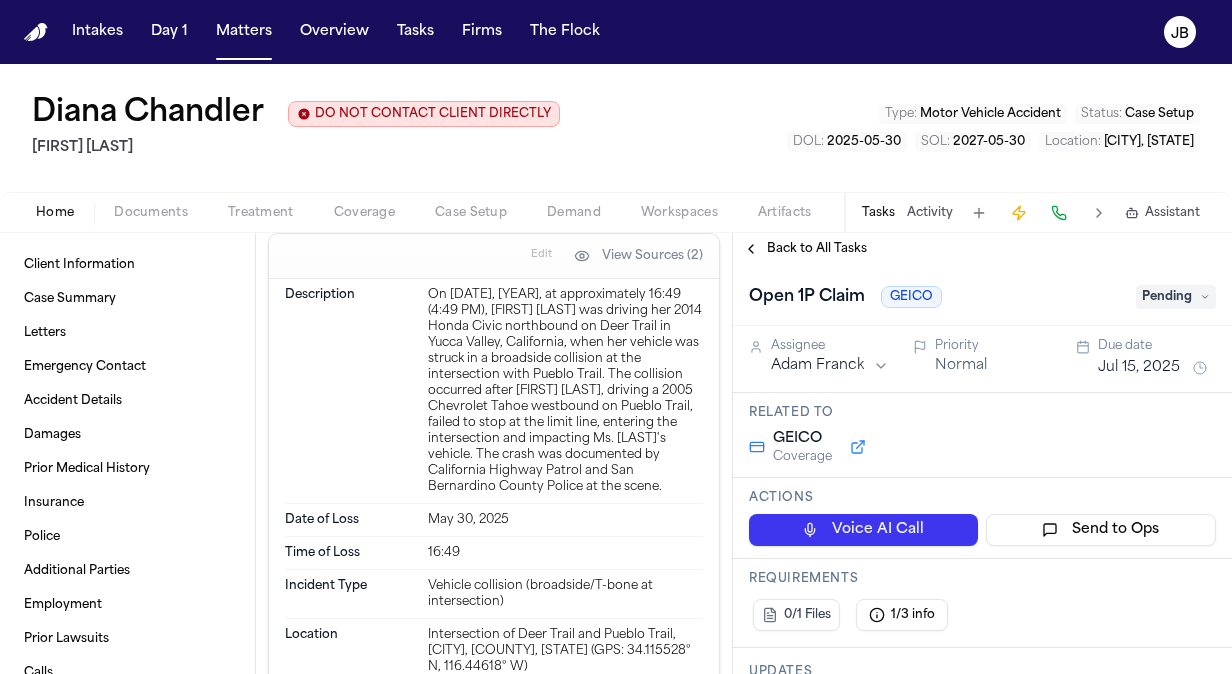 click on "Assignee [FIRST] [LAST] Priority Normal Due date Jul 15, 2025" at bounding box center (982, 359) 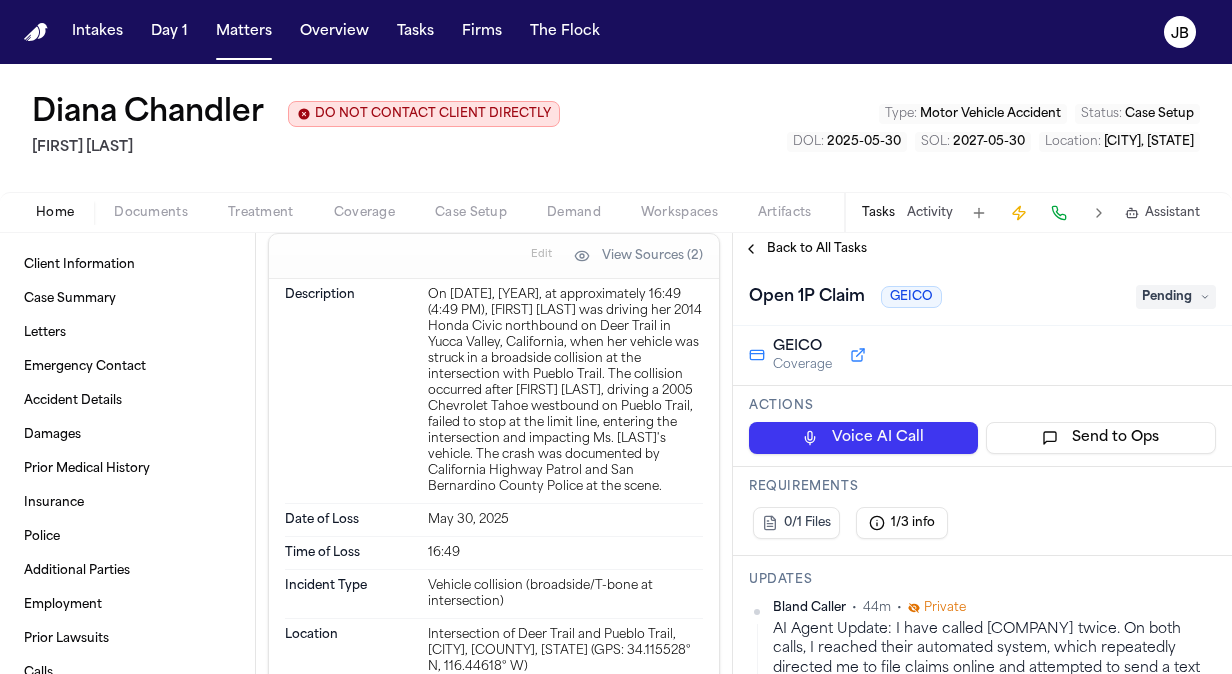 scroll, scrollTop: 96, scrollLeft: 0, axis: vertical 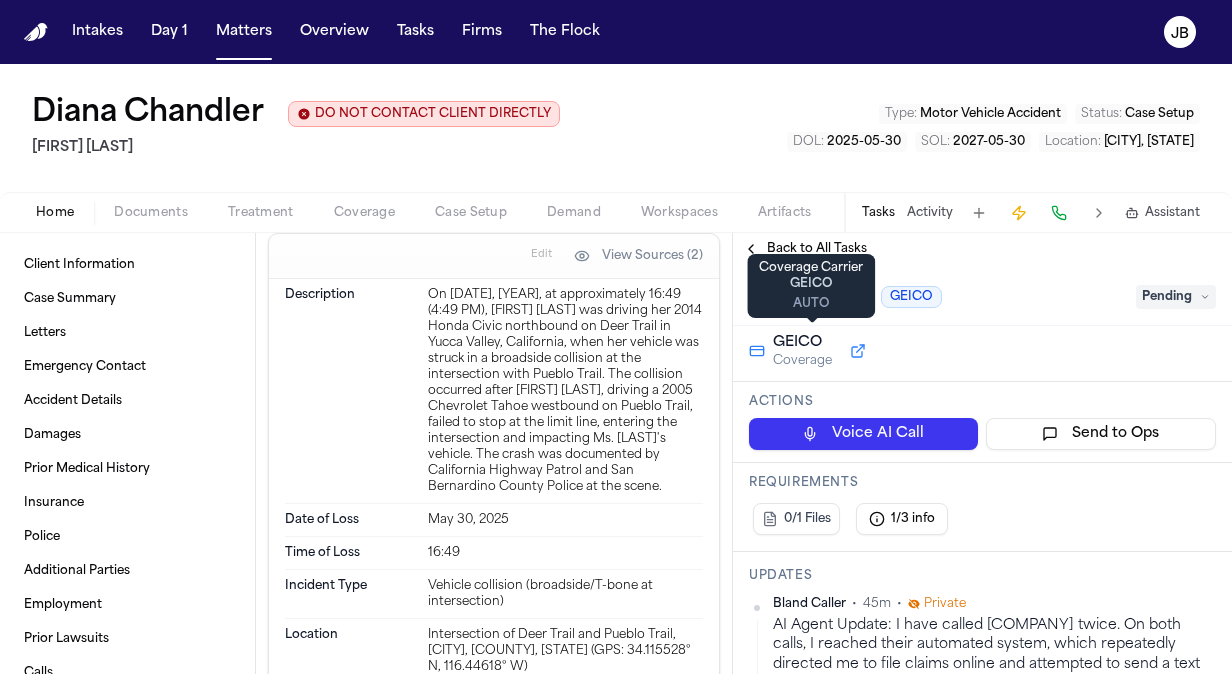 click on "GEICO" at bounding box center [802, 343] 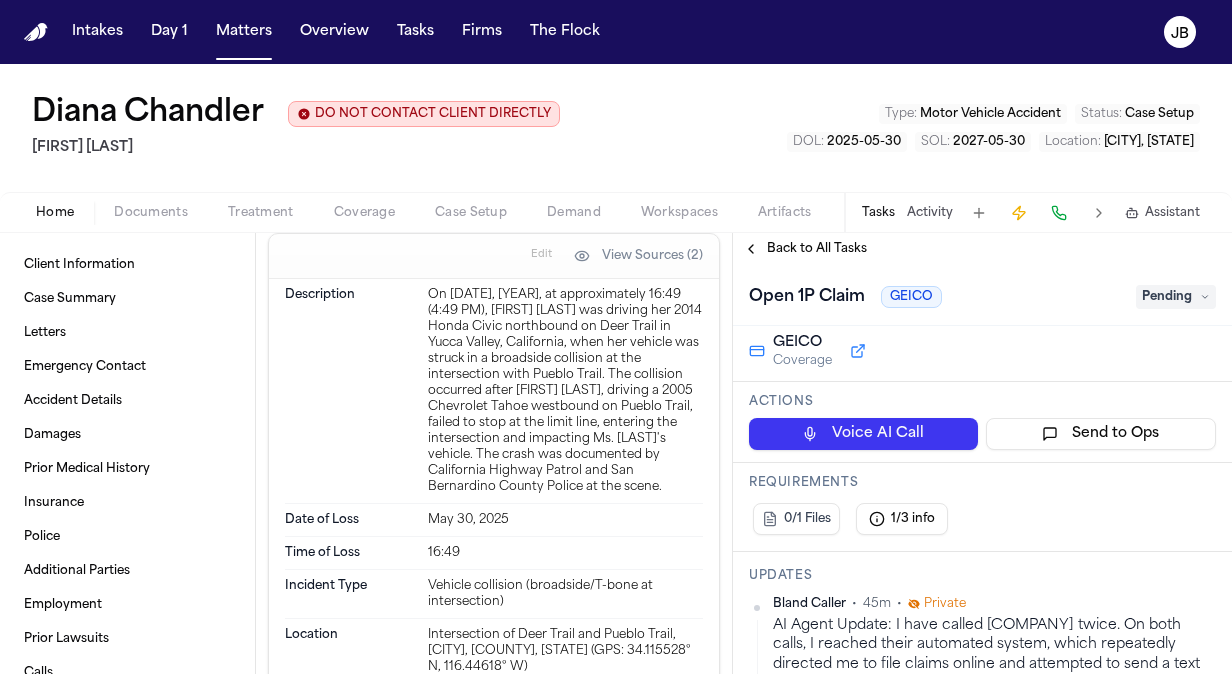 click at bounding box center (858, 351) 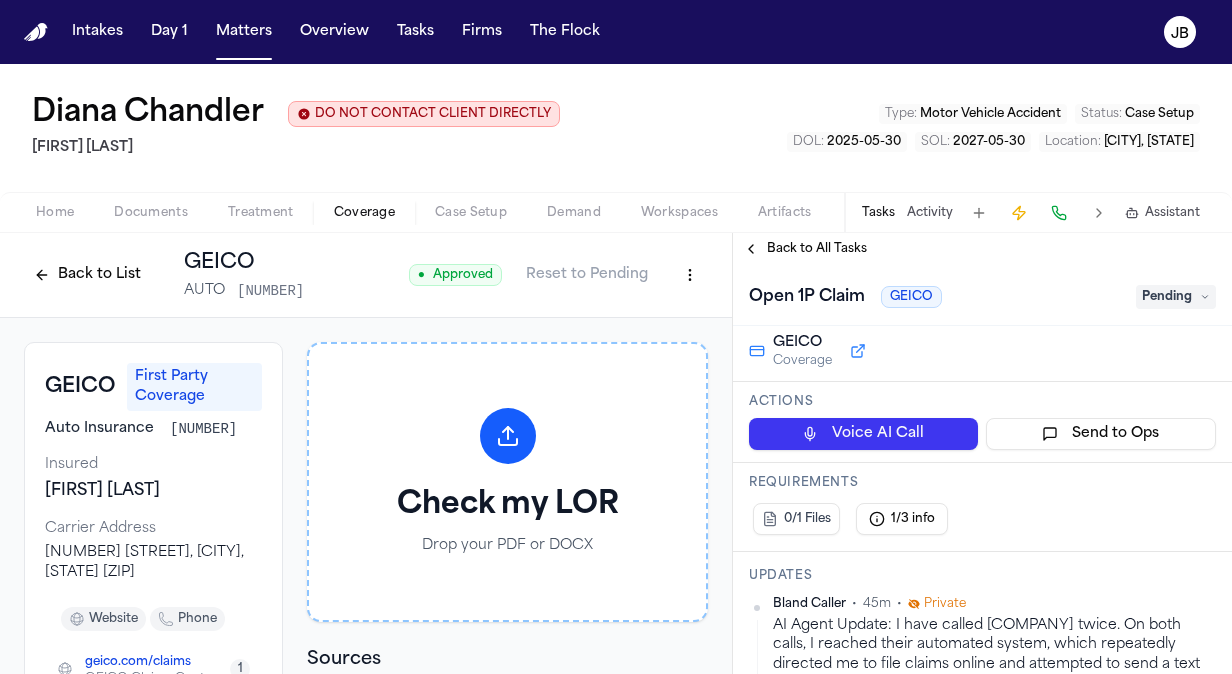 click on "GEICO" at bounding box center (80, 387) 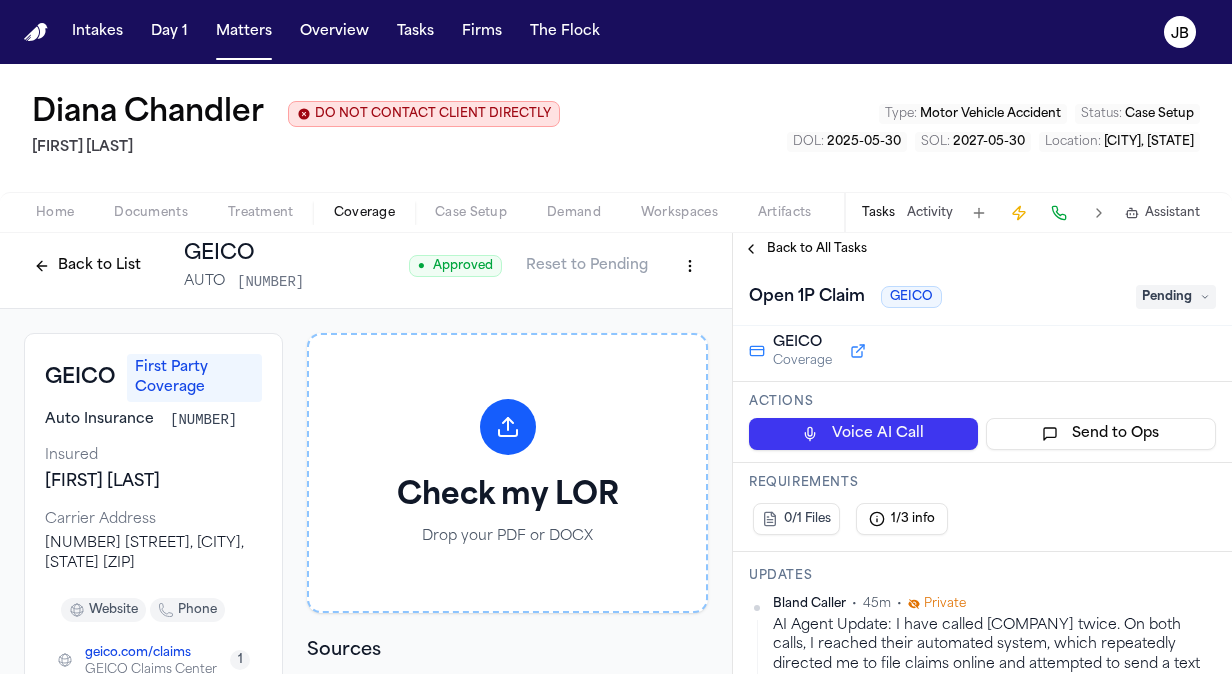 scroll, scrollTop: 0, scrollLeft: 0, axis: both 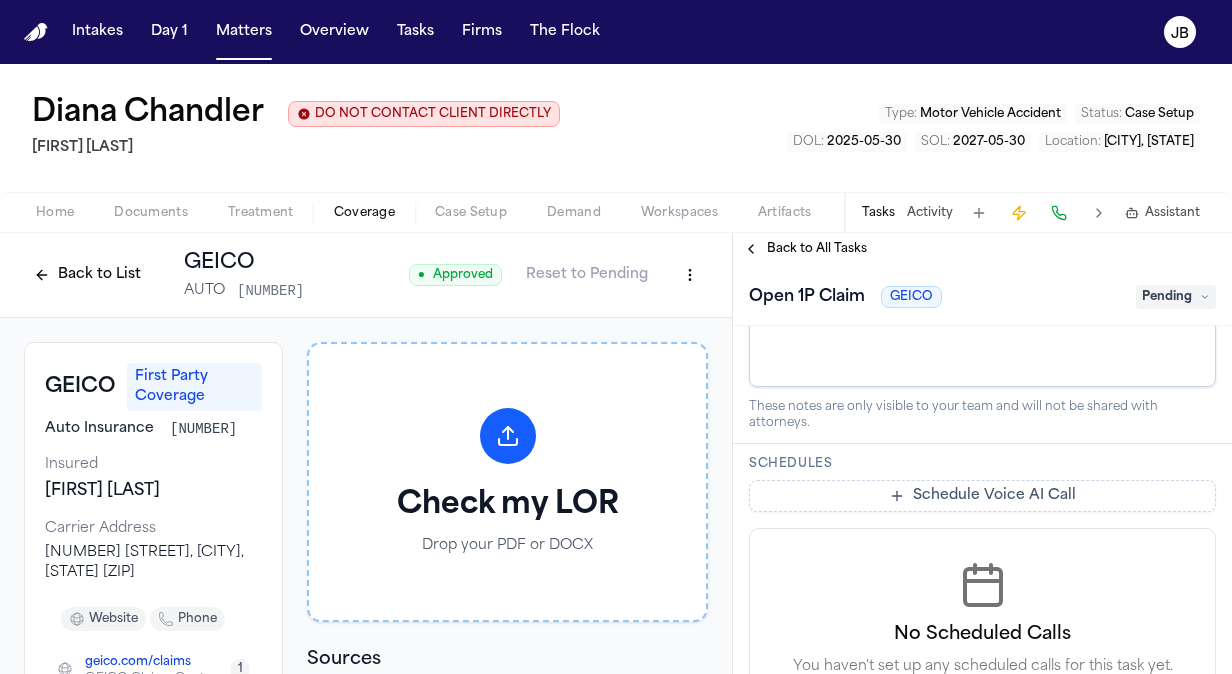 click on "Open 1P Claim" at bounding box center [807, 297] 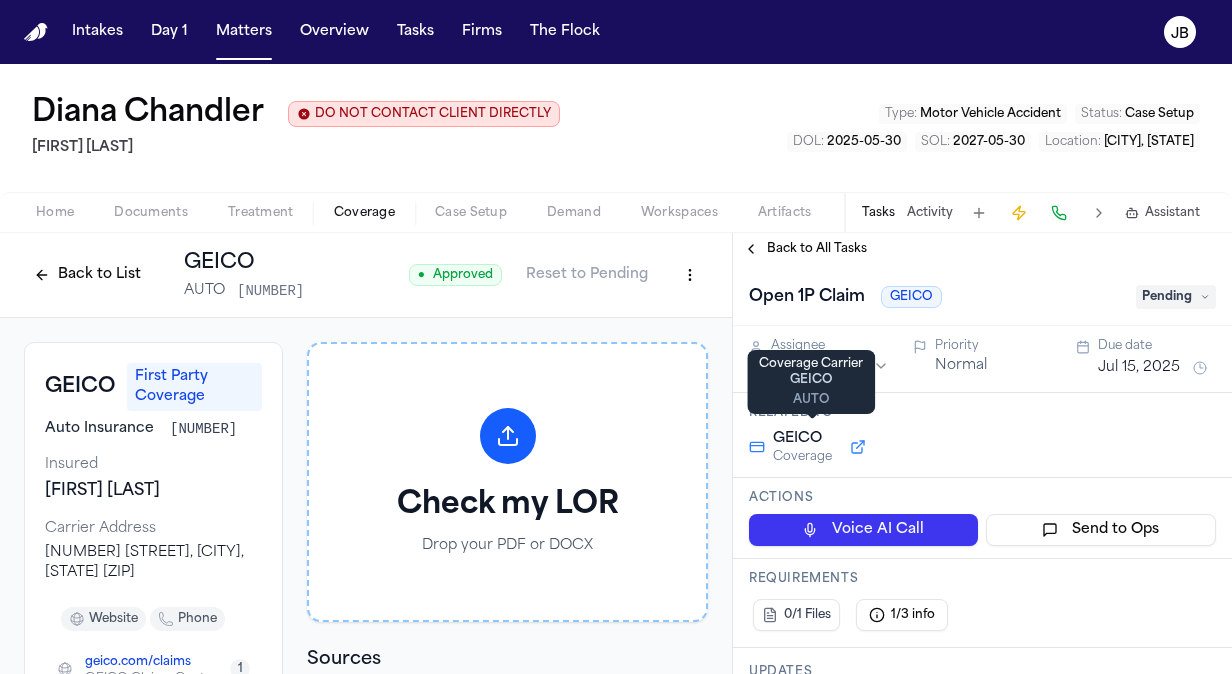 click on "GEICO" at bounding box center (802, 439) 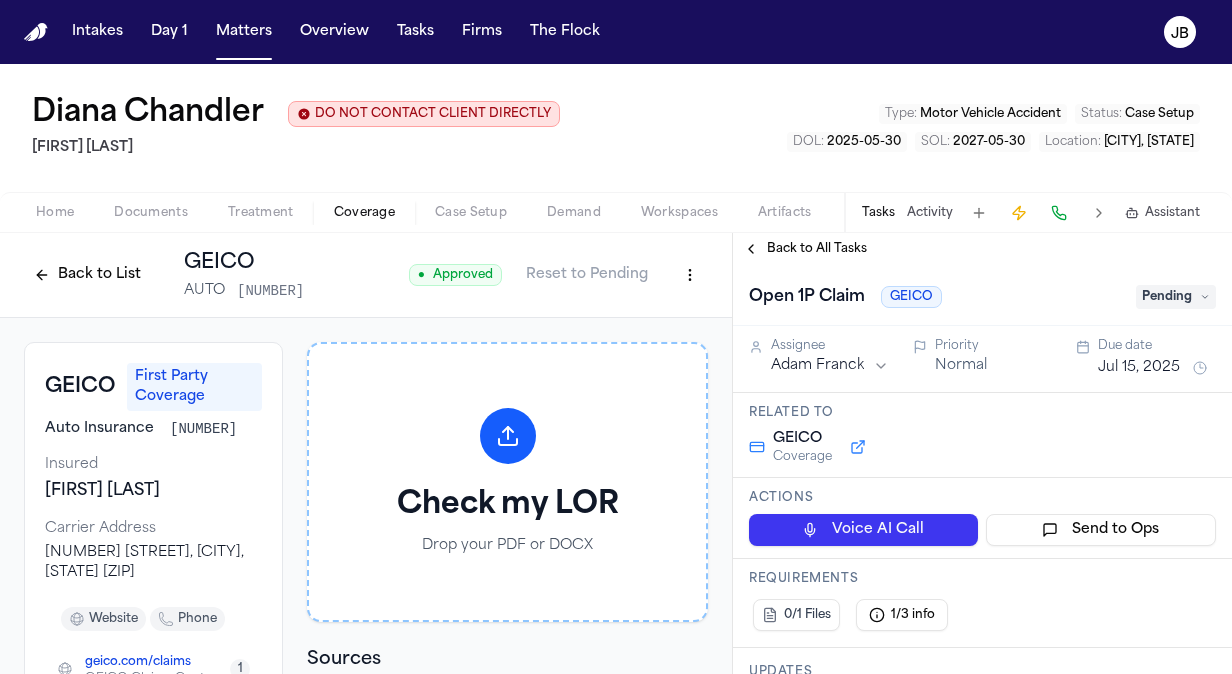 click on "GEICO" at bounding box center (802, 439) 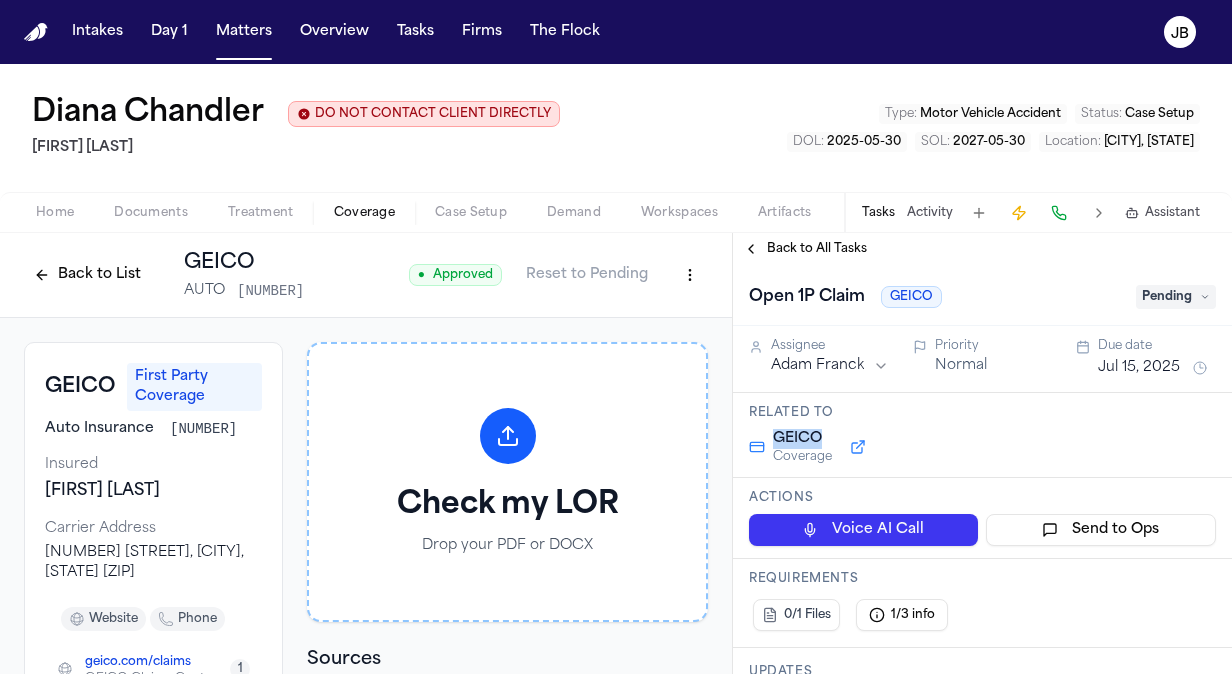 click on "GEICO" at bounding box center [802, 439] 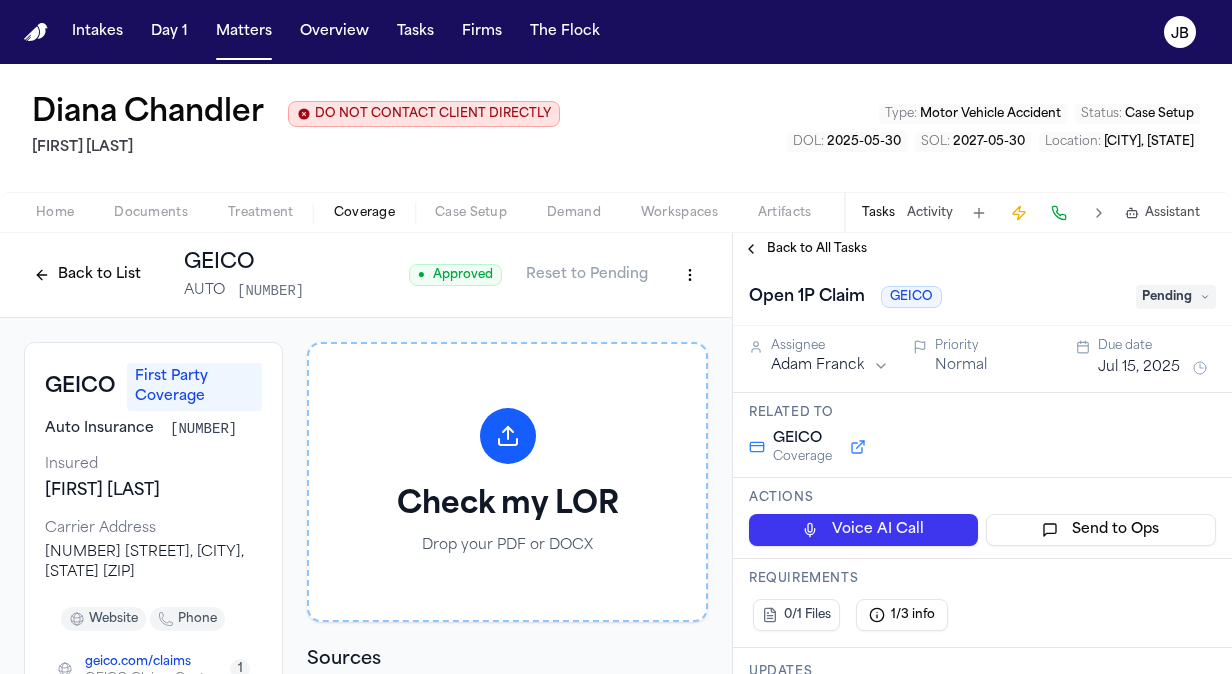 drag, startPoint x: 792, startPoint y: 429, endPoint x: 745, endPoint y: 440, distance: 48.270073 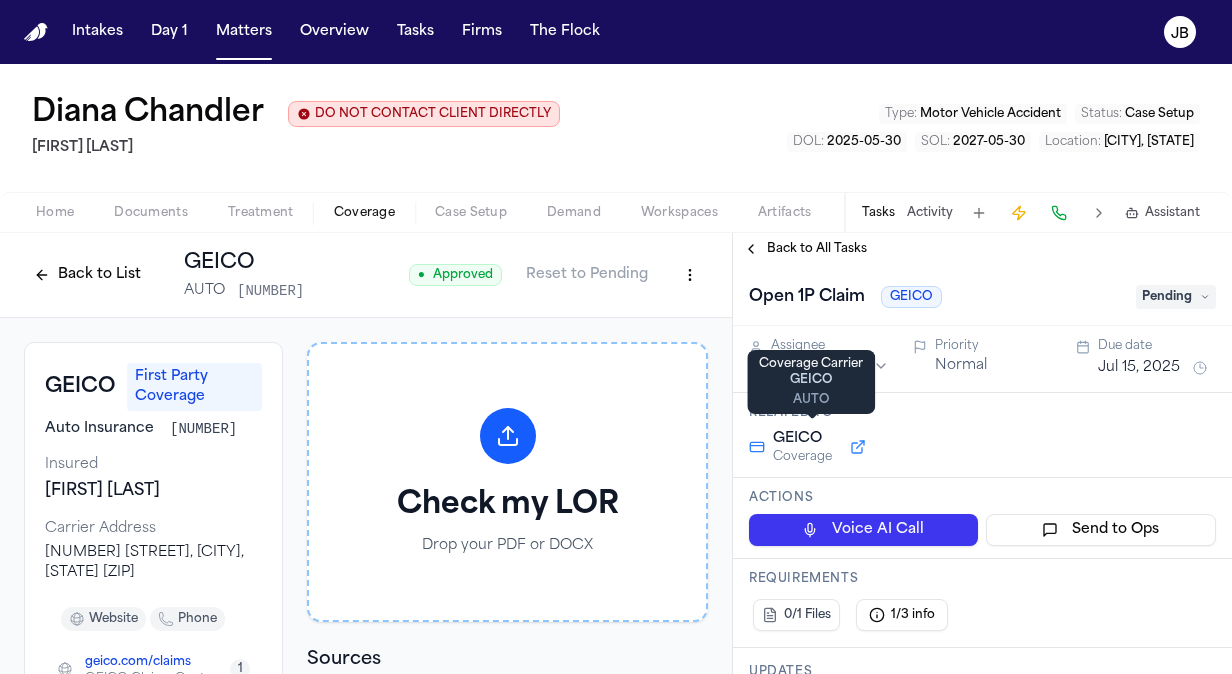 click 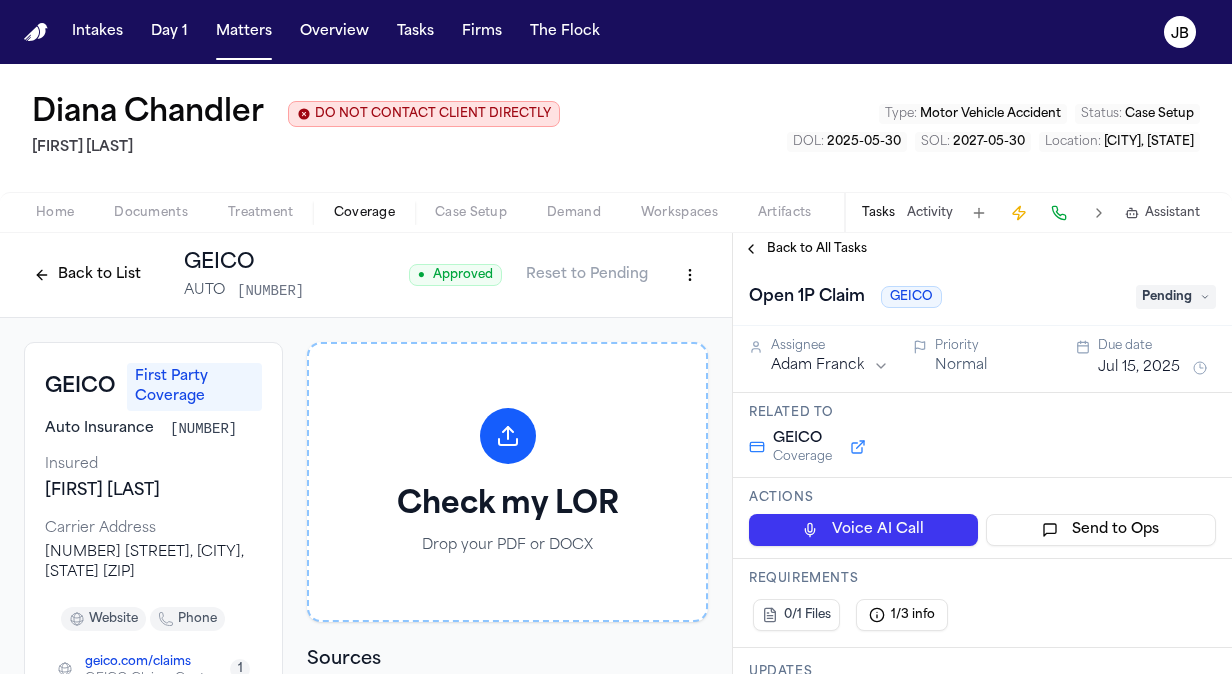 click 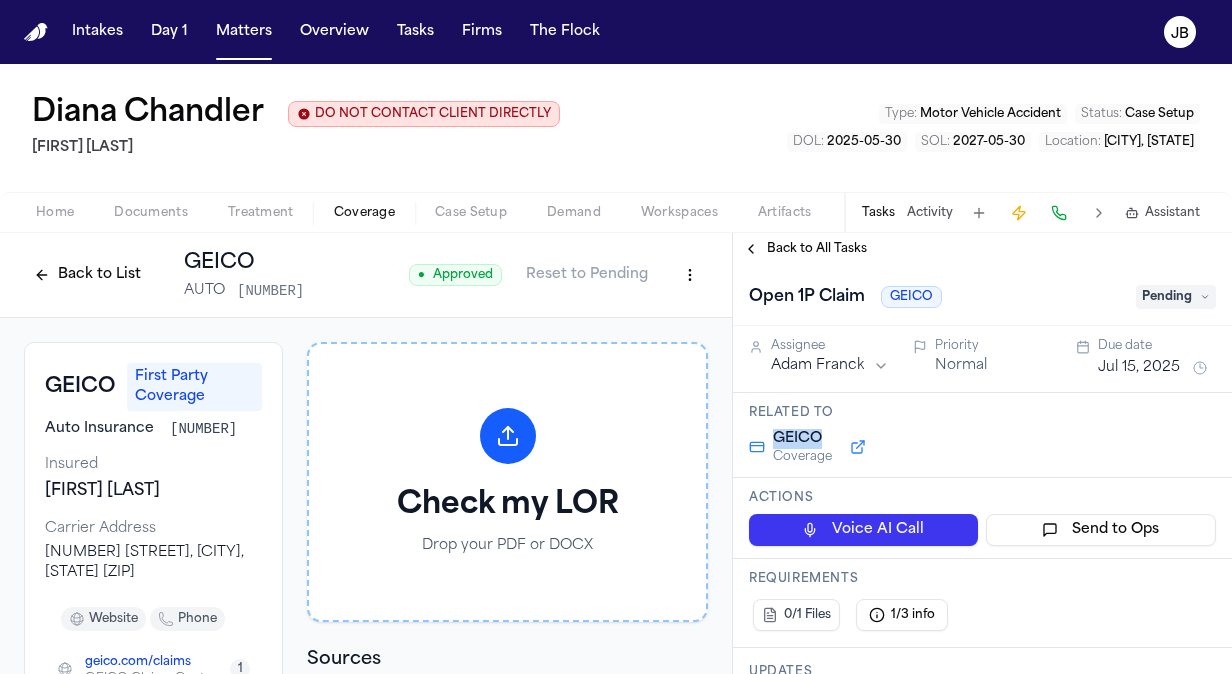 click 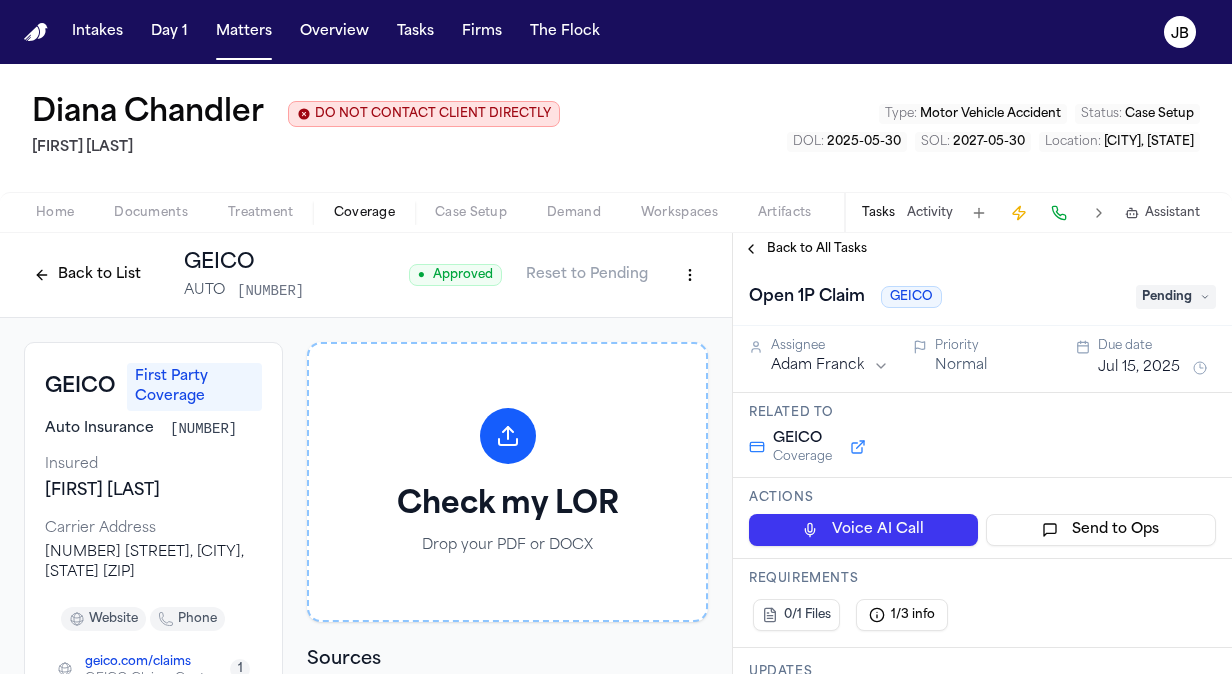 drag, startPoint x: 754, startPoint y: 446, endPoint x: 952, endPoint y: 416, distance: 200.25983 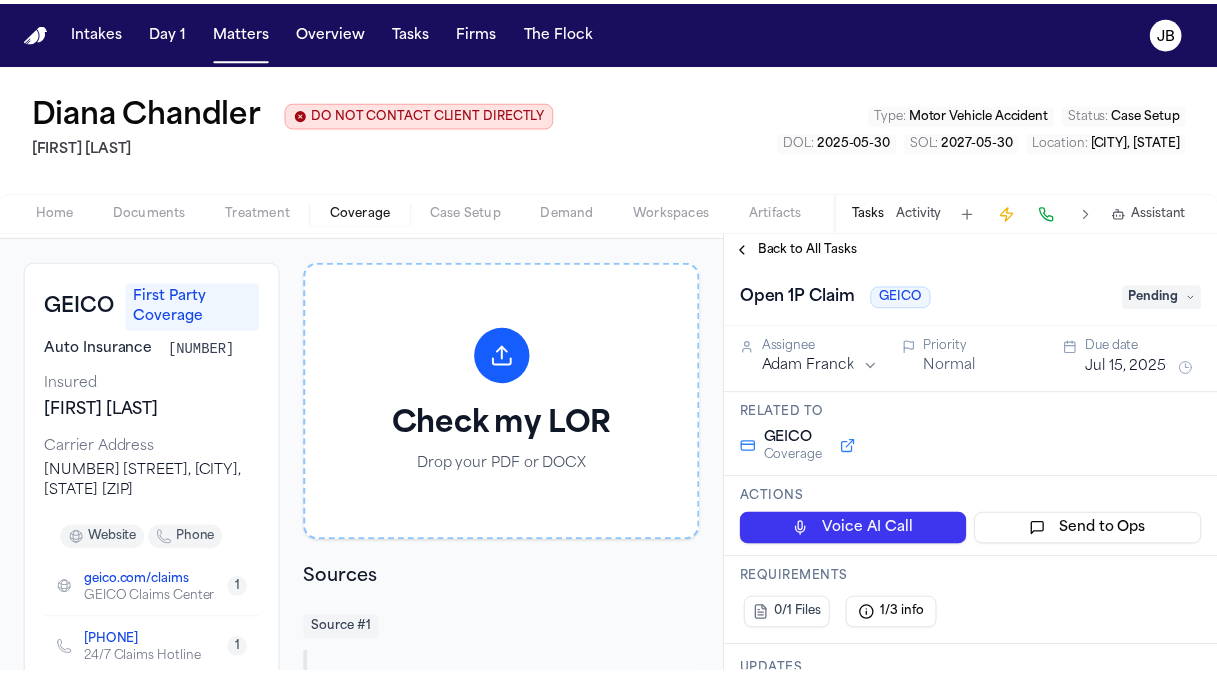 scroll, scrollTop: 0, scrollLeft: 0, axis: both 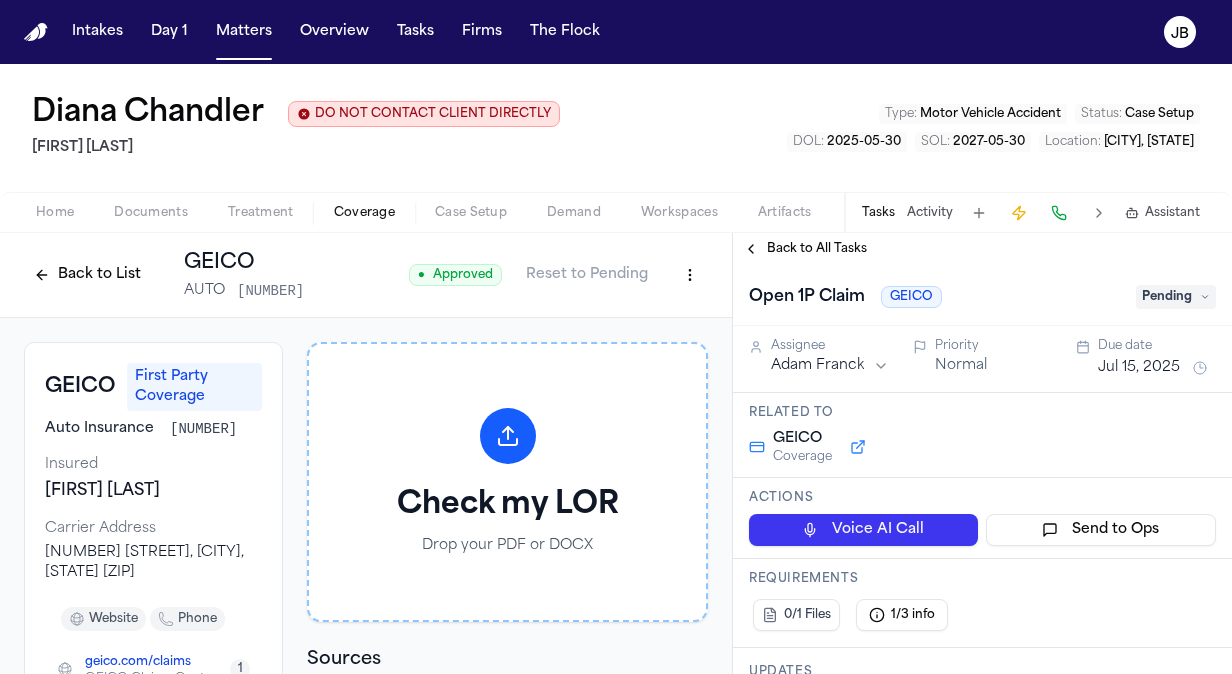 click on "Intakes Day 1 Matters Overview Tasks Firms The Flock JB [FIRST] [LAST] DO NOT CONTACT CLIENT DIRECTLY DO NOT CONTACT [FIRST] [LAST] Type :   Motor Vehicle Accident Status :   Case Setup DOL :   2025-05-30 SOL :   2027-05-30 Location :   [CITY], [STATE] Home Documents Treatment Coverage Case Setup Demand Workspaces Artifacts Tasks Activity Assistant Back to List GEICO AUTO 6201337836 ● Approved Reset to Pending GEICO First Party Coverage Auto Insurance 6201337836 Insured [FIRST] [LAST] Carrier Address [NUMBER] [STREET], [CITY], [STATE] [POSTAL_CODE] website phone geico.com/claims GEICO Claims Center 1 +1 (800) 841-3000 24/7 Claims Hotline 1 Additional Information Vehicles 2014 HONDA CIVIC  (GREY) VIN:  1HGCR2F35FA182622 Plate:   7BPJ151 Show policy details ( 1 ) Check my LOR Drop your PDF or DOCX Sources Source # 1 D. Chandler - CHP Police Report - 5.30.25 • 3 days ago Auto insurance information for [FIRST] [LAST] found in the 'PARTY 2' section of the California Highway Patrol traffic crash report." at bounding box center [616, 337] 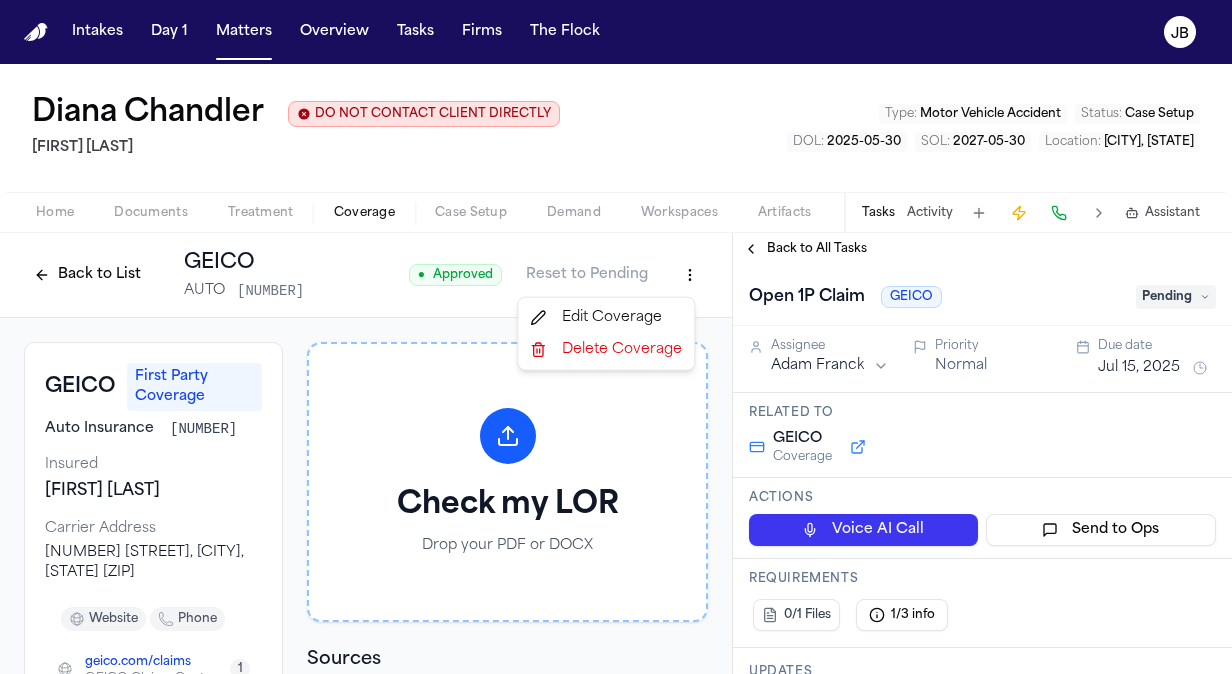 click on "Edit Coverage" at bounding box center [606, 318] 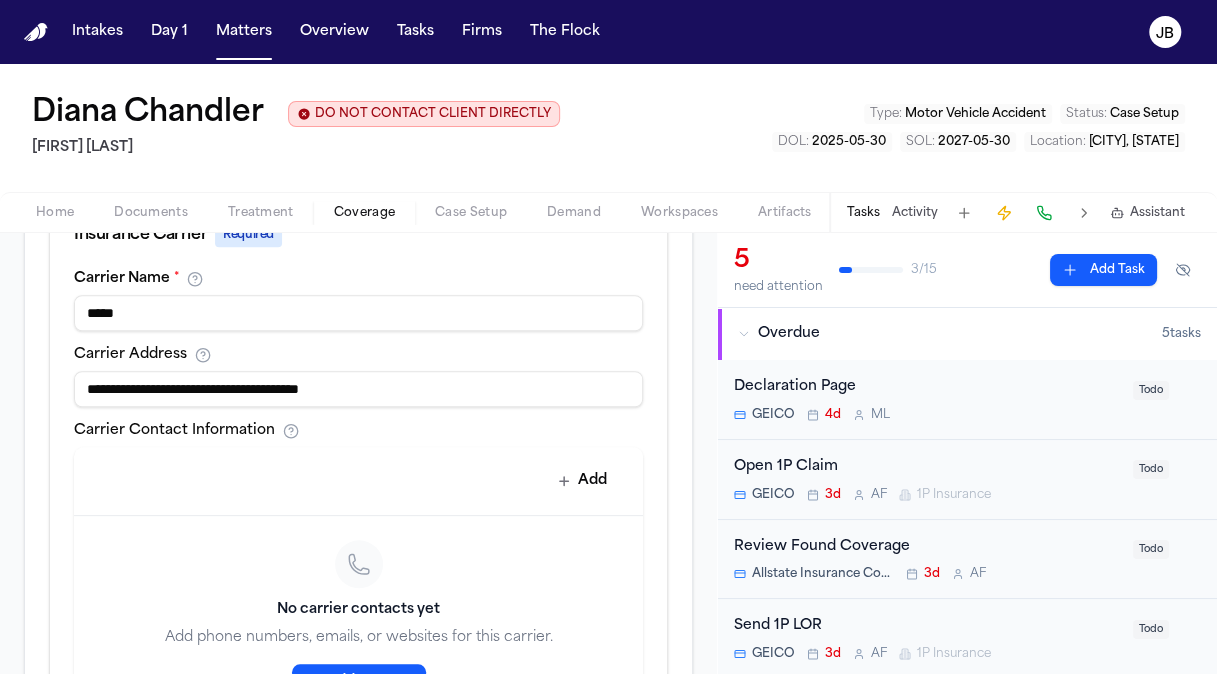 scroll, scrollTop: 810, scrollLeft: 0, axis: vertical 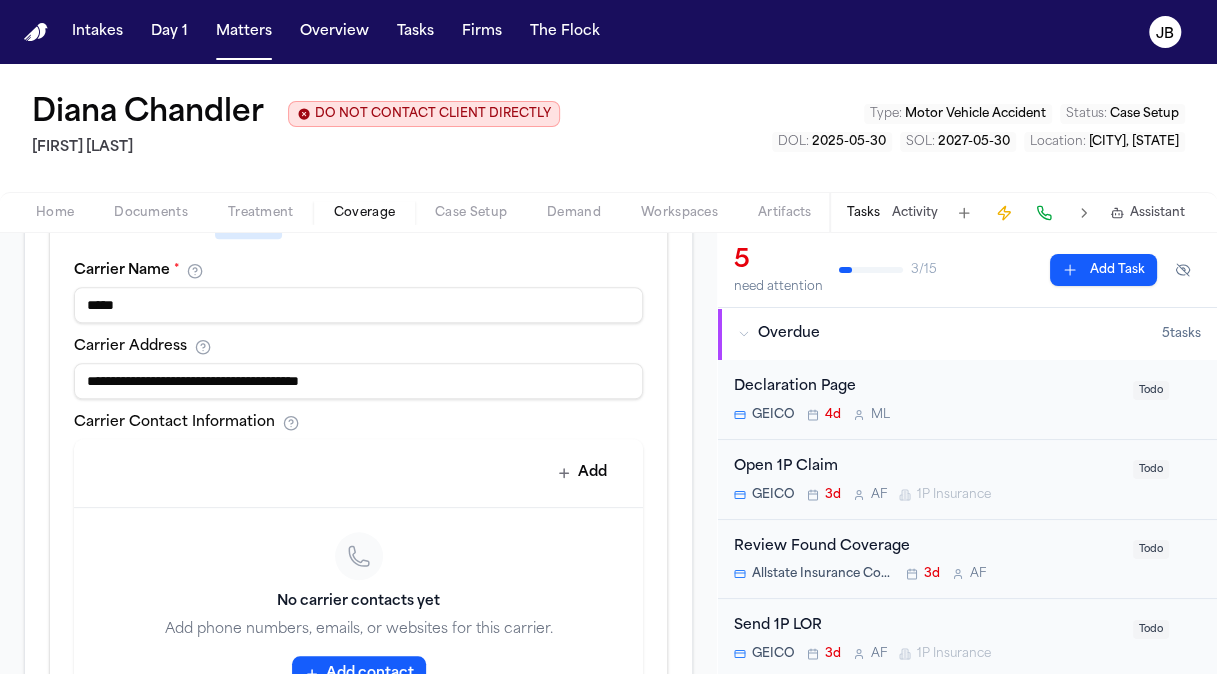 drag, startPoint x: 144, startPoint y: 304, endPoint x: 18, endPoint y: 298, distance: 126.14278 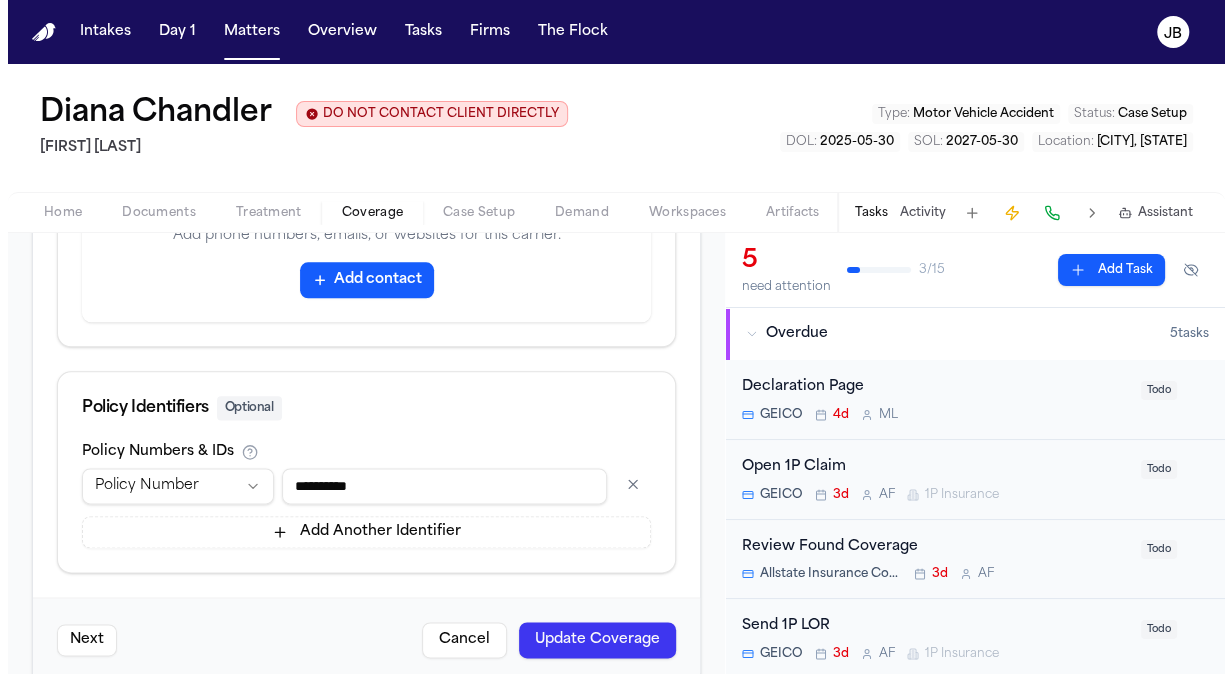 scroll, scrollTop: 1232, scrollLeft: 0, axis: vertical 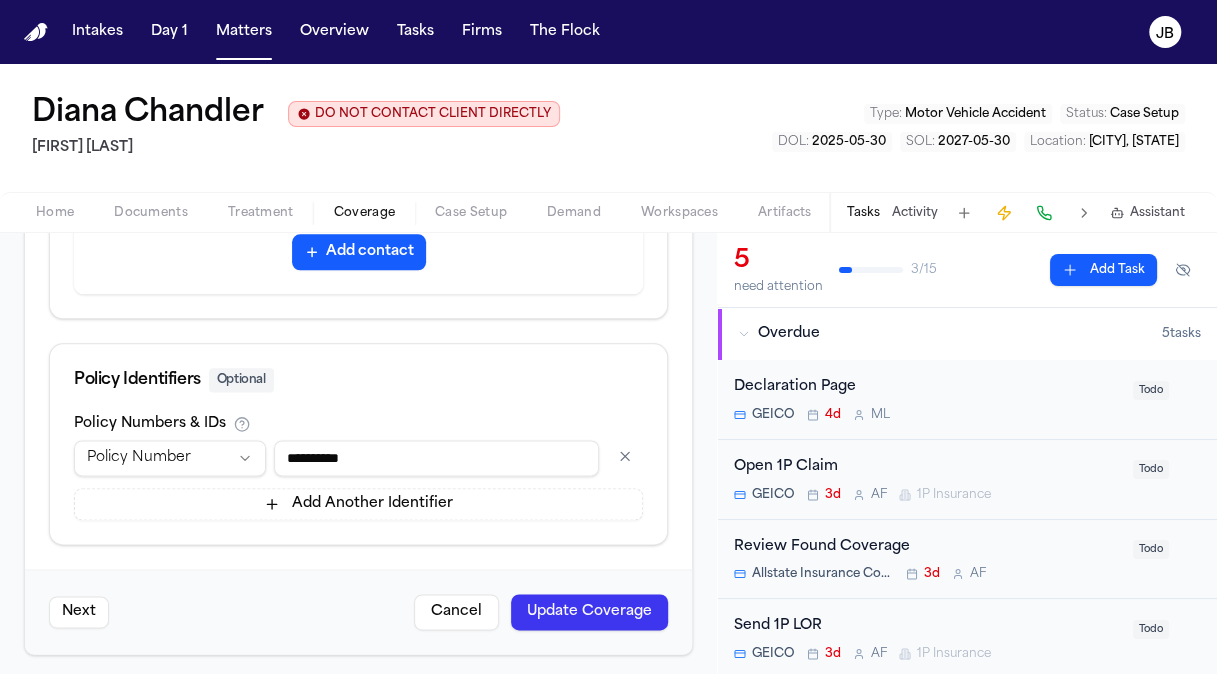 drag, startPoint x: 424, startPoint y: 460, endPoint x: 240, endPoint y: 454, distance: 184.0978 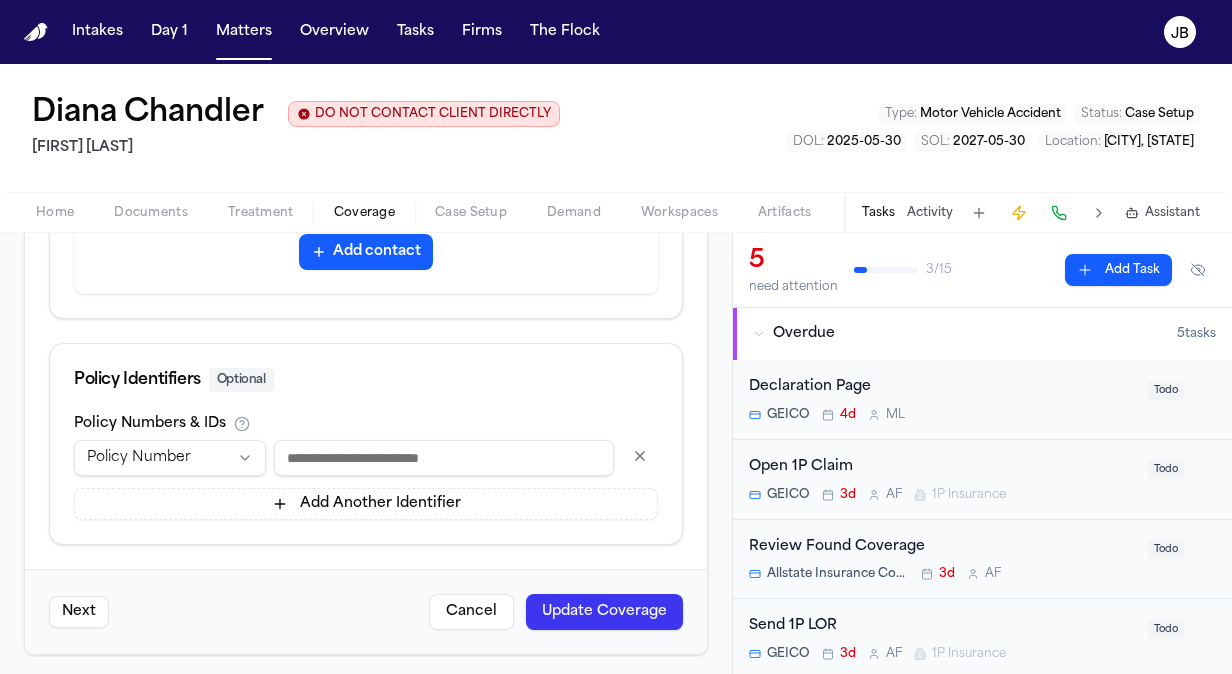 click on "Intakes Day 1 Matters Overview Tasks Firms The Flock JB [FIRST] [LAST] DO NOT CONTACT CLIENT DIRECTLY DO NOT CONTACT [FIRST] [LAST] Type :   Motor Vehicle Accident Status :   Case Setup DOL :   2025-05-30 SOL :   2027-05-30 Location :   [CITY], [STATE] Home Documents Treatment Coverage Case Setup Demand Workspaces Artifacts Tasks Activity Assistant Back to Coverage Edit Coverage Ready to Save Update the insurance coverage information for this matter Coverage ID: f9710dea-49d8-4bb5-9269-0790d1f61cd8 Progress: 2 of 4 sections complete Basic Info * Category, carrier, and policy holder information Policy Details Vehicles, policy specifics, and additional details Benefits Coverage types and limits Claims Info Active claims, adjusters, and subrogation details Category, carrier, and policy holder information Getting Started Start with the essential information below. You can always add more details in the other tabs later. Essential Information Required Coverage Category * First Party (Client's Auto) * *****" at bounding box center [616, 337] 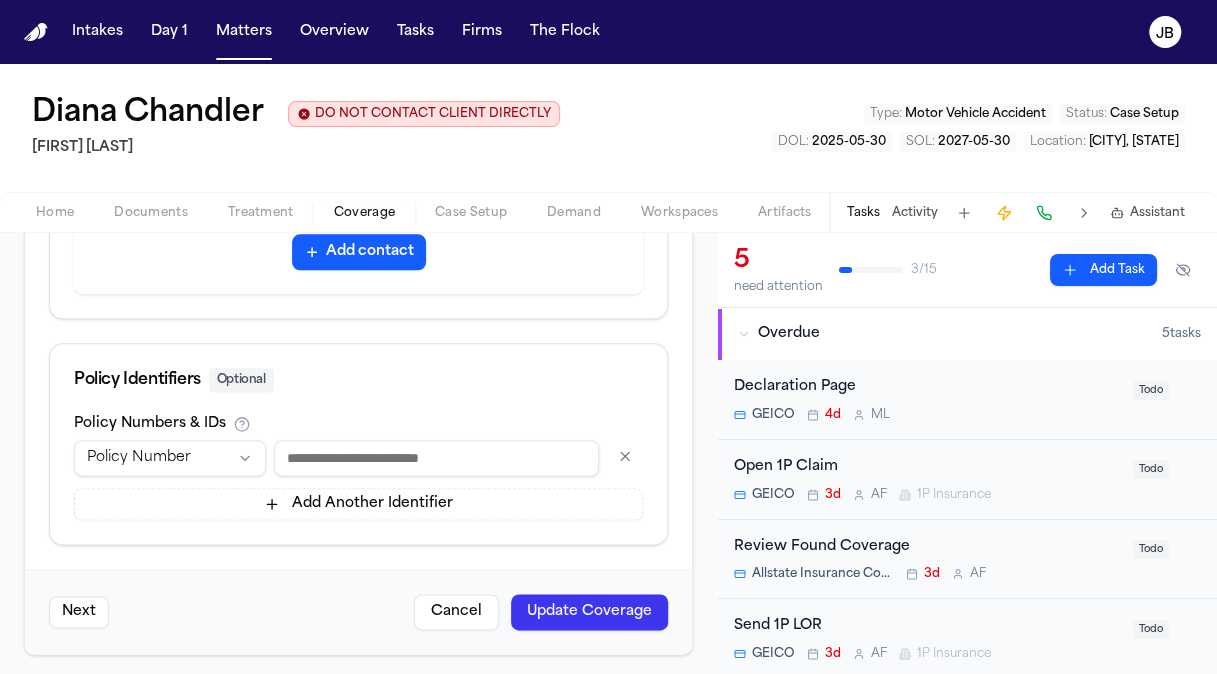 click on "Intakes Day 1 Matters Overview Tasks Firms The Flock JB [FIRST] [LAST] DO NOT CONTACT CLIENT DIRECTLY DO NOT CONTACT [FIRST] [LAST] Type :   Motor Vehicle Accident Status :   Case Setup DOL :   2025-05-30 SOL :   2027-05-30 Location :   [CITY], [STATE] Home Documents Treatment Coverage Case Setup Demand Workspaces Artifacts Tasks Activity Assistant Back to Coverage Edit Coverage Ready to Save Update the insurance coverage information for this matter Coverage ID: f9710dea-49d8-4bb5-9269-0790d1f61cd8 Progress: 2 of 4 sections complete Basic Info * Category, carrier, and policy holder information Policy Details Vehicles, policy specifics, and additional details Benefits Coverage types and limits Claims Info Active claims, adjusters, and subrogation details Category, carrier, and policy holder information Getting Started Start with the essential information below. You can always add more details in the other tabs later. Essential Information Required Coverage Category * First Party (Client's Auto) * *****" at bounding box center [608, 337] 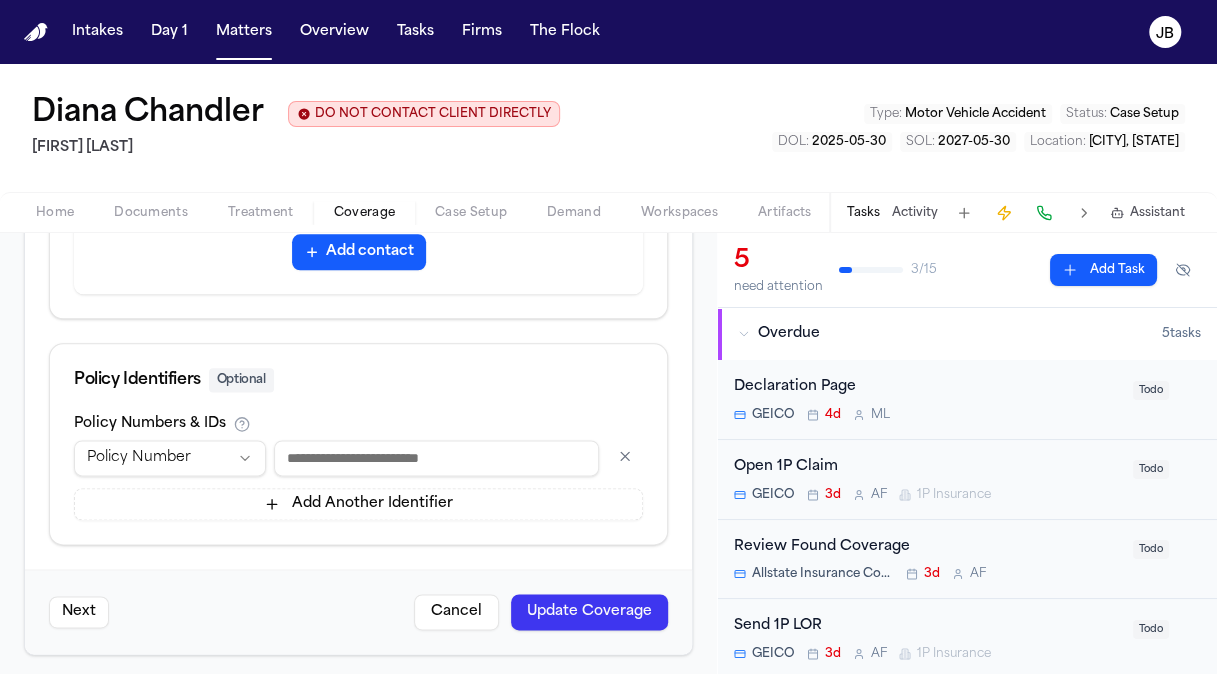 click on "Update Coverage" at bounding box center [589, 612] 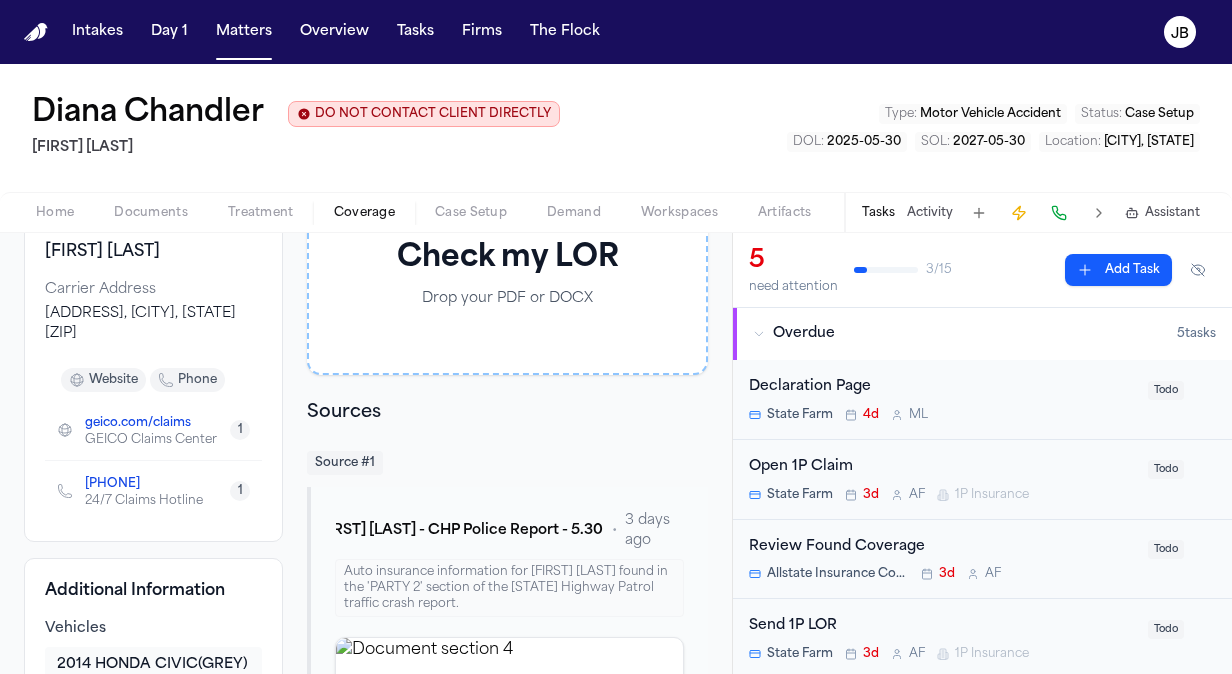 scroll, scrollTop: 249, scrollLeft: 0, axis: vertical 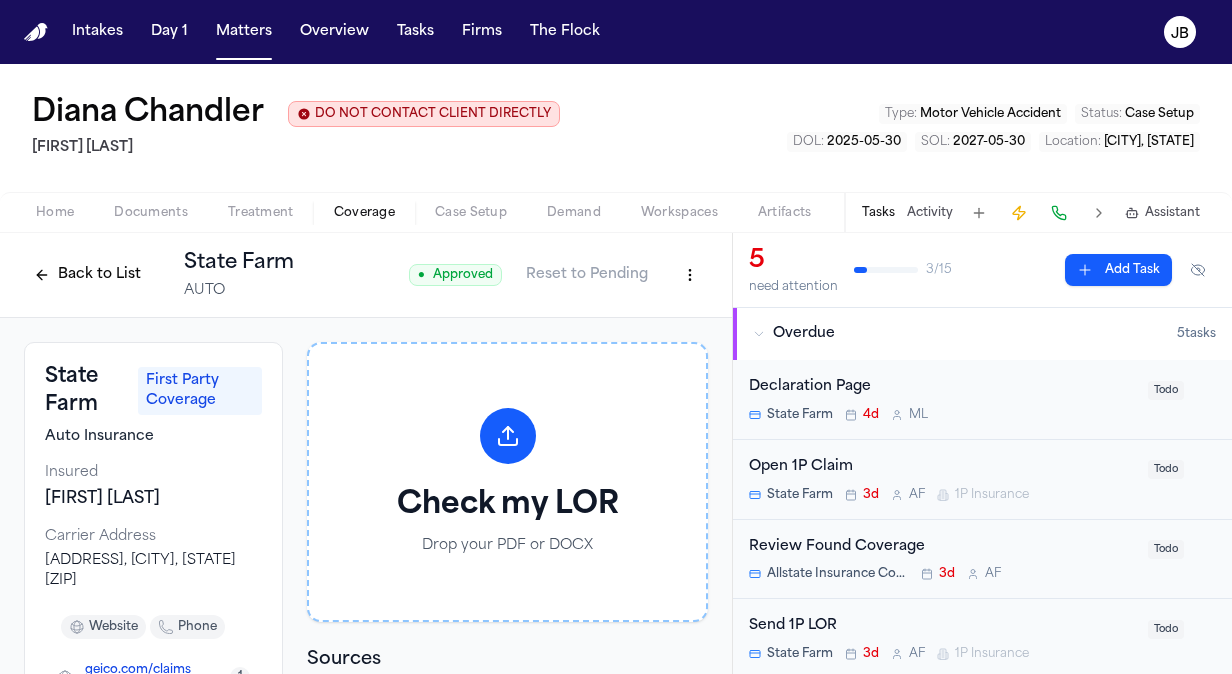 click on "Intakes Day 1 Matters Overview Tasks Firms The Flock JB [FIRST] [LAST] DO NOT CONTACT CLIENT DIRECTLY DO NOT CONTACT [FIRST] [LAST] Type :   Motor Vehicle Accident Status :   Case Setup DOL :   2025-05-30 SOL :   2027-05-30 Location :   Yucca Valley, CA Home Documents Treatment Coverage Case Setup Demand Workspaces Artifacts Tasks Activity Assistant Back to List [COMPANY] AUTO ● Approved Reset to Pending [COMPANY] First Party Coverage Auto Insurance Insured [FIRST] [LAST] Carrier Address PO Box 88002, North Metro, GA 30029-8002 website phone geico.com/claims [COMPANY] Claims Center 1 +1 (800) 841-3000 24/7 Claims Hotline 1 Additional Information Vehicles 2014 HONDA CIVIC  (GREY) VIN:  1HGCR2F35FA182622 Plate:   7BPJ151 Show policy details ( 1 ) Check my LOR Drop your PDF or DOCX Sources Source # 1 [FIRST] [LAST] - CHP Police Report - 5.30.25 • 3 days ago Auto insurance information for [FIRST] [LAST] found in the 'PARTY 2' section of the California Highway Patrol traffic crash report. Click to expand" at bounding box center (616, 337) 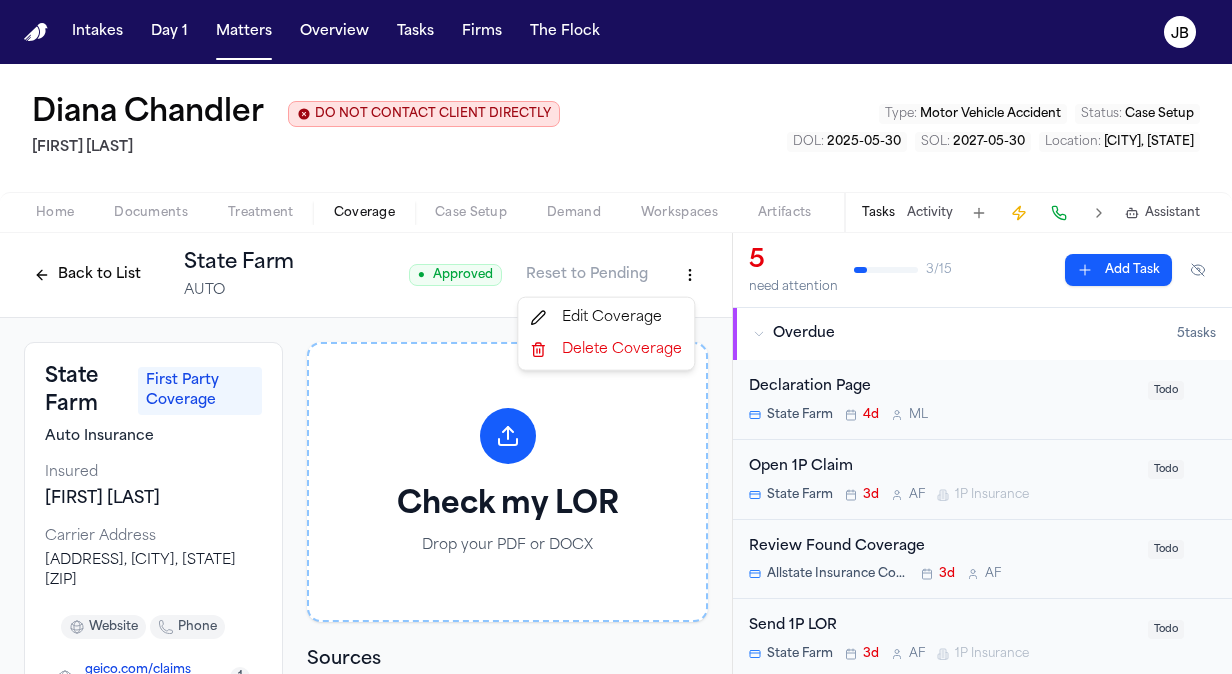 click on "Edit Coverage" at bounding box center [606, 318] 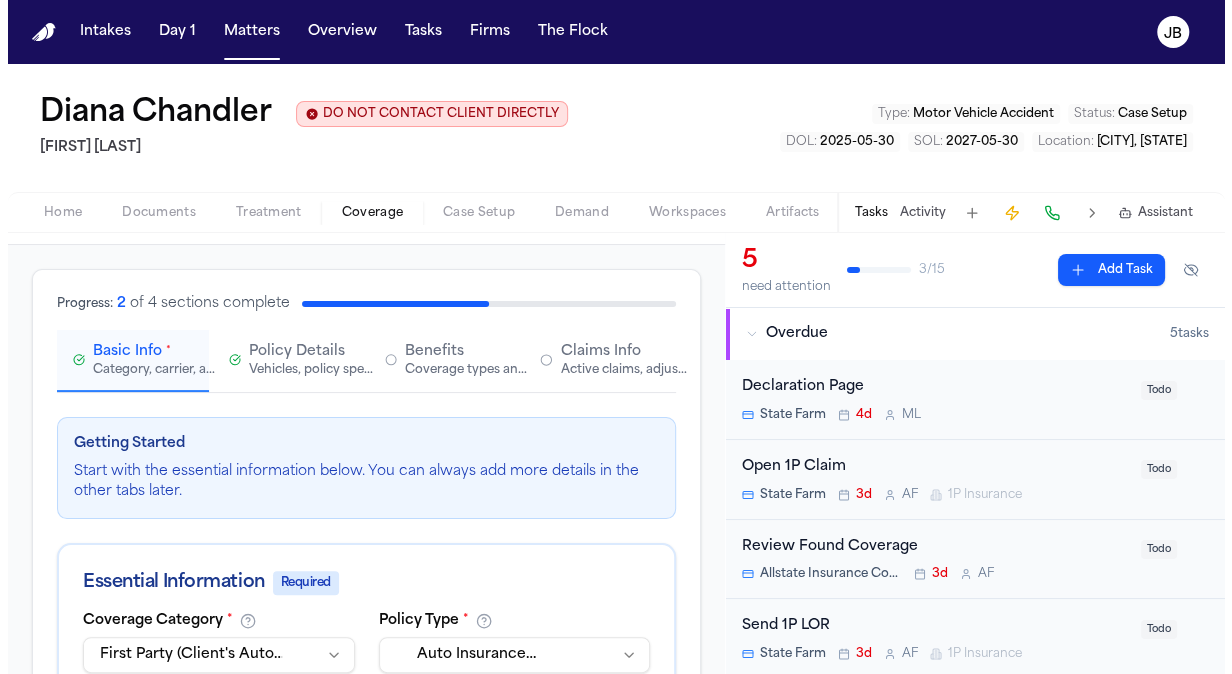 scroll, scrollTop: 135, scrollLeft: 0, axis: vertical 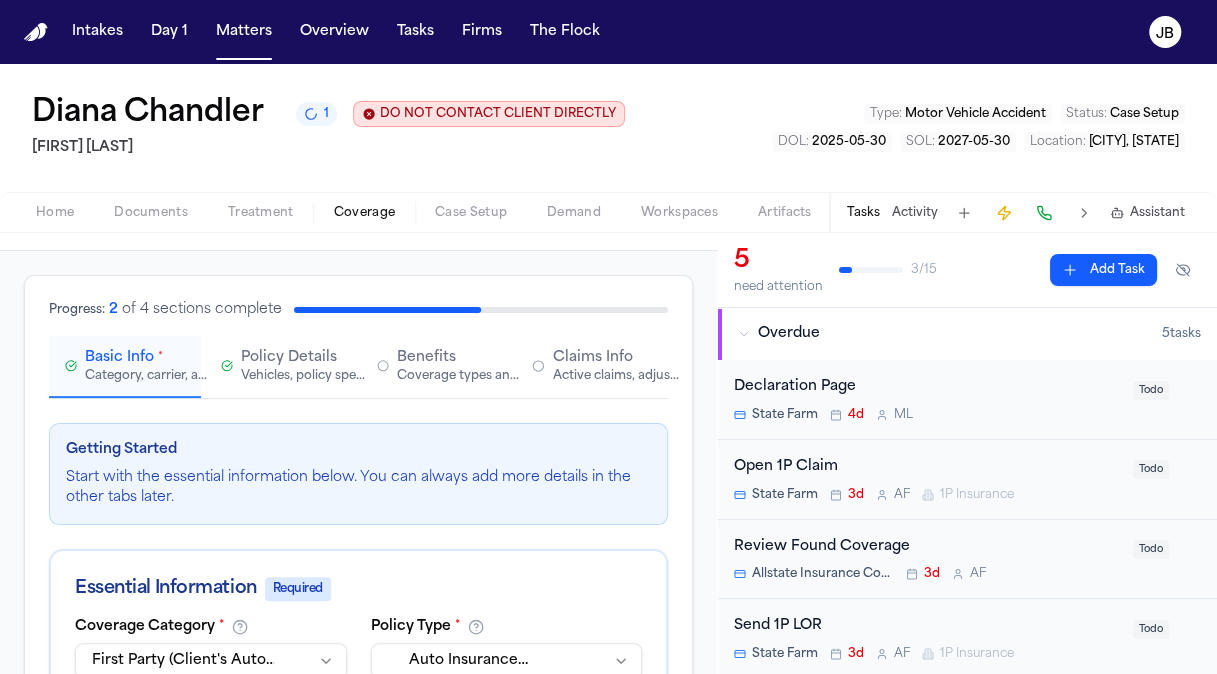 click on "Policy Details" at bounding box center [289, 358] 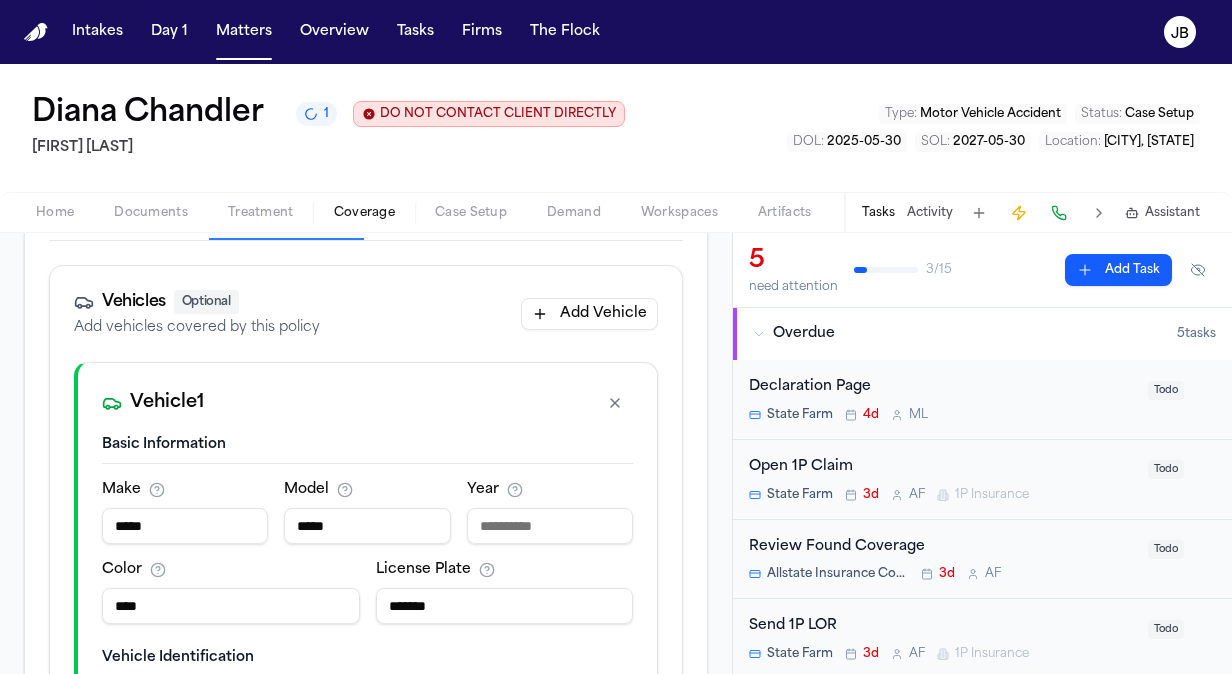 scroll, scrollTop: 785, scrollLeft: 0, axis: vertical 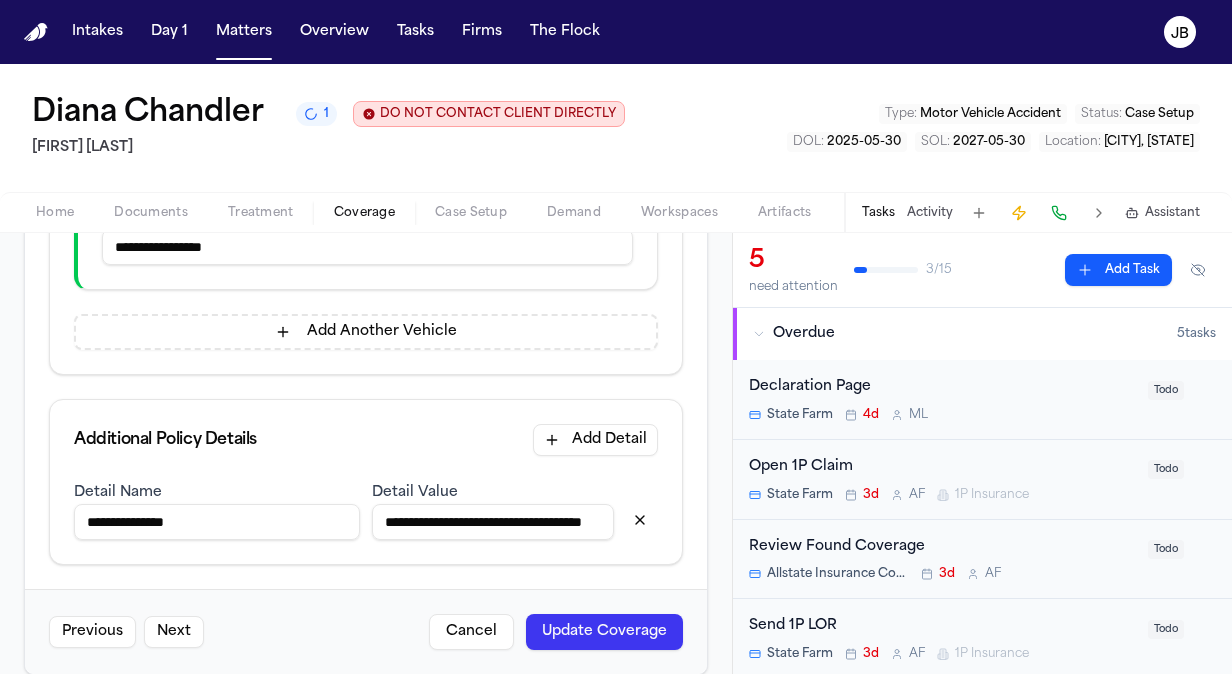 drag, startPoint x: 266, startPoint y: 496, endPoint x: 3, endPoint y: 508, distance: 263.27362 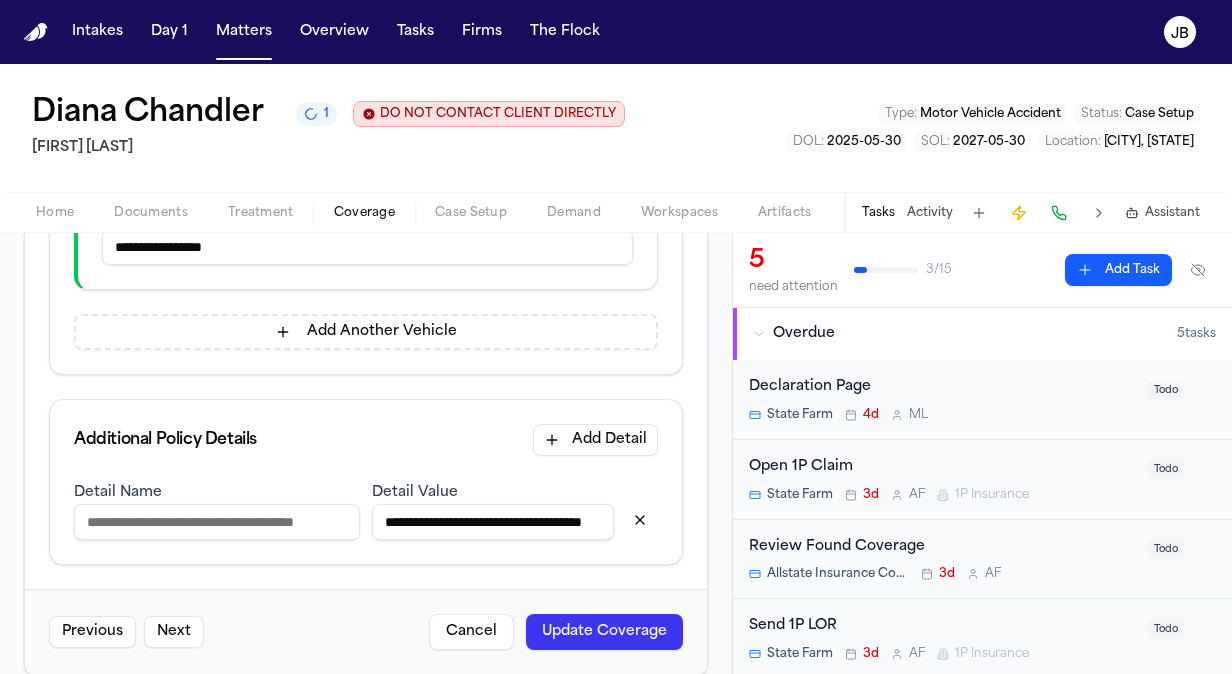 scroll, scrollTop: 0, scrollLeft: 105, axis: horizontal 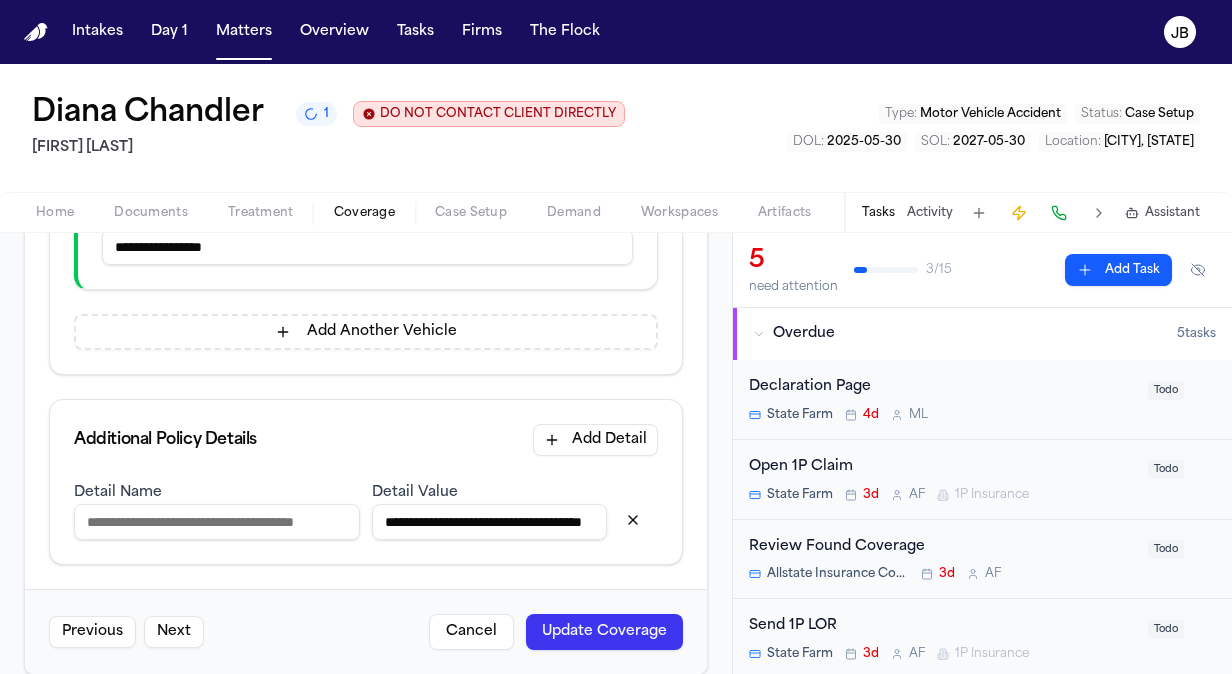 drag, startPoint x: 380, startPoint y: 496, endPoint x: 817, endPoint y: 494, distance: 437.00458 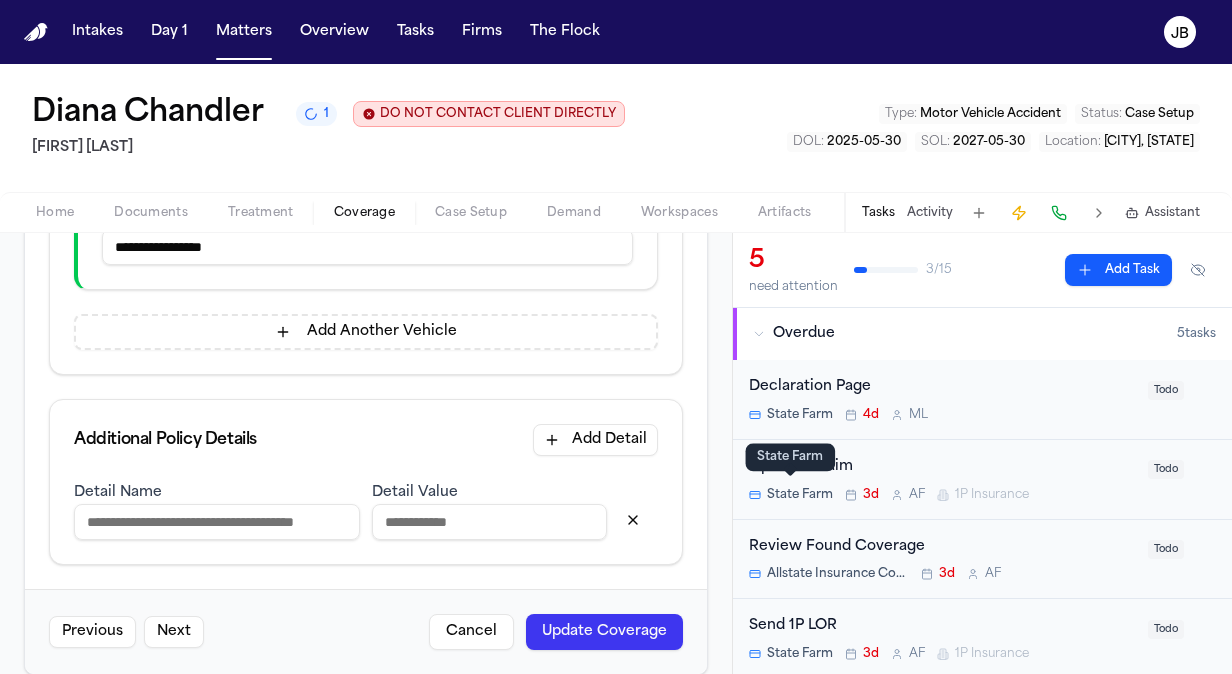 scroll, scrollTop: 0, scrollLeft: 0, axis: both 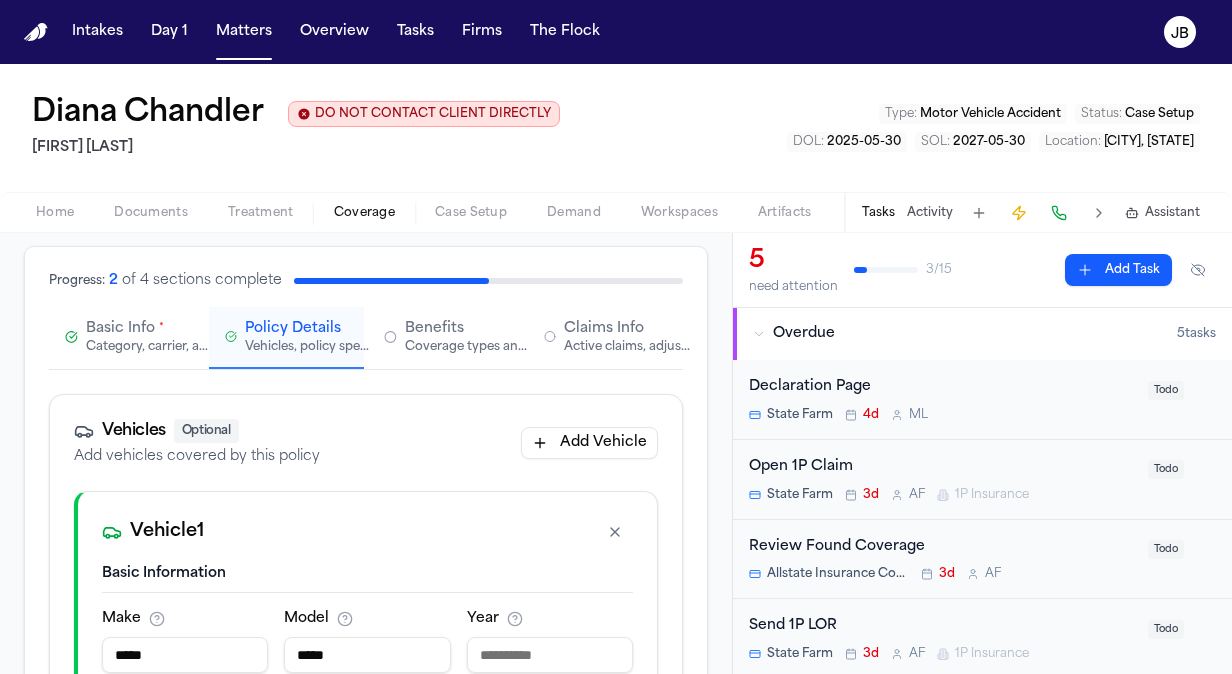 click on "Coverage types and limits" at bounding box center (469, 347) 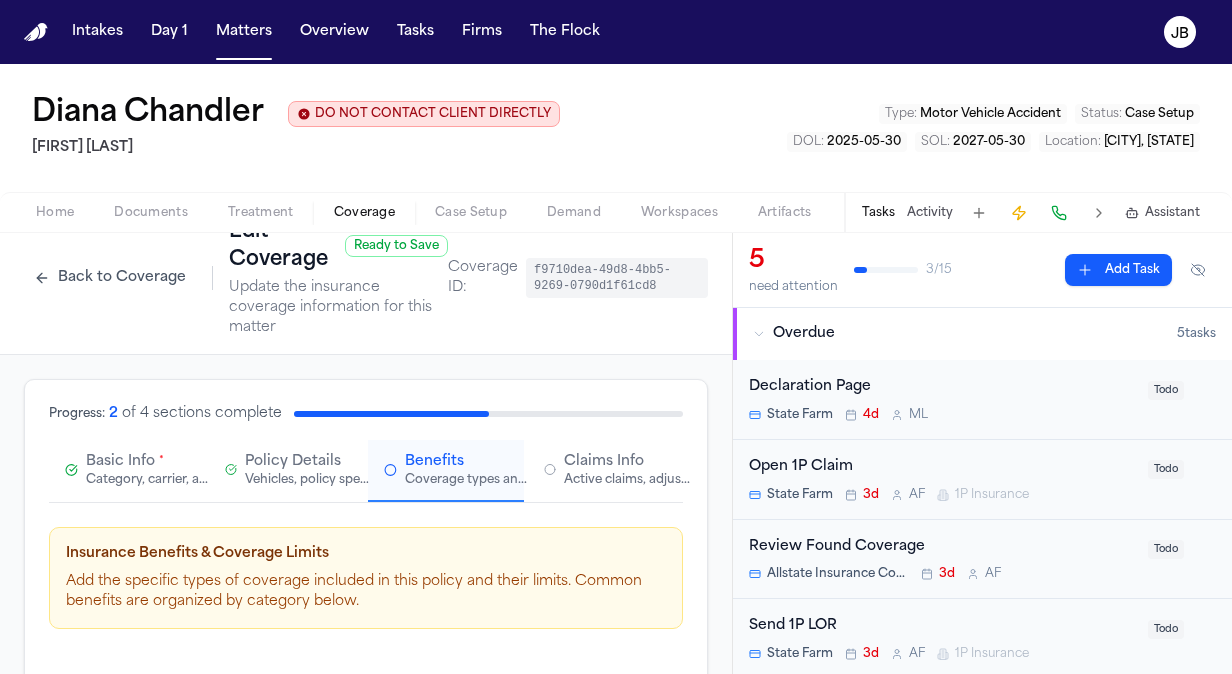 scroll, scrollTop: 0, scrollLeft: 0, axis: both 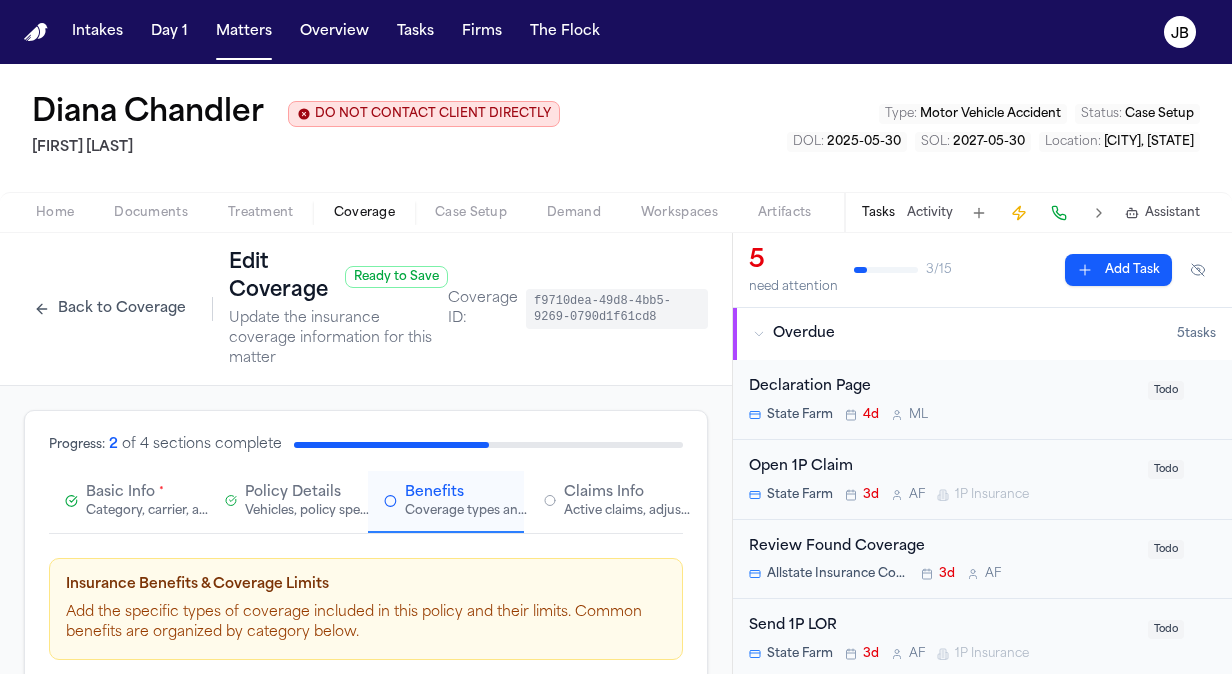 click on "Claims Info Active claims, adjusters, and subrogation details" at bounding box center [606, 502] 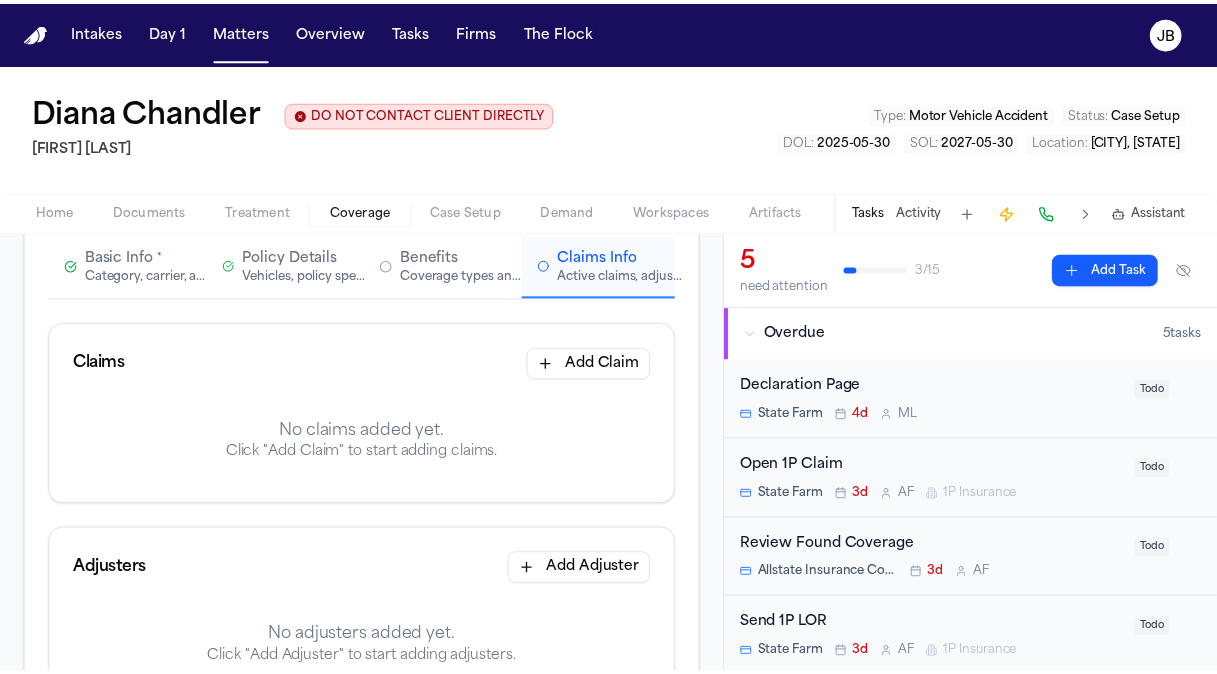scroll, scrollTop: 258, scrollLeft: 0, axis: vertical 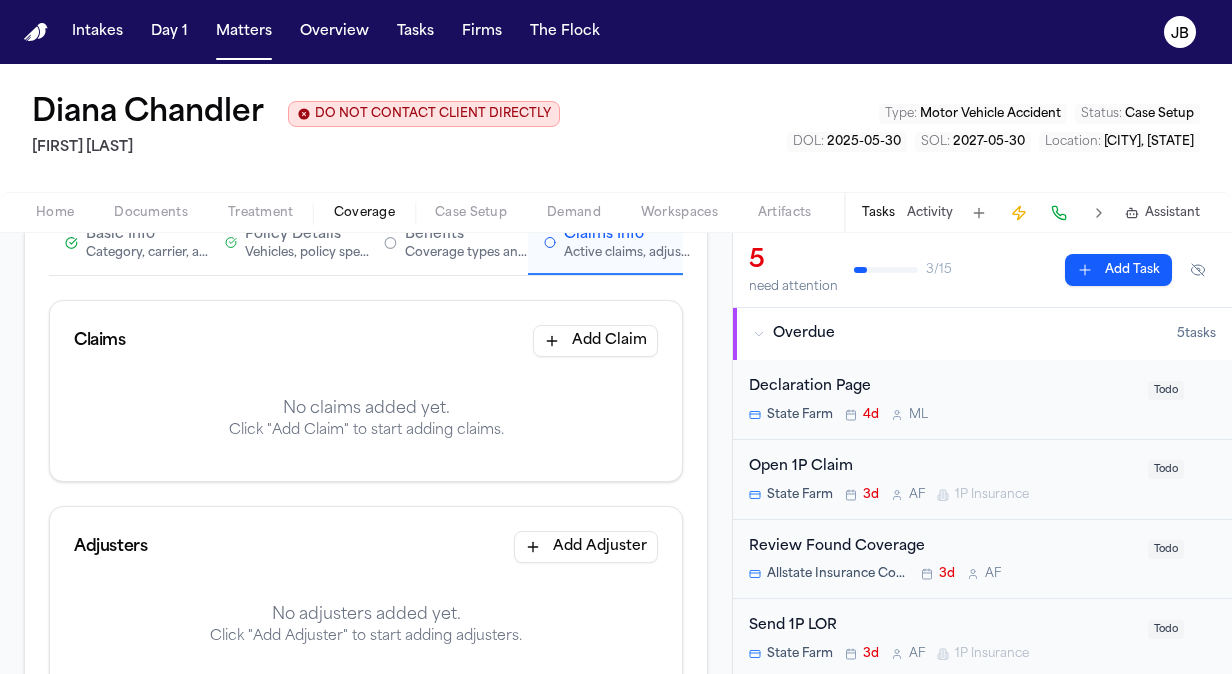 click on "Add Claim" at bounding box center [595, 341] 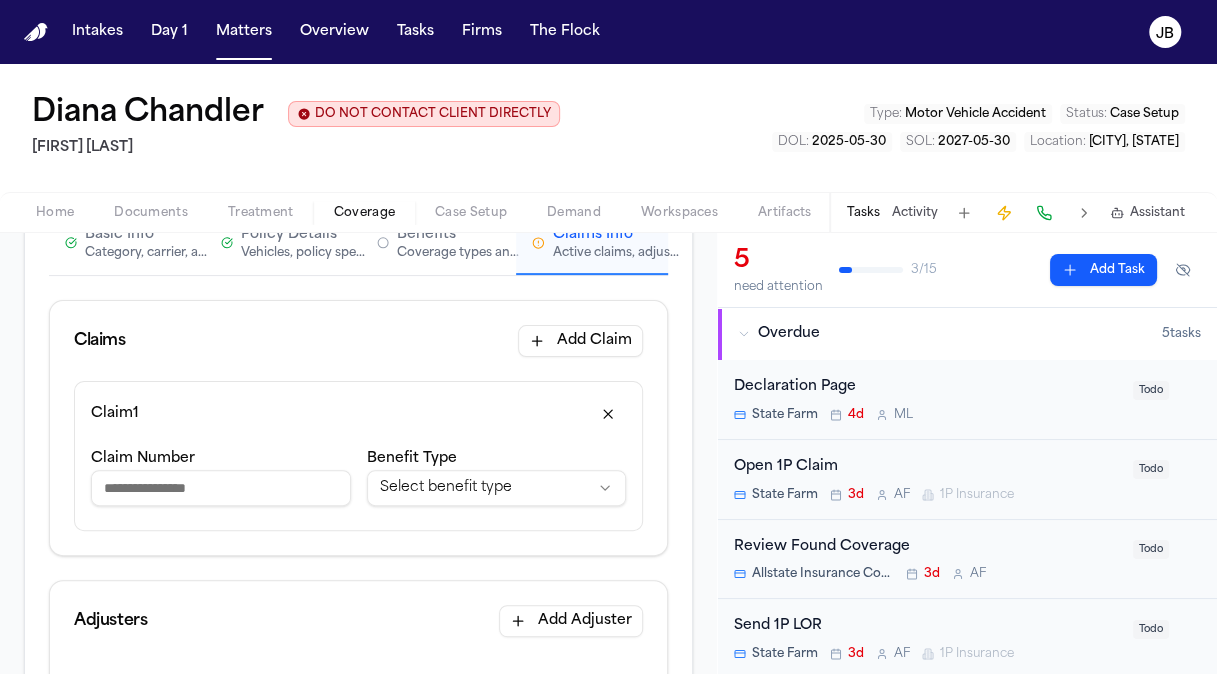 scroll, scrollTop: 278, scrollLeft: 0, axis: vertical 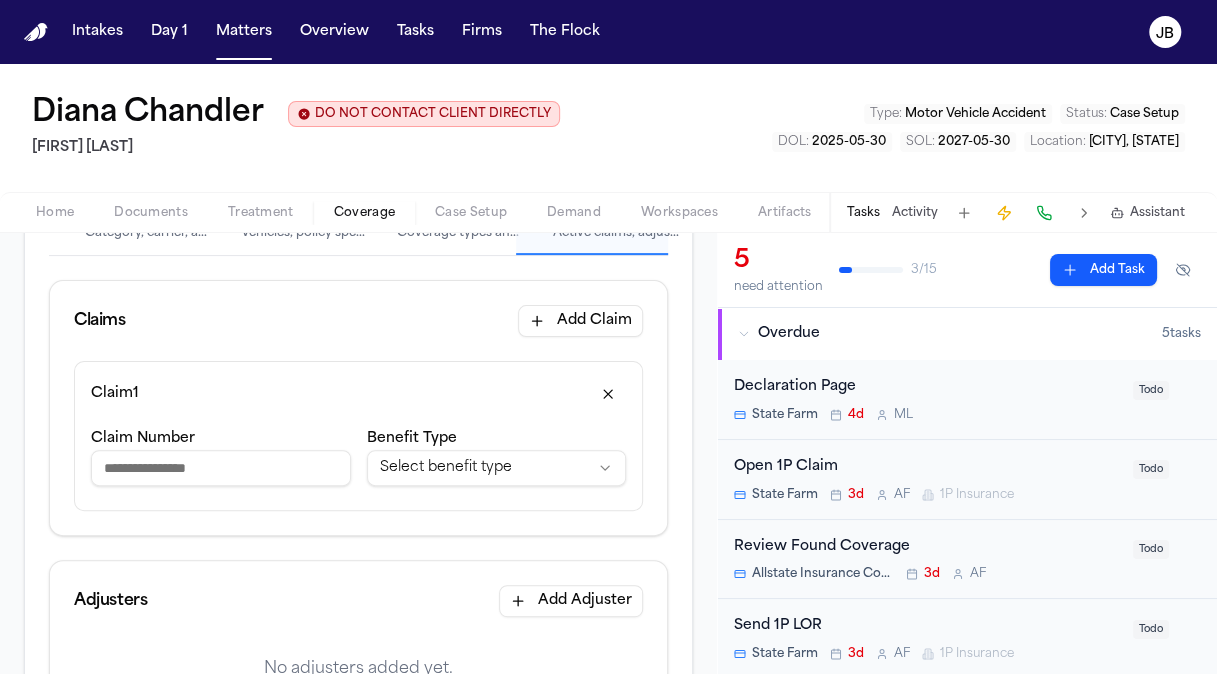 click on "Claim Number" at bounding box center (221, 468) 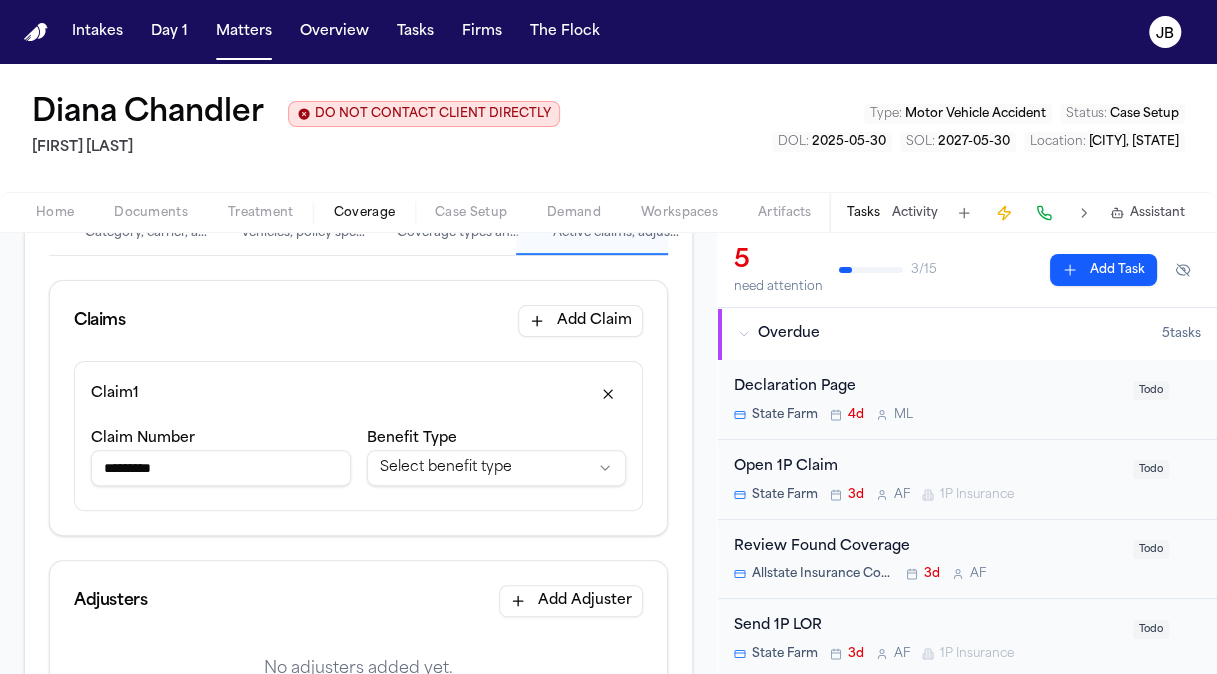 click on "**********" at bounding box center [608, 337] 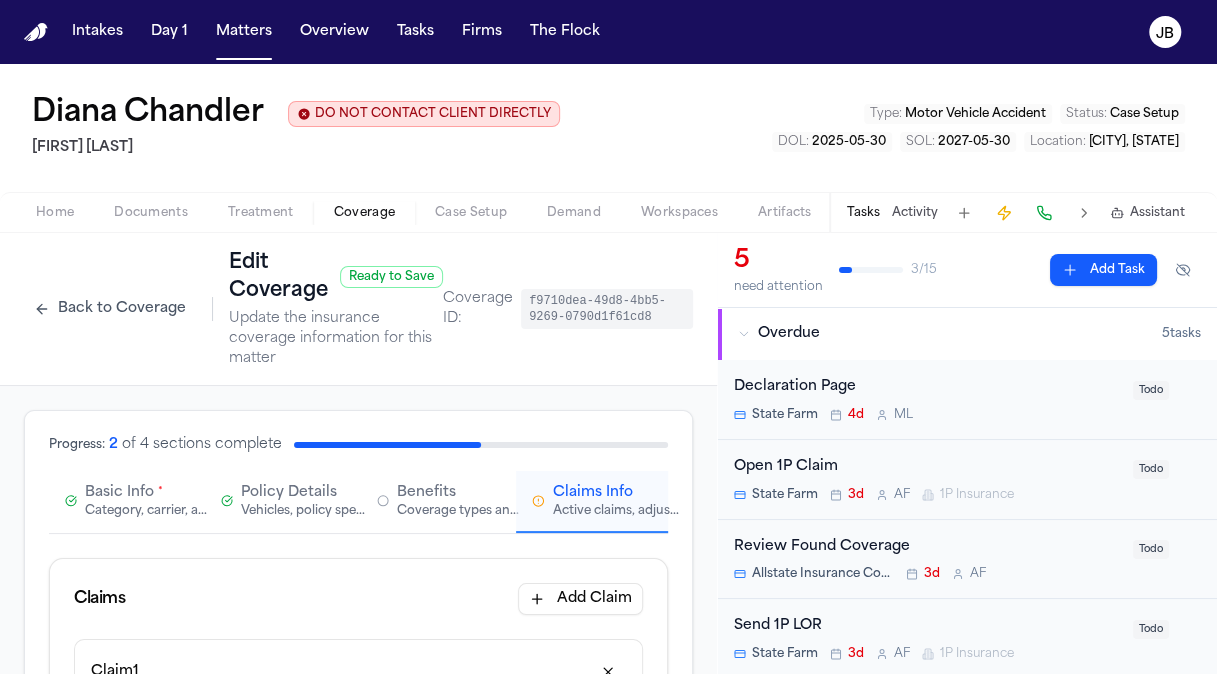 scroll, scrollTop: 37, scrollLeft: 0, axis: vertical 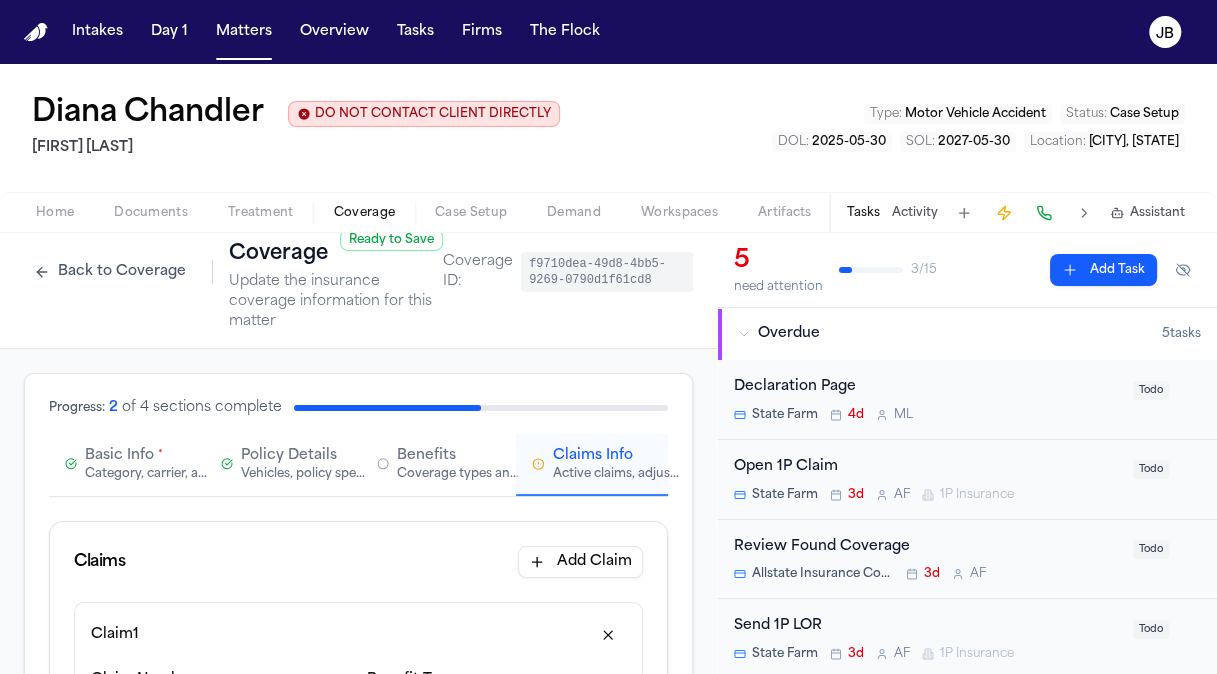 click on "Basic Info" at bounding box center [119, 456] 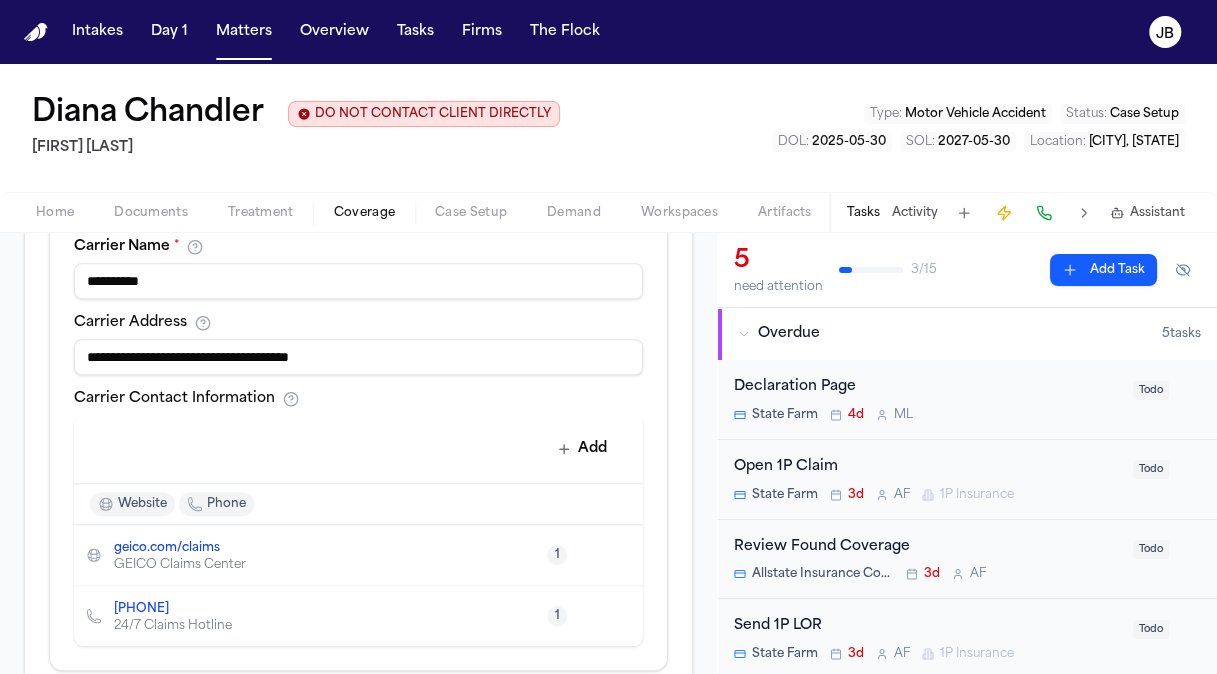 scroll, scrollTop: 956, scrollLeft: 0, axis: vertical 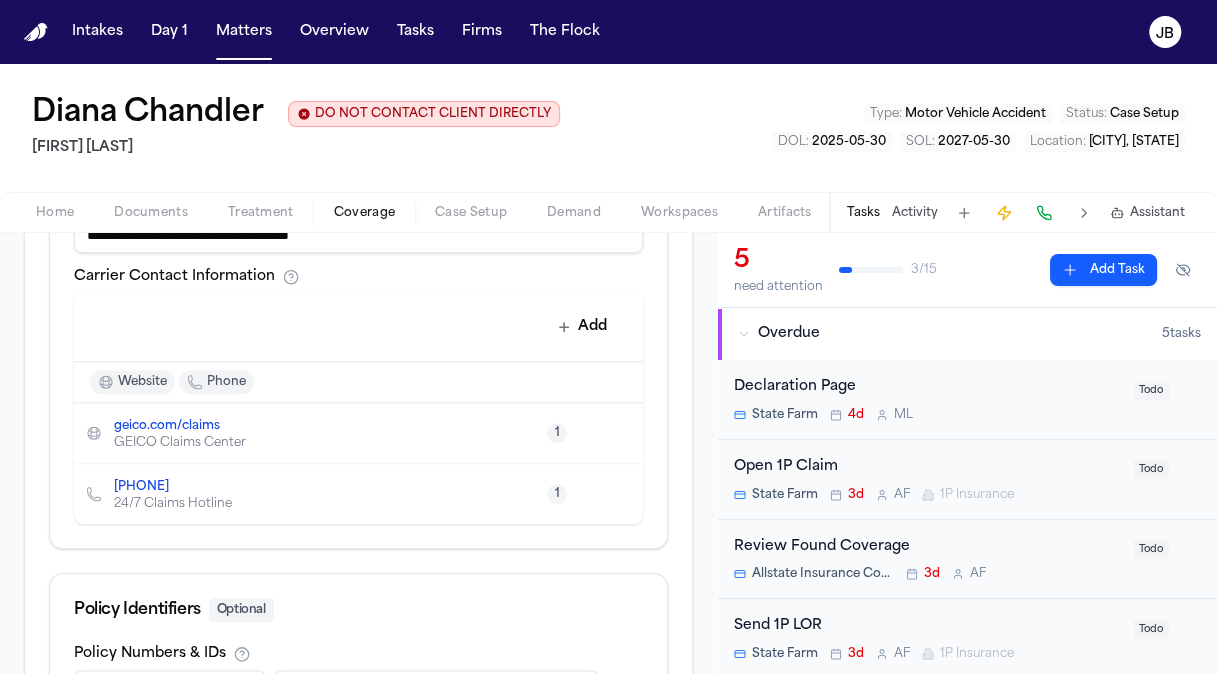 click at bounding box center [617, 433] 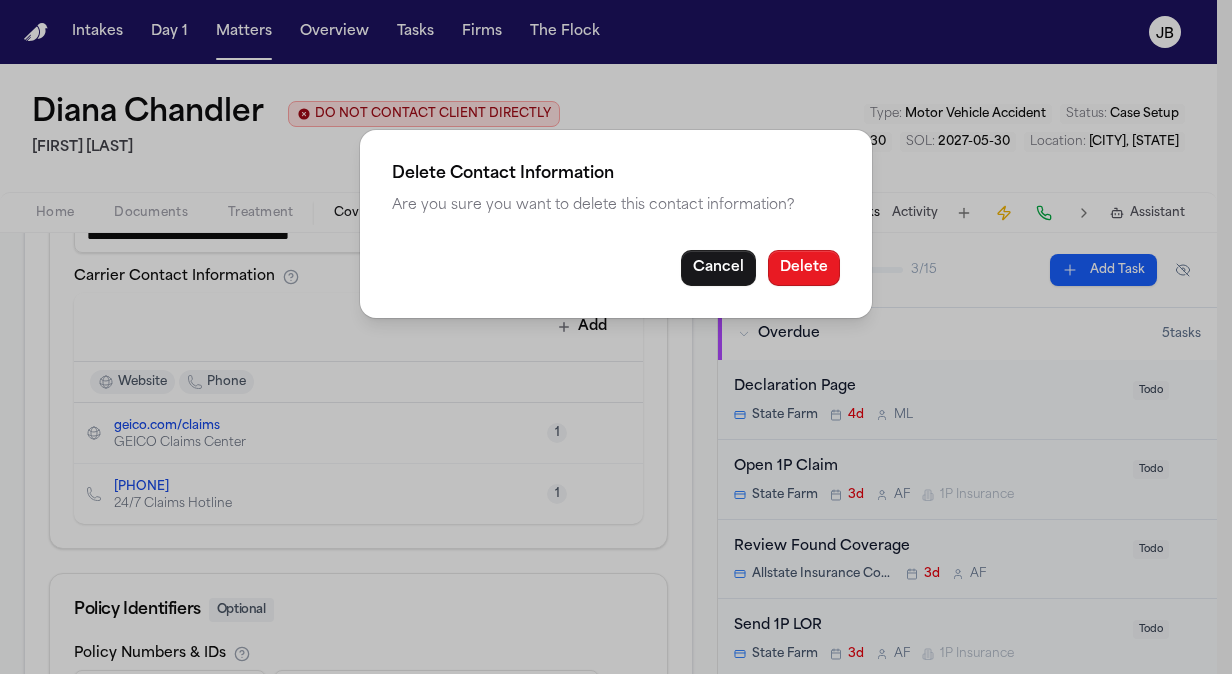 click on "Delete" at bounding box center (804, 268) 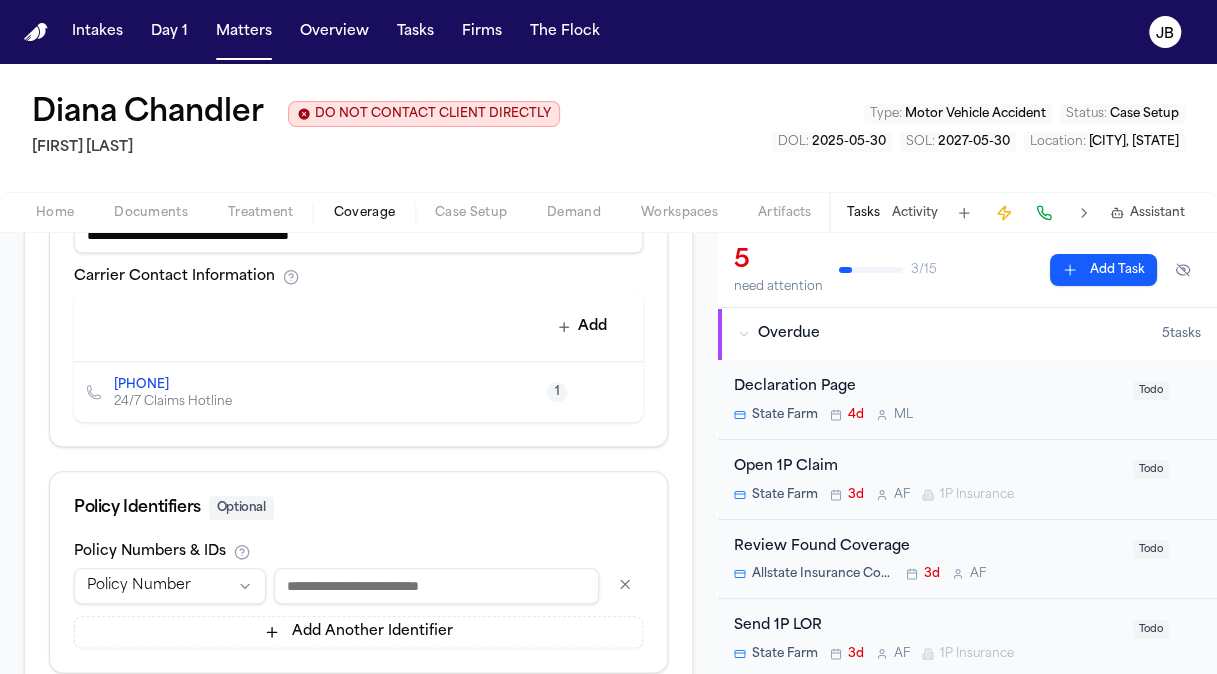 click at bounding box center [617, 392] 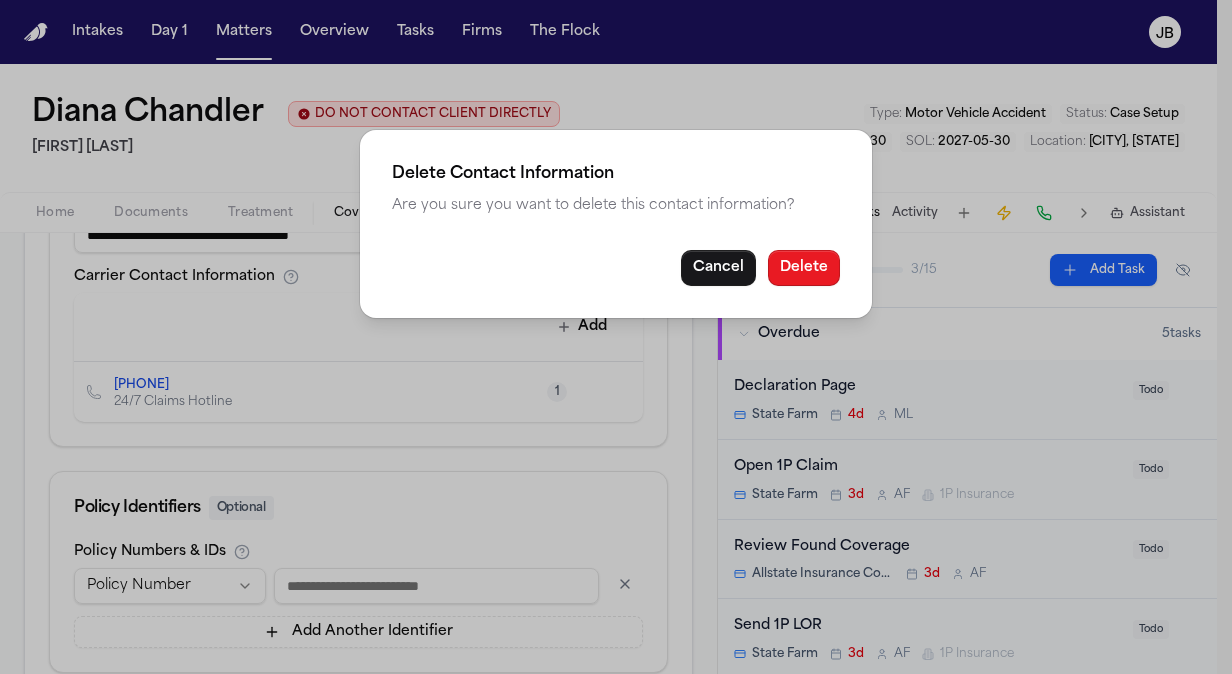 click on "Delete" at bounding box center [804, 268] 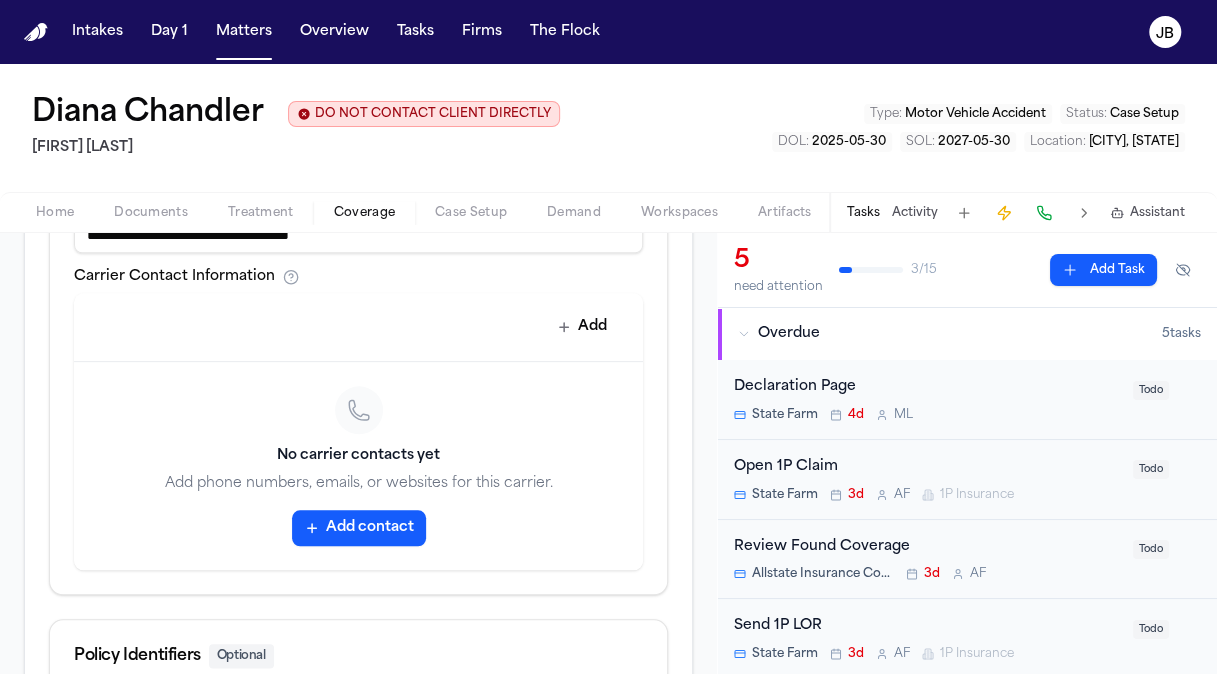 click on "Add contact" at bounding box center [359, 528] 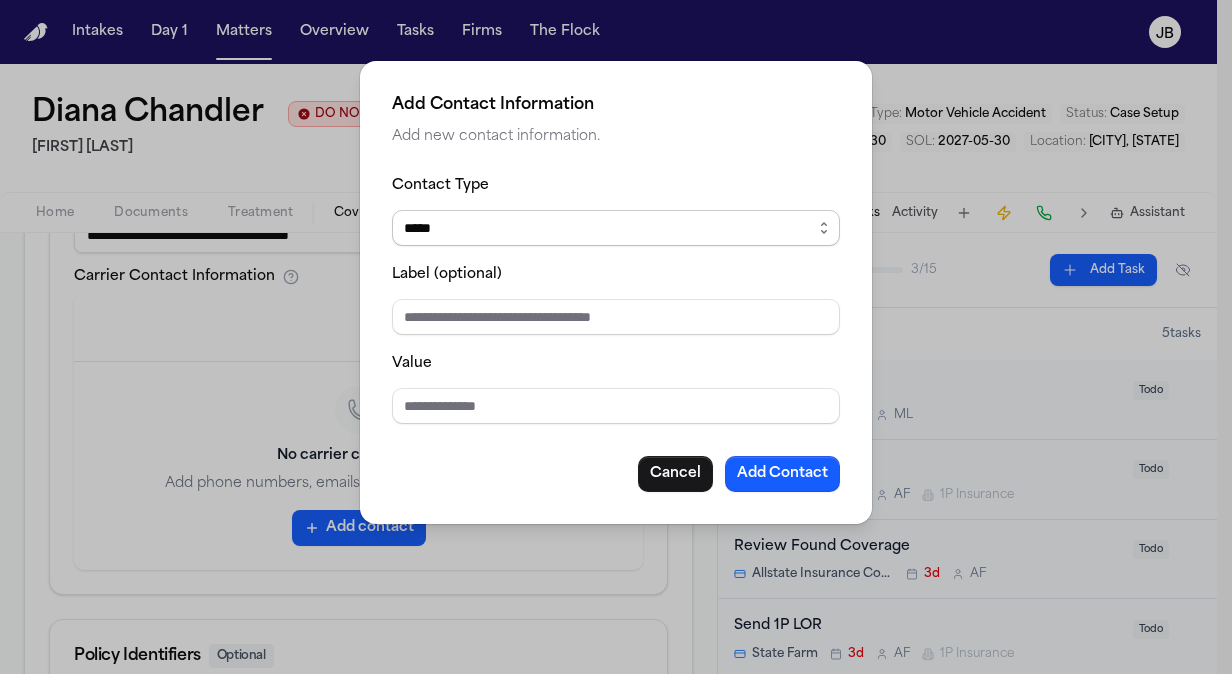 click on "***** ***** ******* *** *****" at bounding box center [616, 228] 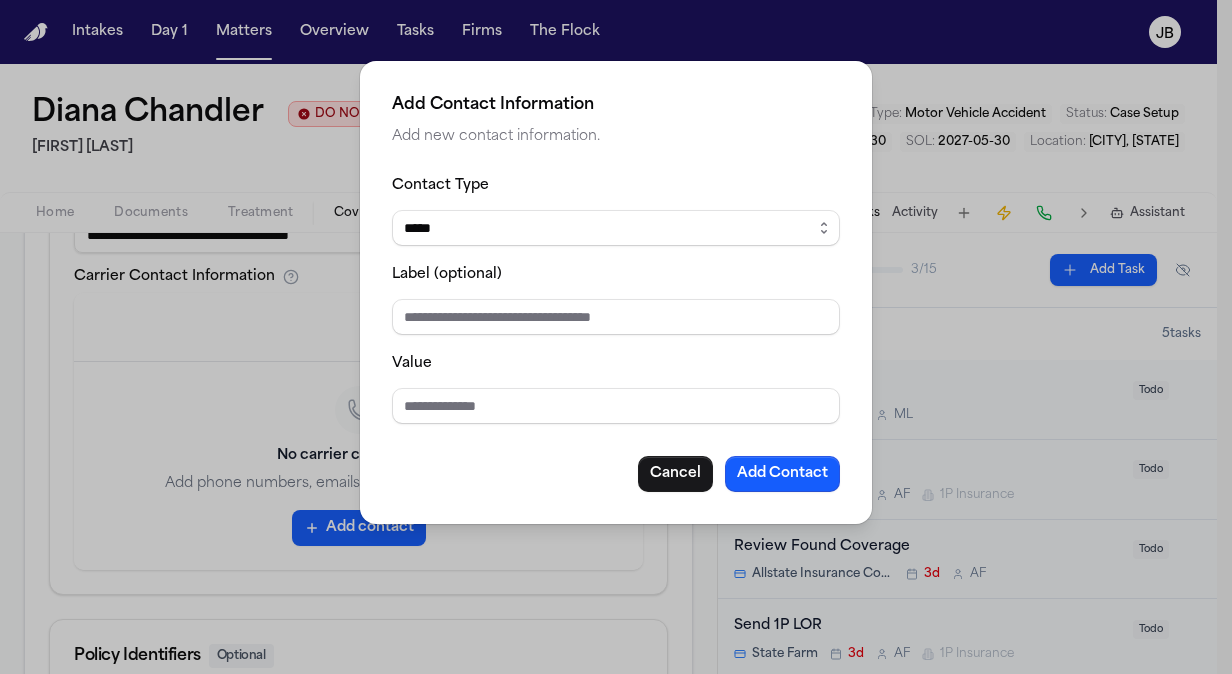 click on "***** ***** ******* *** *****" at bounding box center [616, 228] 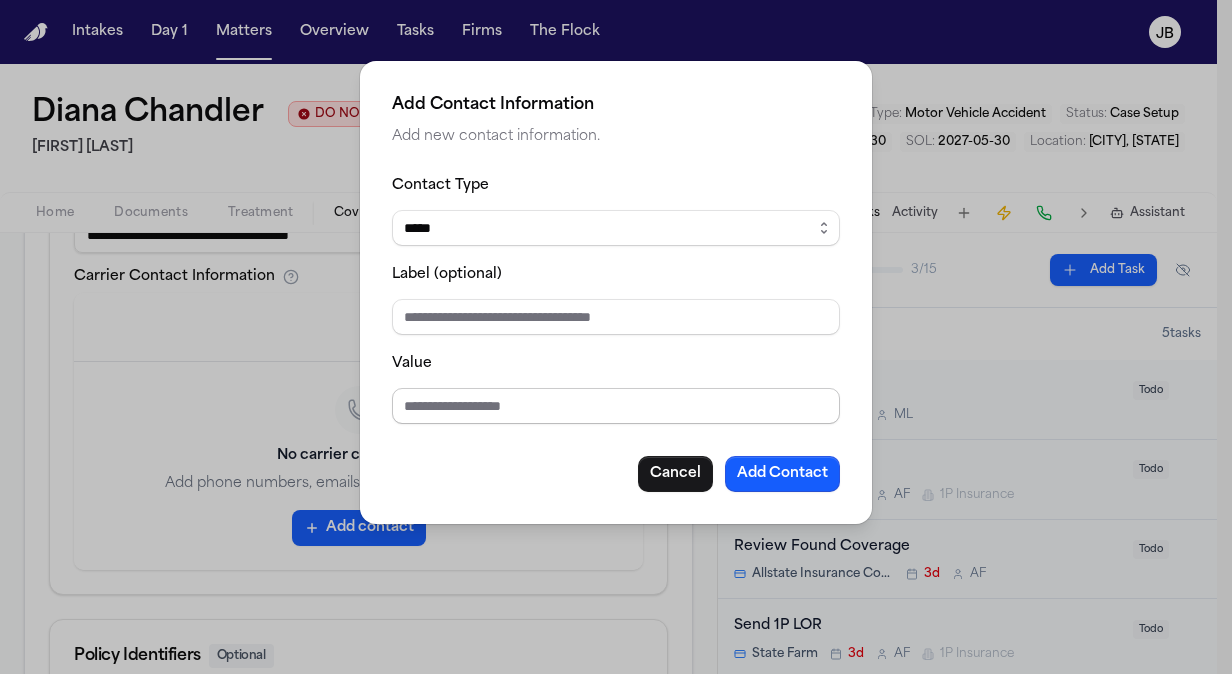 click on "Value" at bounding box center (616, 406) 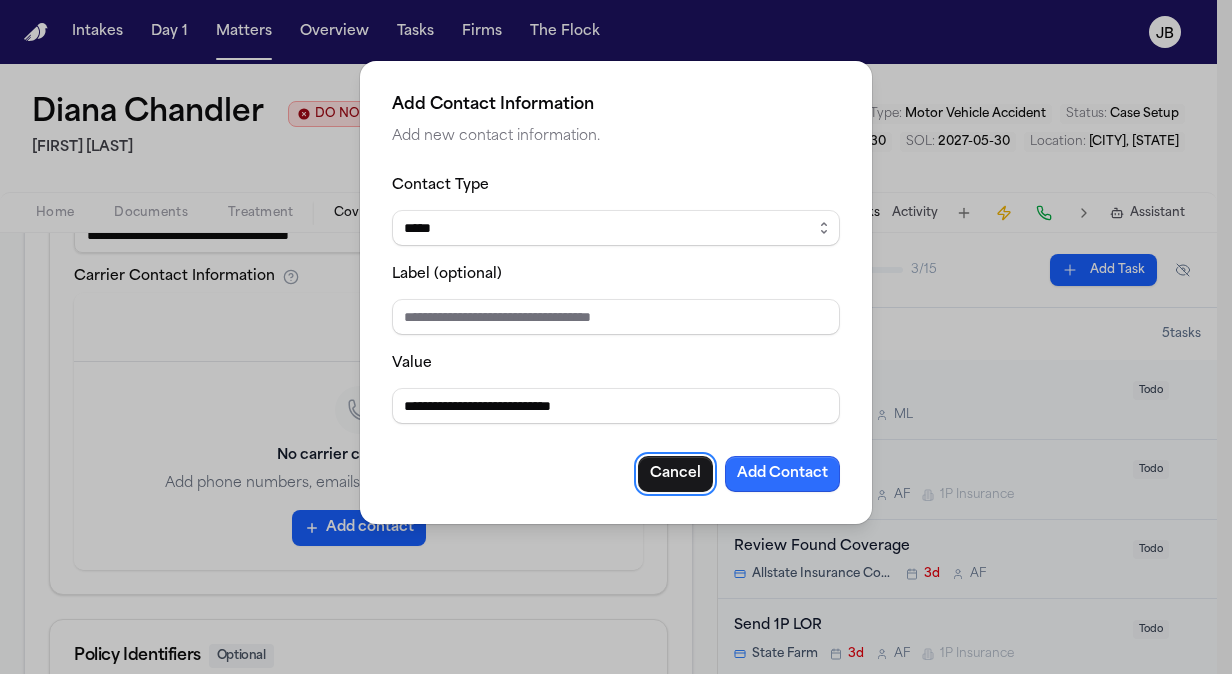 click on "Add Contact" at bounding box center (782, 474) 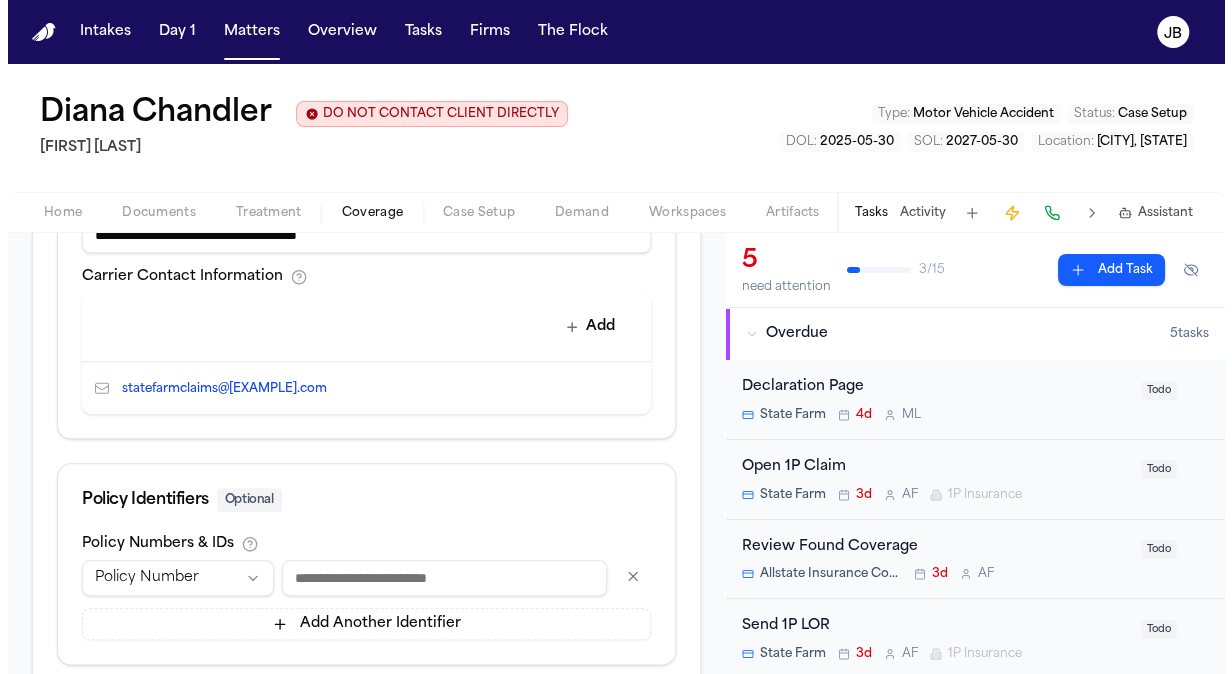scroll, scrollTop: 1076, scrollLeft: 0, axis: vertical 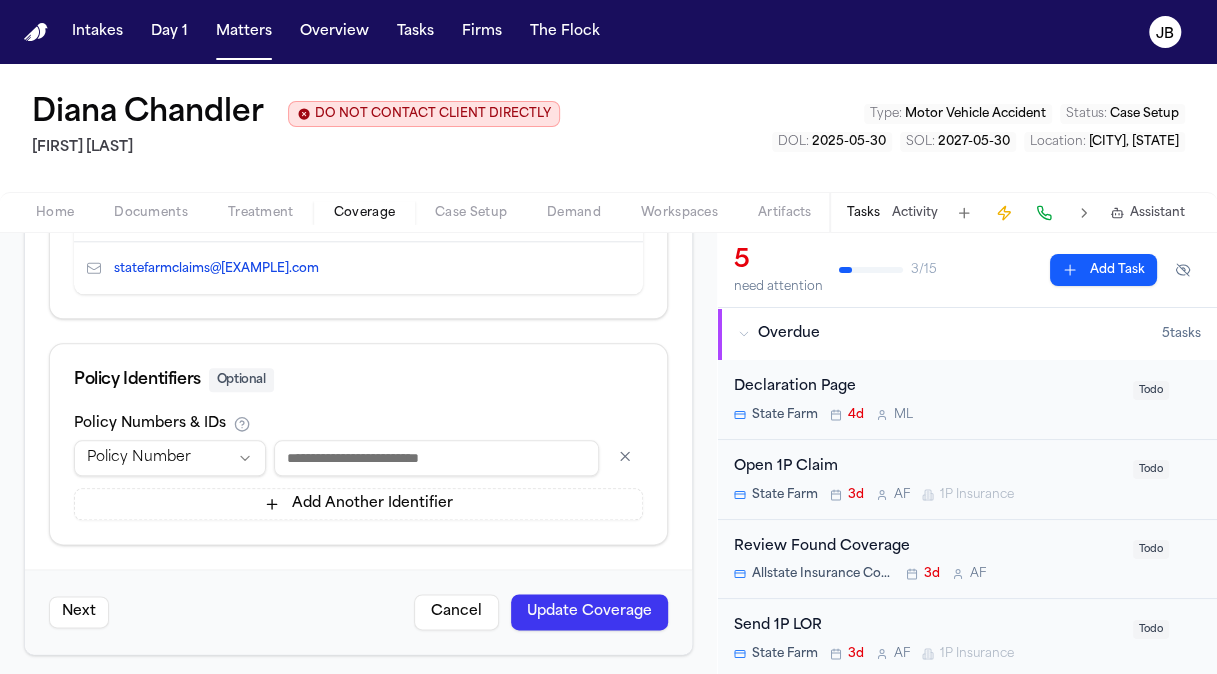 click on "Update Coverage" at bounding box center [589, 612] 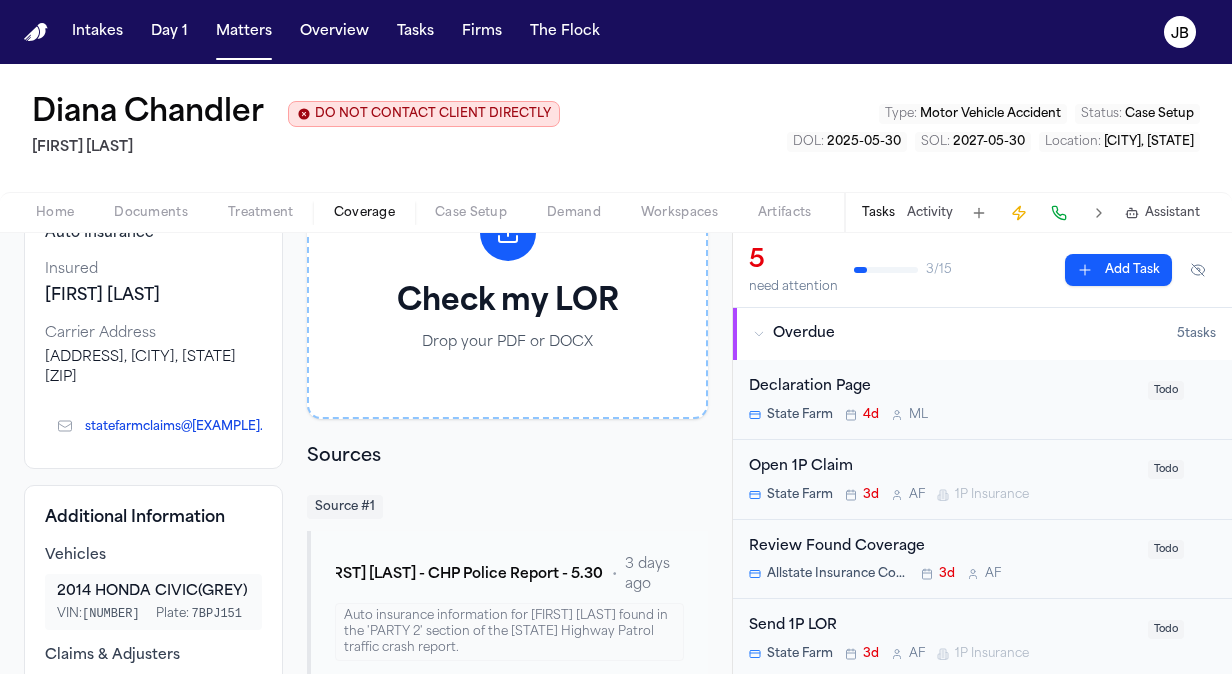 scroll, scrollTop: 132, scrollLeft: 0, axis: vertical 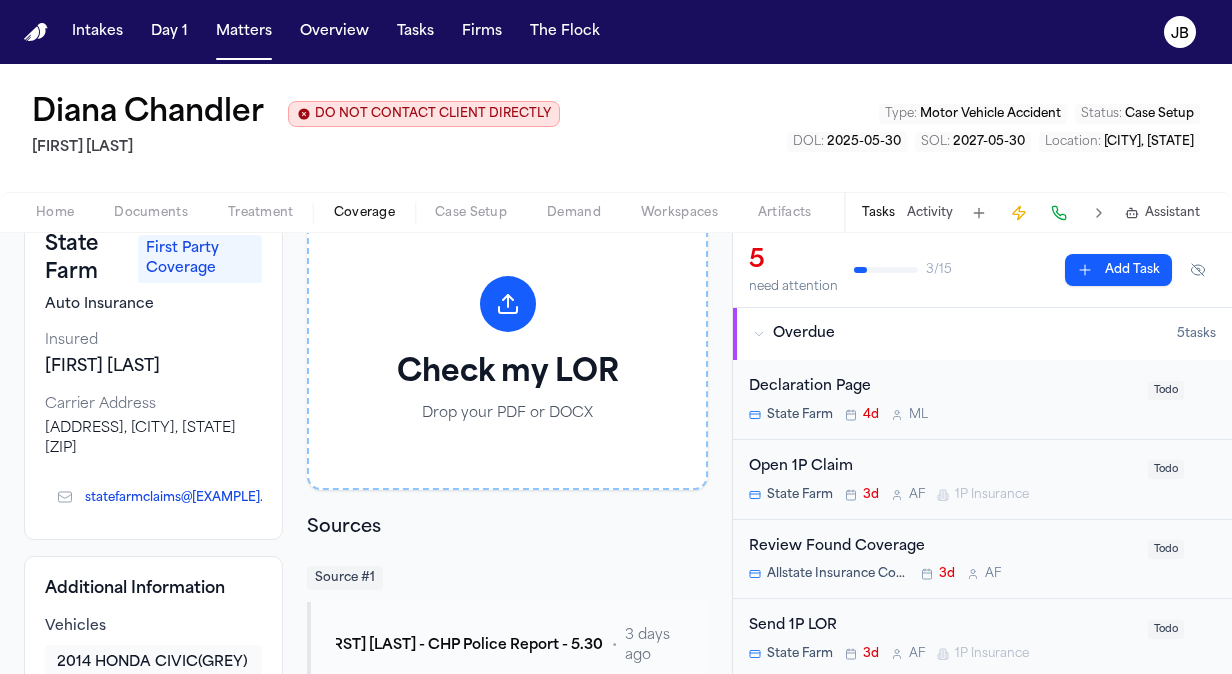 click on "Check my LOR Drop your PDF or DOCX" at bounding box center [507, 350] 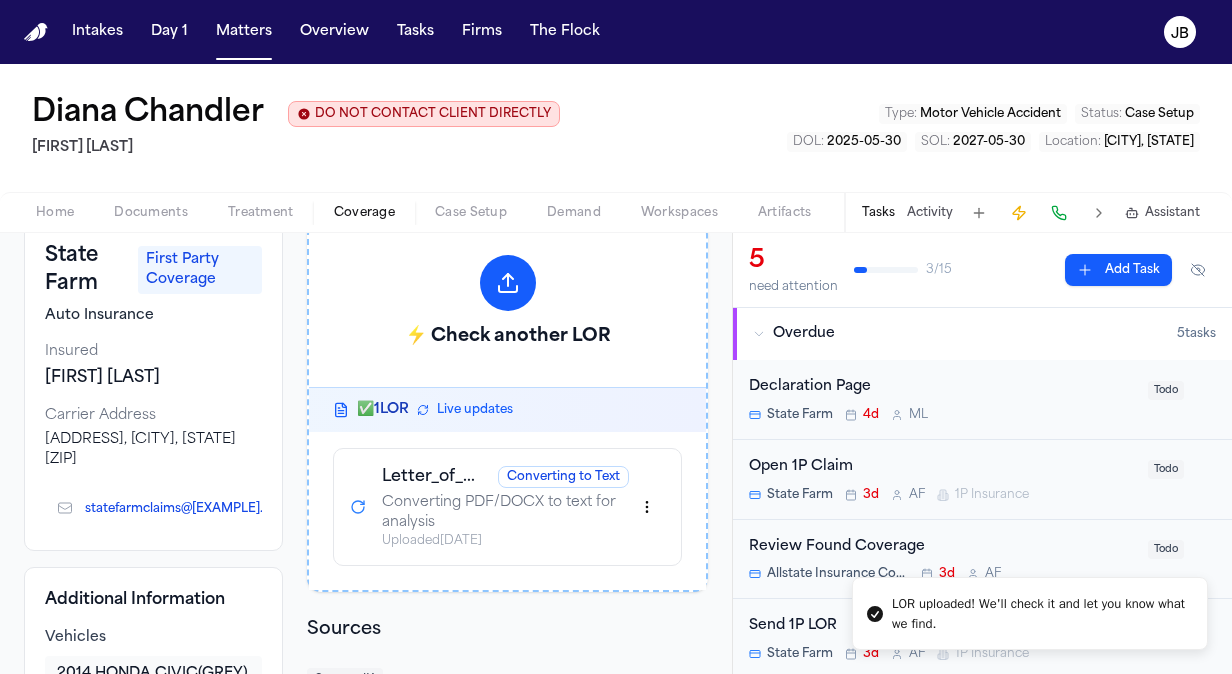 scroll, scrollTop: 116, scrollLeft: 0, axis: vertical 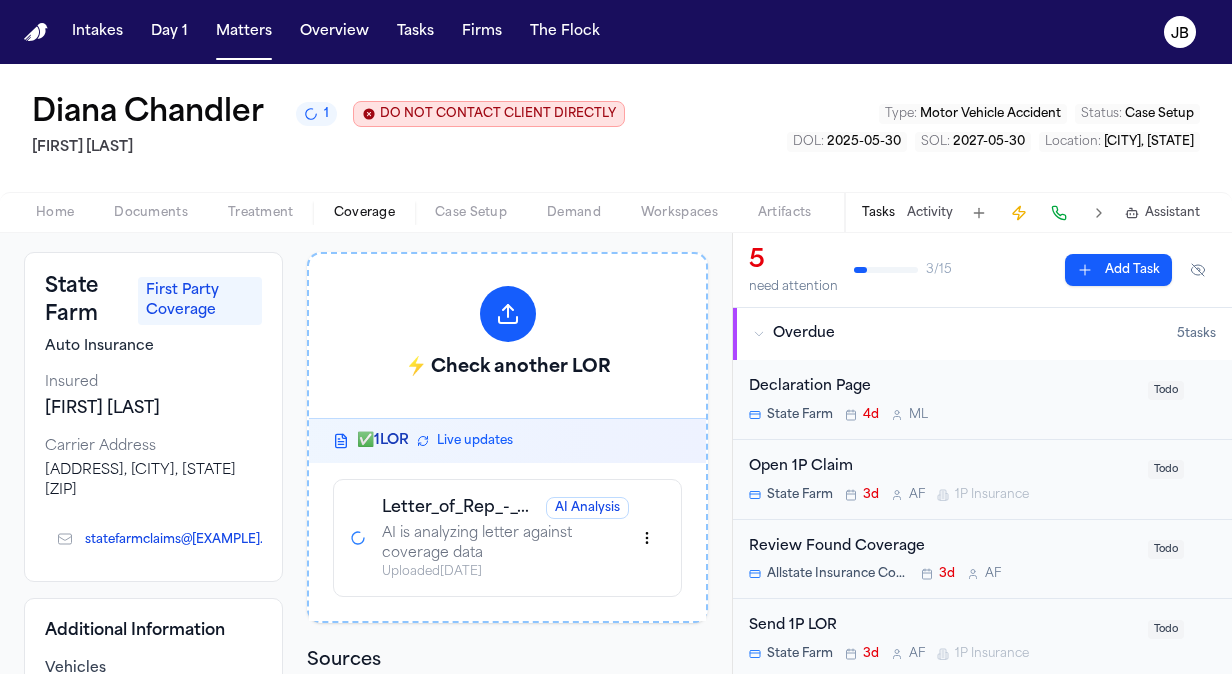 click on "Open 1P Claim" at bounding box center [942, 467] 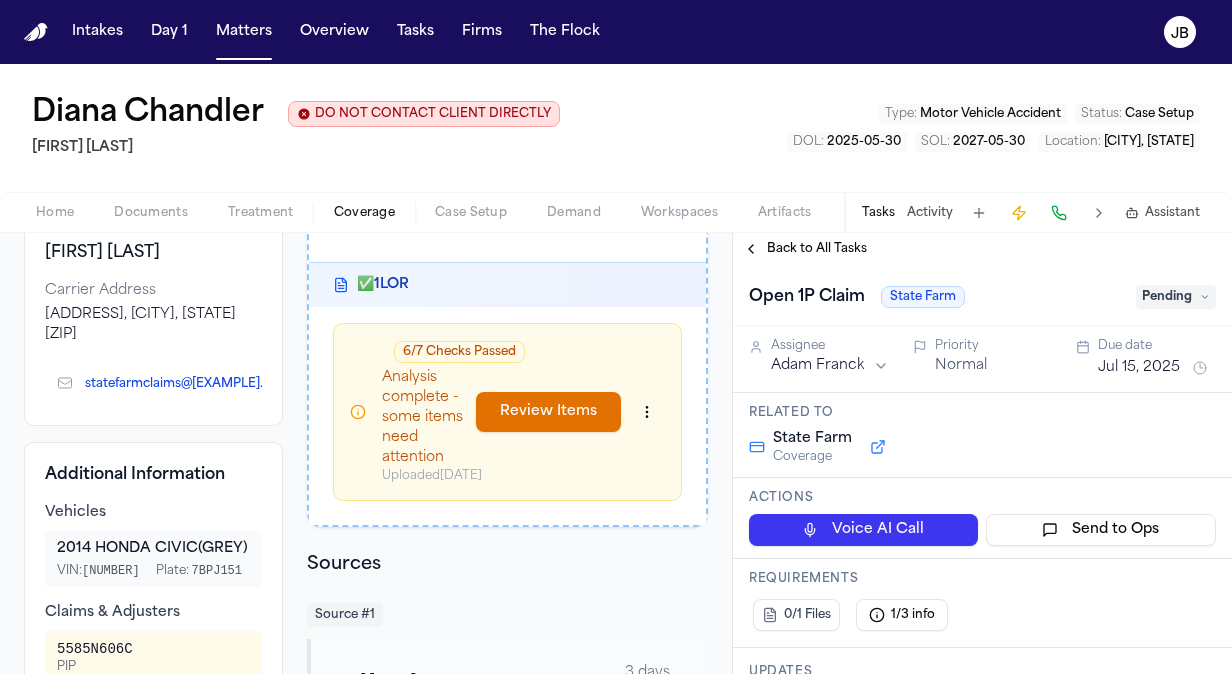 scroll, scrollTop: 248, scrollLeft: 0, axis: vertical 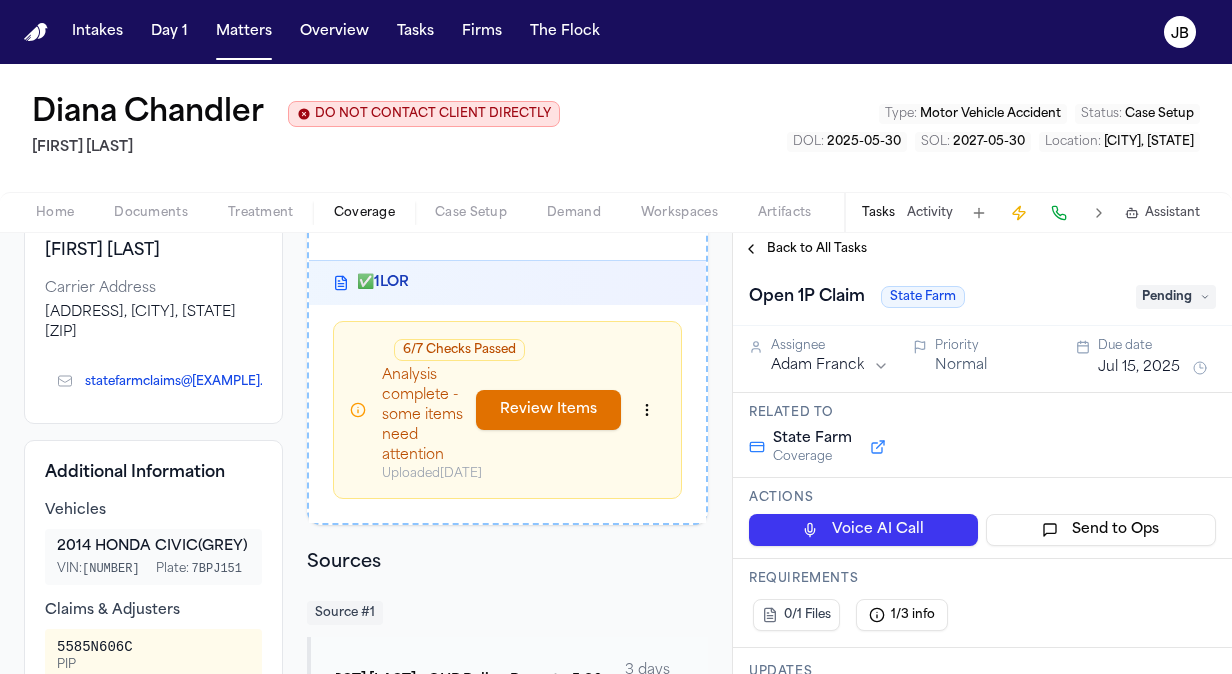 click on "Review Items" at bounding box center [548, 410] 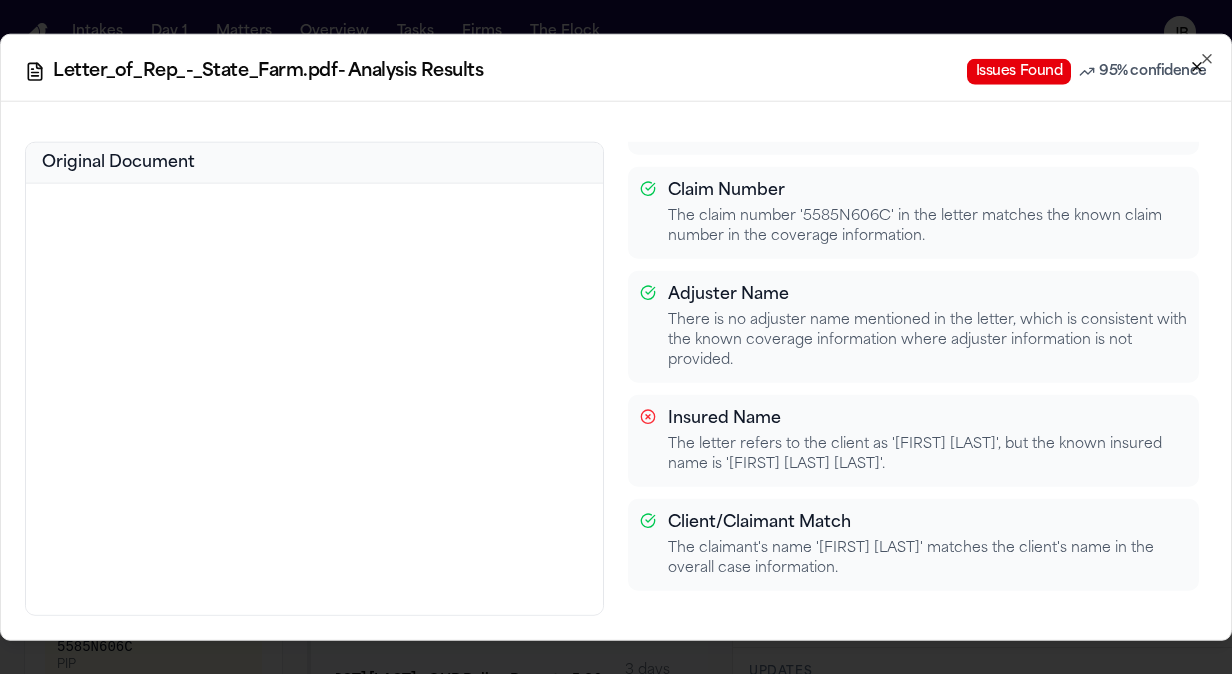scroll, scrollTop: 531, scrollLeft: 0, axis: vertical 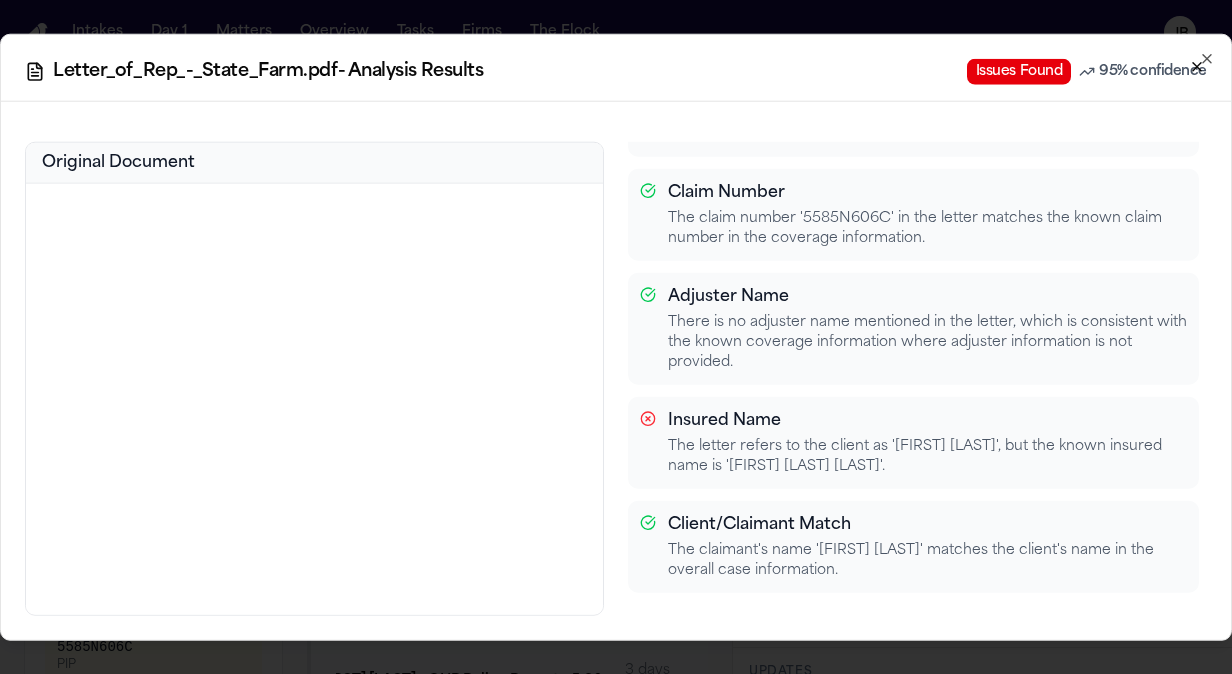click on "Insured Name" at bounding box center (724, 421) 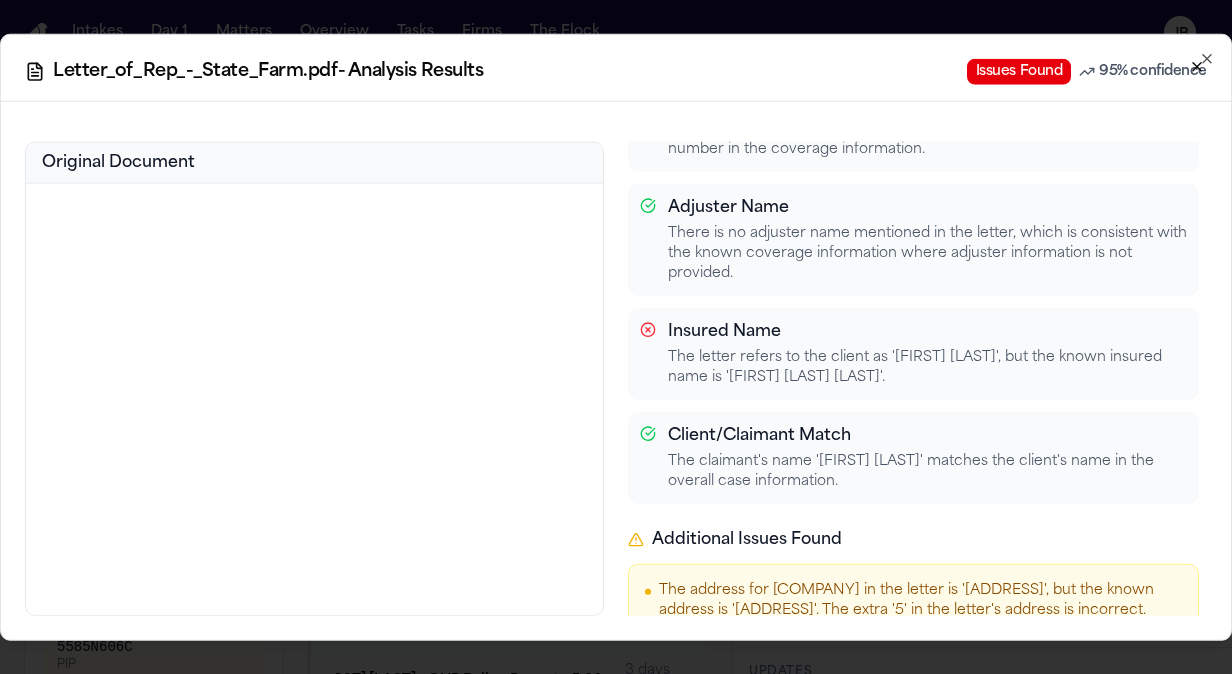 scroll, scrollTop: 0, scrollLeft: 0, axis: both 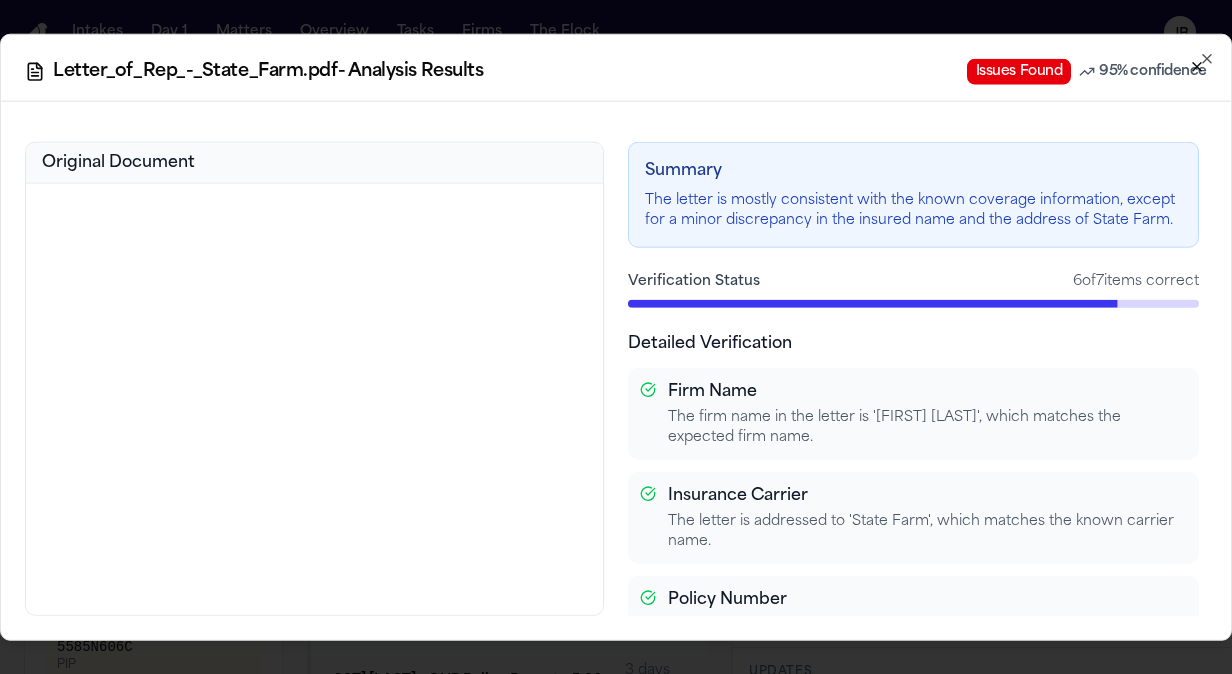 click on "Letter_of_Rep_-_State_Farm.pdf  - Analysis Results Issues Found 95 % confidence" at bounding box center [616, 68] 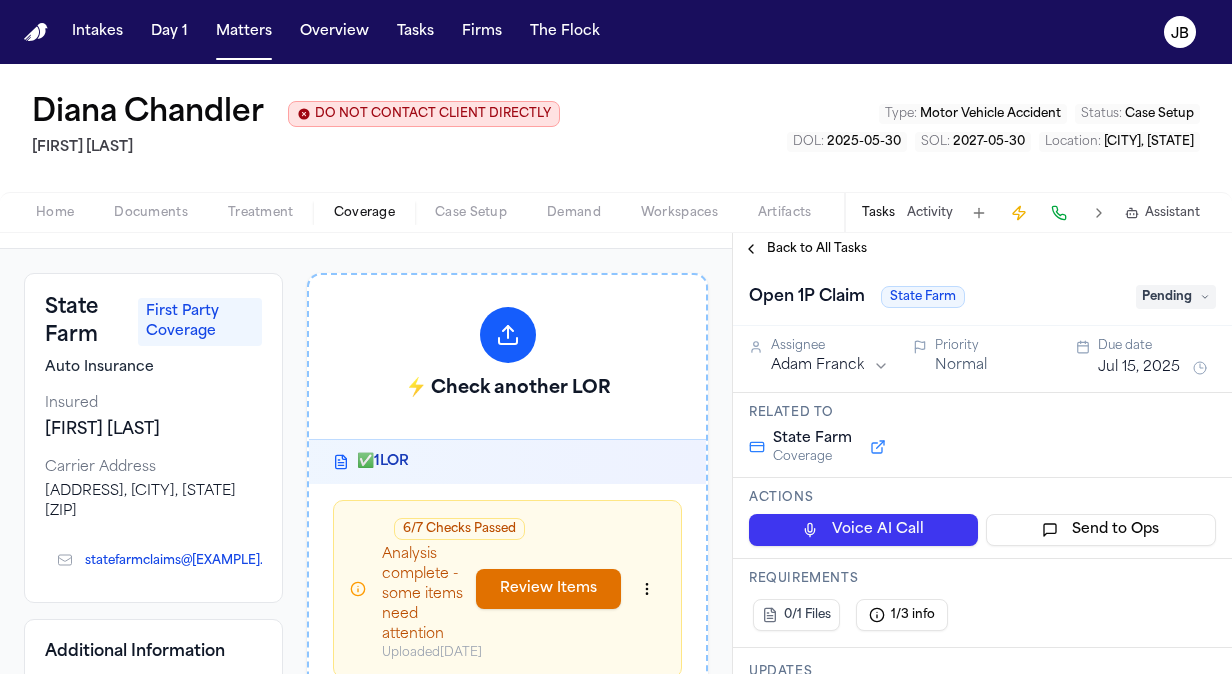 scroll, scrollTop: 0, scrollLeft: 0, axis: both 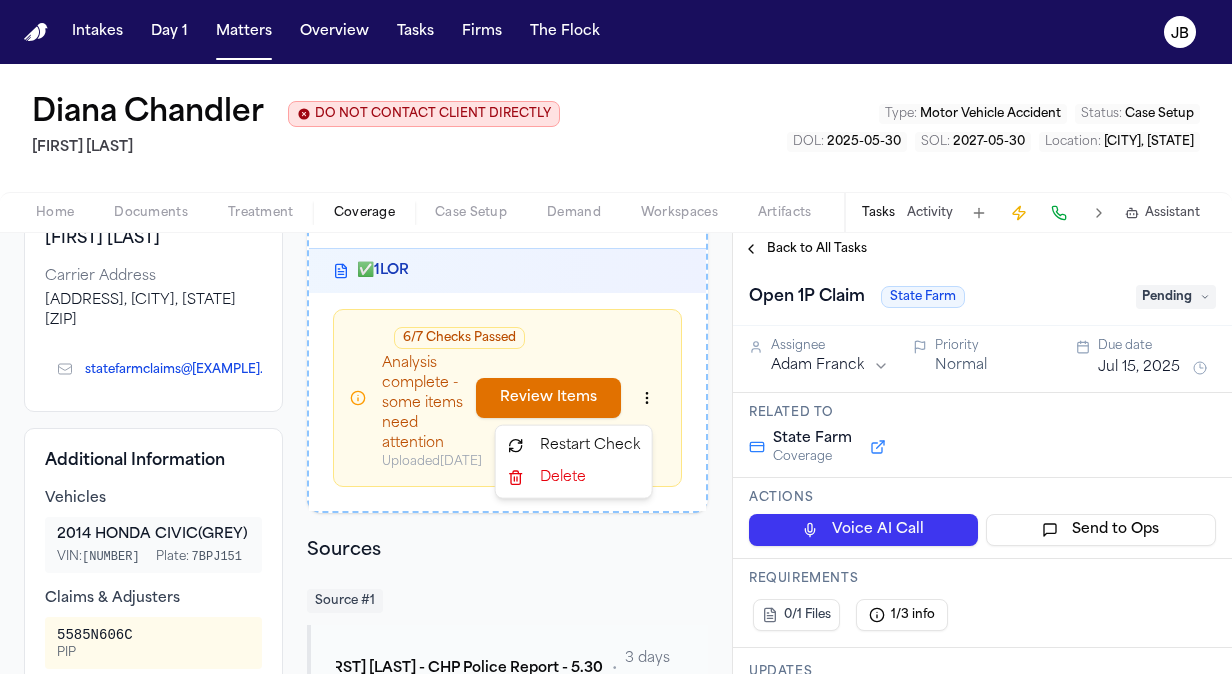 click on "Intakes Day 1 Matters Overview Tasks Firms The Flock JB [FIRST] [LAST] DO NOT CONTACT CLIENT DIRECTLY DO NOT CONTACT [FIRST] [LAST] Type :   Motor Vehicle Accident Status :   Case Setup DOL :   2025-05-30 SOL :   2027-05-30 Location :   Yucca Valley, CA Home Documents Treatment Coverage Case Setup Demand Workspaces Artifacts Tasks Activity Assistant Back to List [COMPANY] AUTO ● Approved Reset to Pending [COMPANY] First Party Coverage Auto Insurance Insured [FIRST] [LAST] Carrier Address PO Box 88002, North Metro, GA 30029-8002 statefarmclaims@example.com Additional Information Vehicles 2014 HONDA CIVIC  (GREY) VIN:  1HGCR2F35FA182622 Plate:   7BPJ151 Claims & Adjusters 5585N606C PIP Show policy details ( 1 ) ⚡ Check another LOR ✅  1  LOR Letter_of_Rep_-_State_Farm.pdf 6/7 Checks Passed Analysis complete - some items need attention Uploaded  Jul 18, 09:55 AM Review Items Sources Source # 1 [FIRST] [LAST] - CHP Police Report - 5.30.25 • 3 days ago Click to expand Back to All Tasks [COMPANY]" at bounding box center (616, 337) 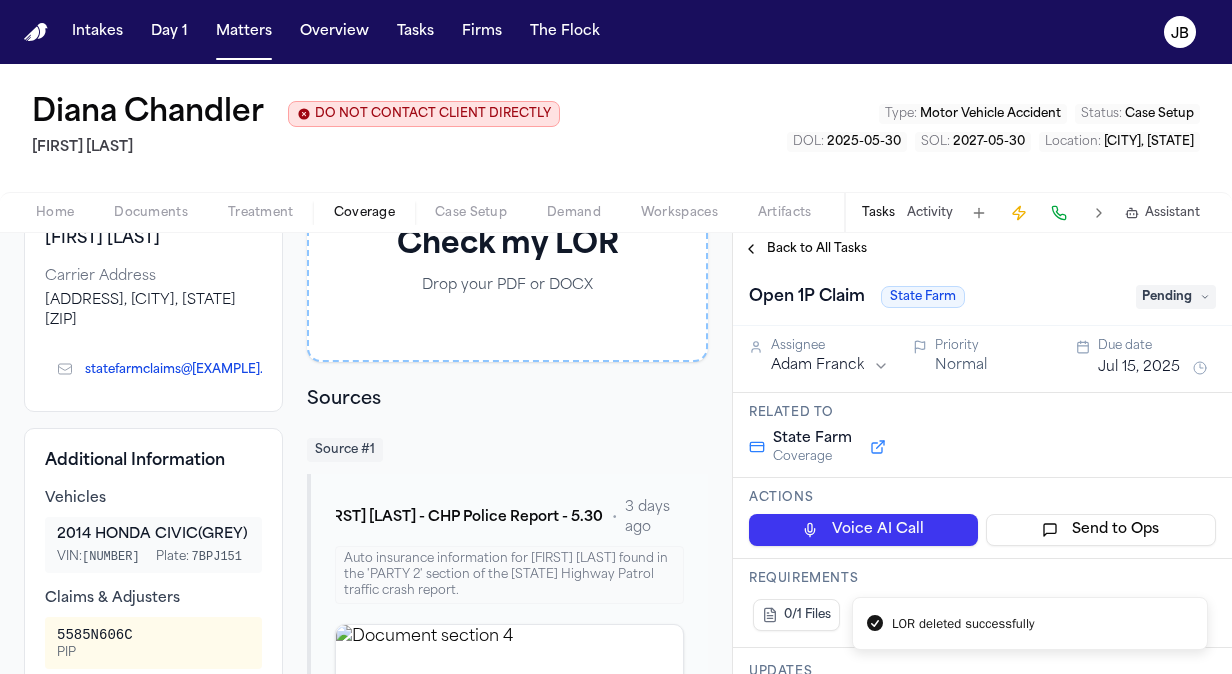 click on "Intakes Day 1 Matters Overview Tasks Firms The Flock JB [FIRST] [LAST] DO NOT CONTACT CLIENT DIRECTLY DO NOT CONTACT [FIRST] [LAST] Type :   Motor Vehicle Accident Status :   Case Setup DOL :   2025-05-30 SOL :   2027-05-30 Location :   [CITY], [STATE] Home Documents Treatment Coverage Case Setup Demand Workspaces Artifacts Tasks Activity Assistant Back to List State Farm AUTO ● Approved Reset to Pending State Farm First Party Coverage Auto Insurance Insured [FIRST] [LAST] Carrier Address [POSTAL_CODE], [CITY], [STATE] [EMAIL] Additional Information Vehicles 2014 HONDA CIVIC  (GREY) VIN:  1HGCR2F35FA182622 Plate:   7BPJ151 Claims & Adjusters 5585N606C PIP Show policy details ( 1 ) Check my LOR Drop your PDF or DOCX Sources Source # 1 D. Chandler - CHP Police Report - 5.30.25 • 3 days ago Auto insurance information for [FIRST] [LAST] found in the 'PARTY 2' section of the California Highway Patrol traffic crash report. Click to expand •" at bounding box center [616, 337] 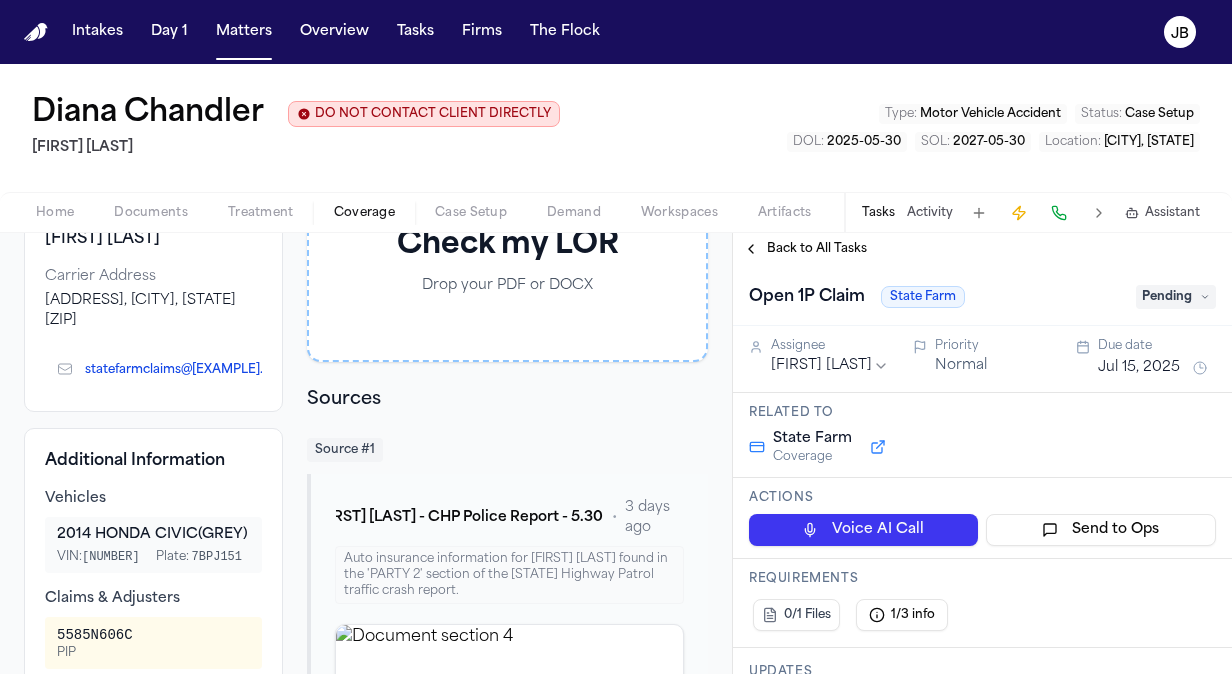 click on "Pending" at bounding box center [1176, 297] 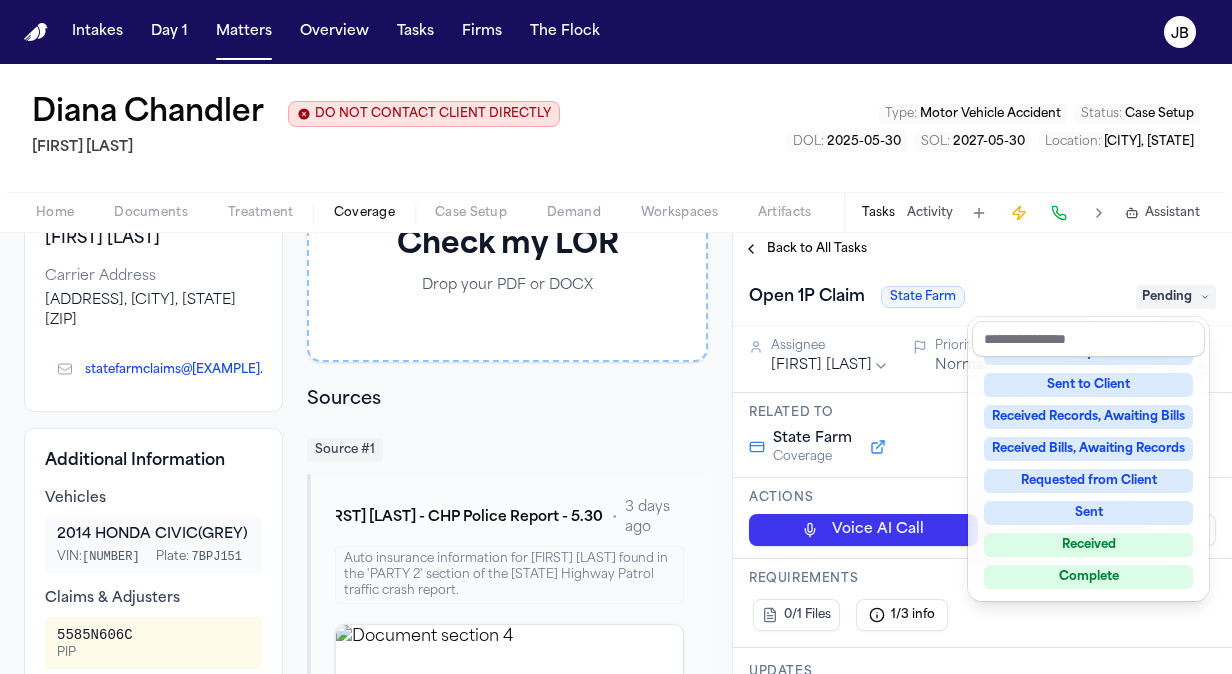 scroll, scrollTop: 270, scrollLeft: 0, axis: vertical 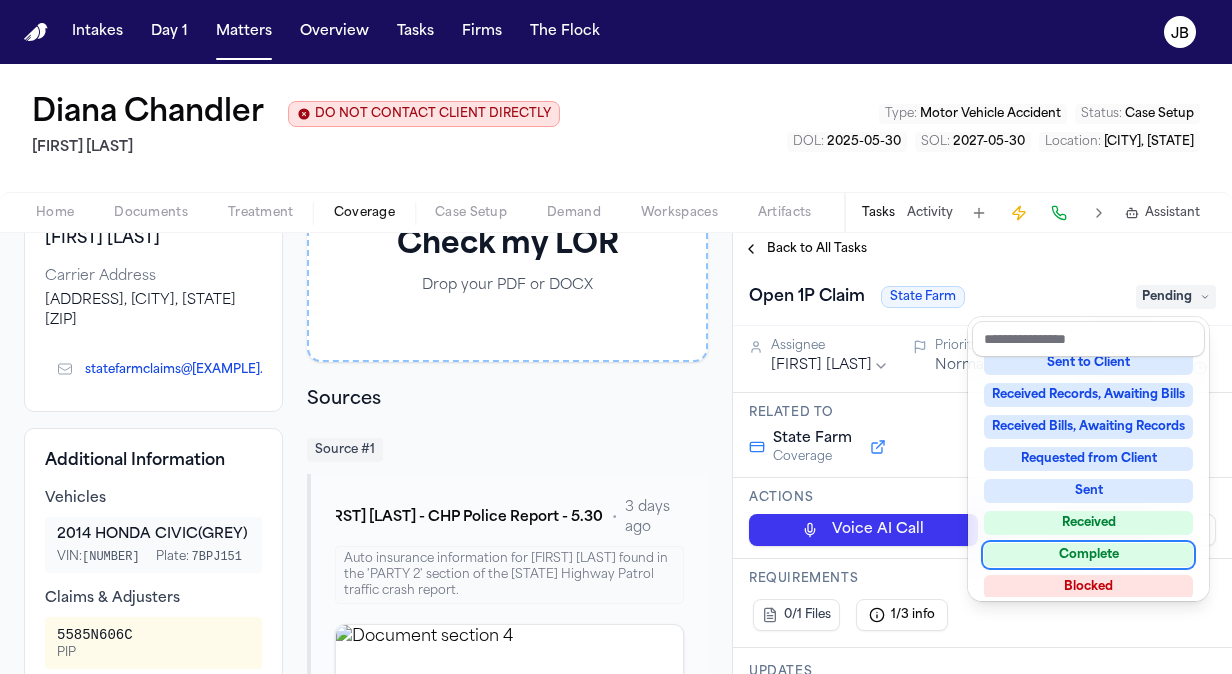 click on "Complete" at bounding box center [1088, 555] 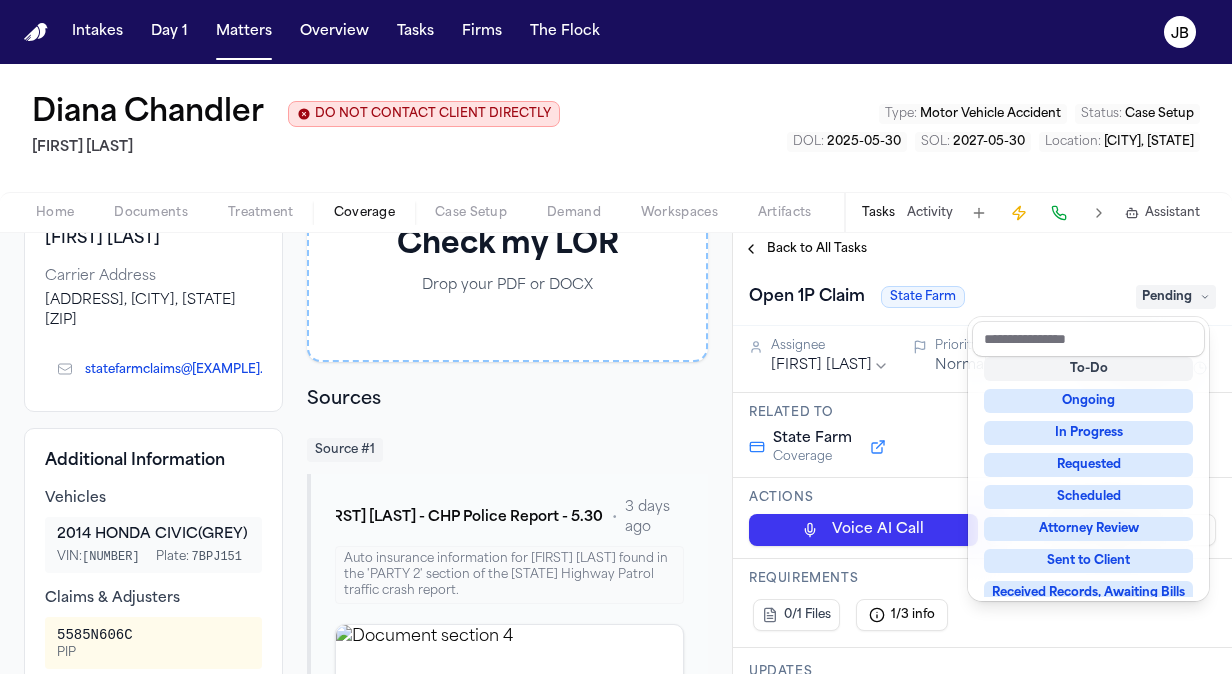 scroll, scrollTop: 8, scrollLeft: 0, axis: vertical 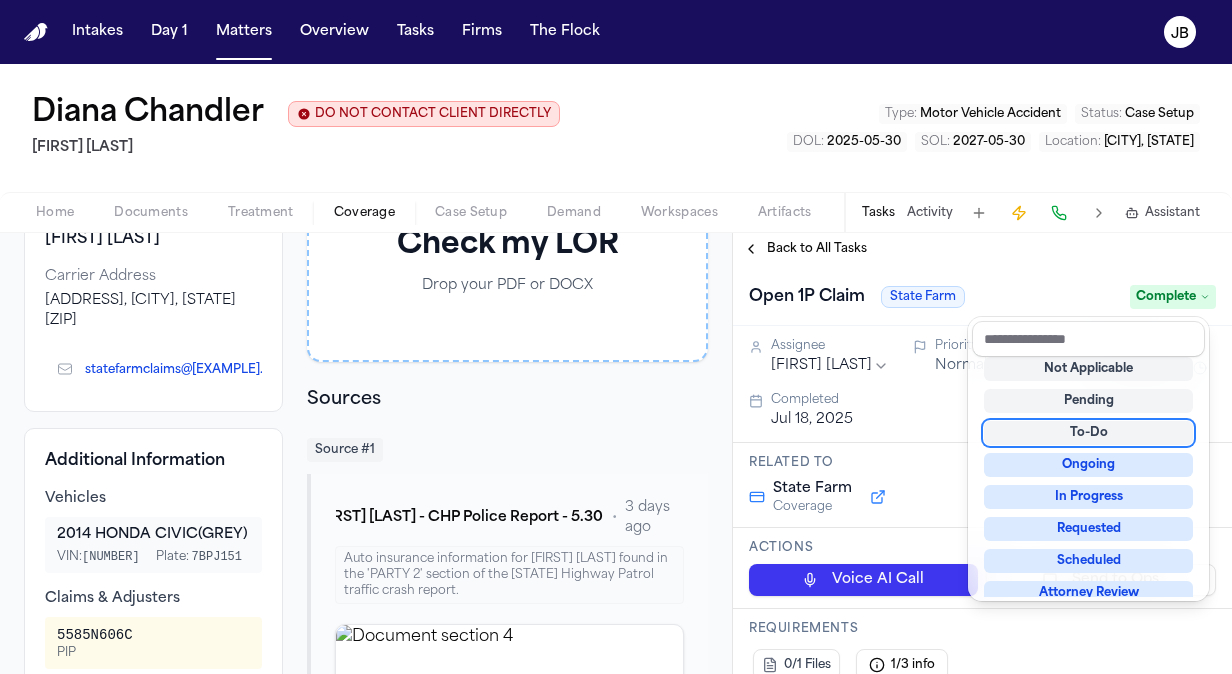 click on "Open 1P Claim [COMPANY] Complete" at bounding box center (982, 295) 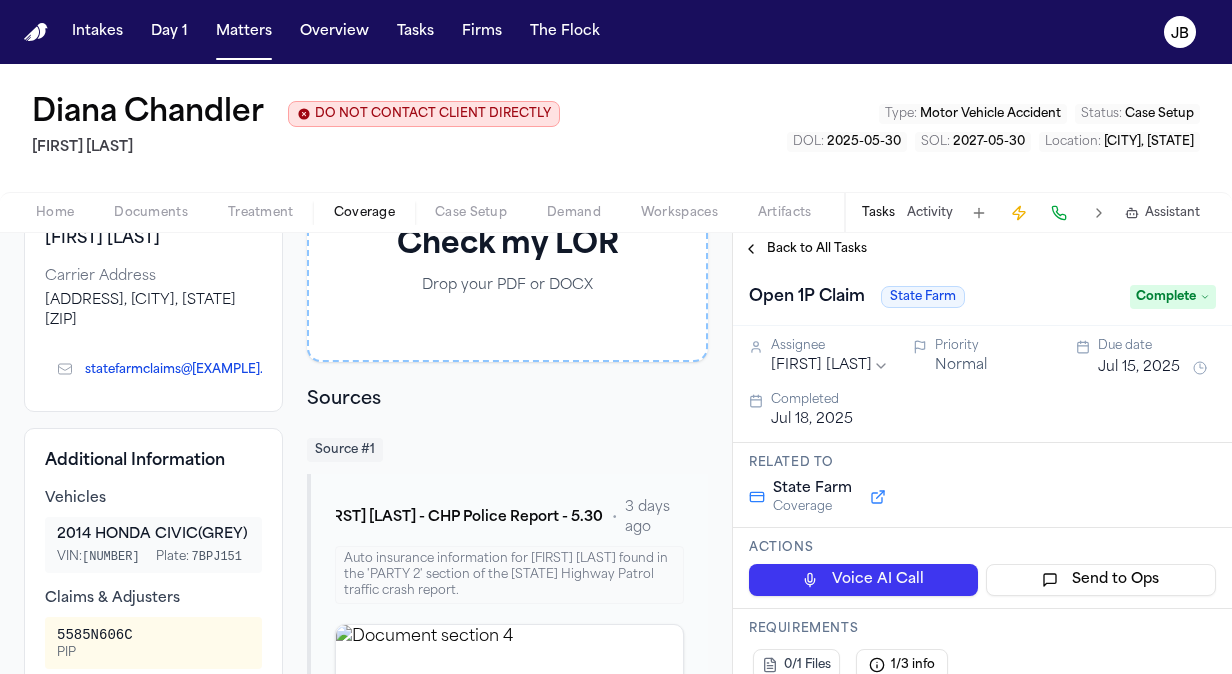 click on "Jul 15, 2025" at bounding box center [1139, 368] 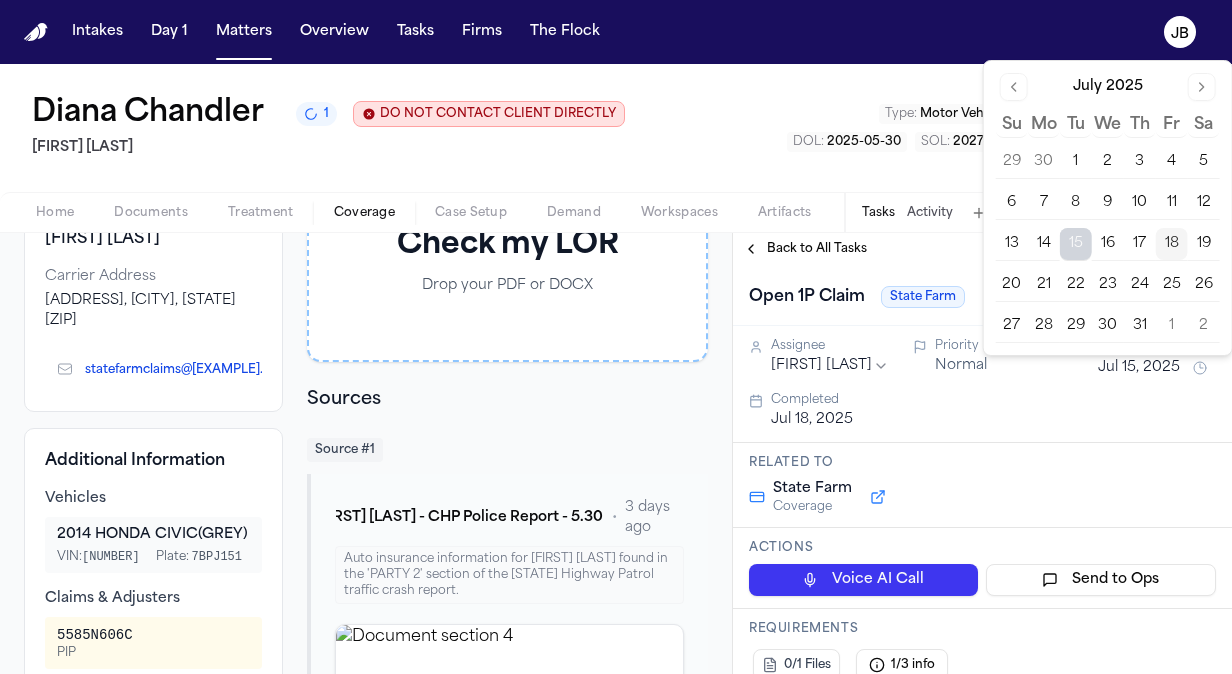 click on "18" at bounding box center [1172, 244] 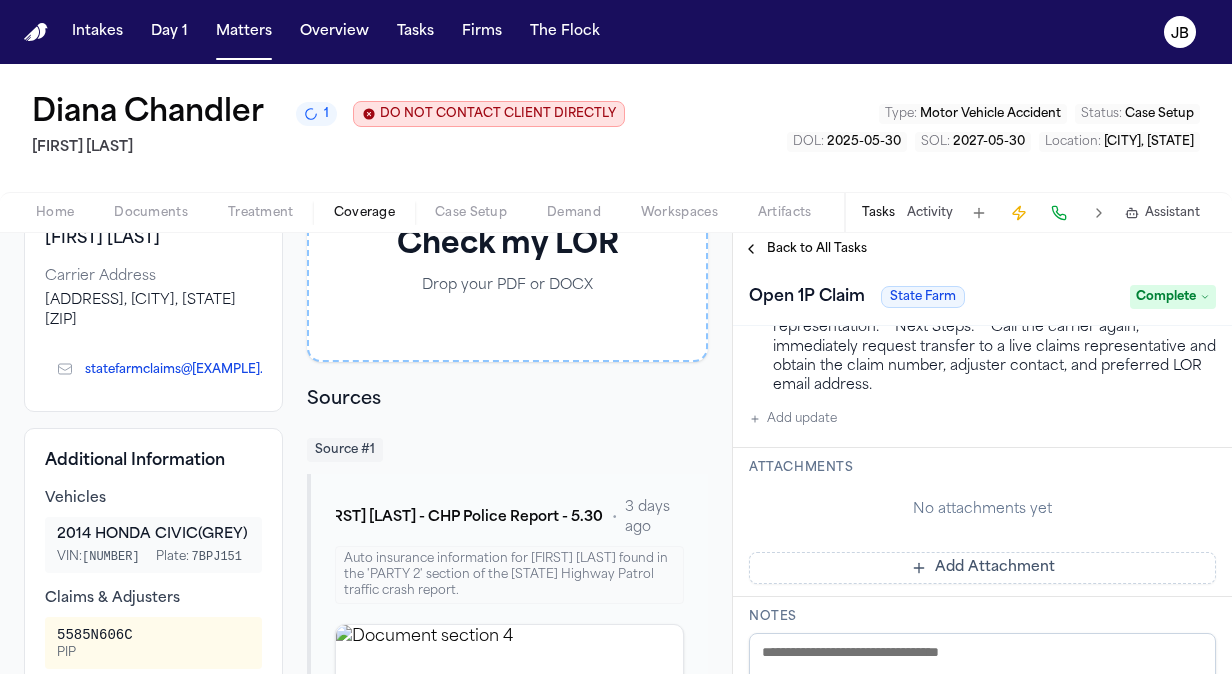 scroll, scrollTop: 740, scrollLeft: 0, axis: vertical 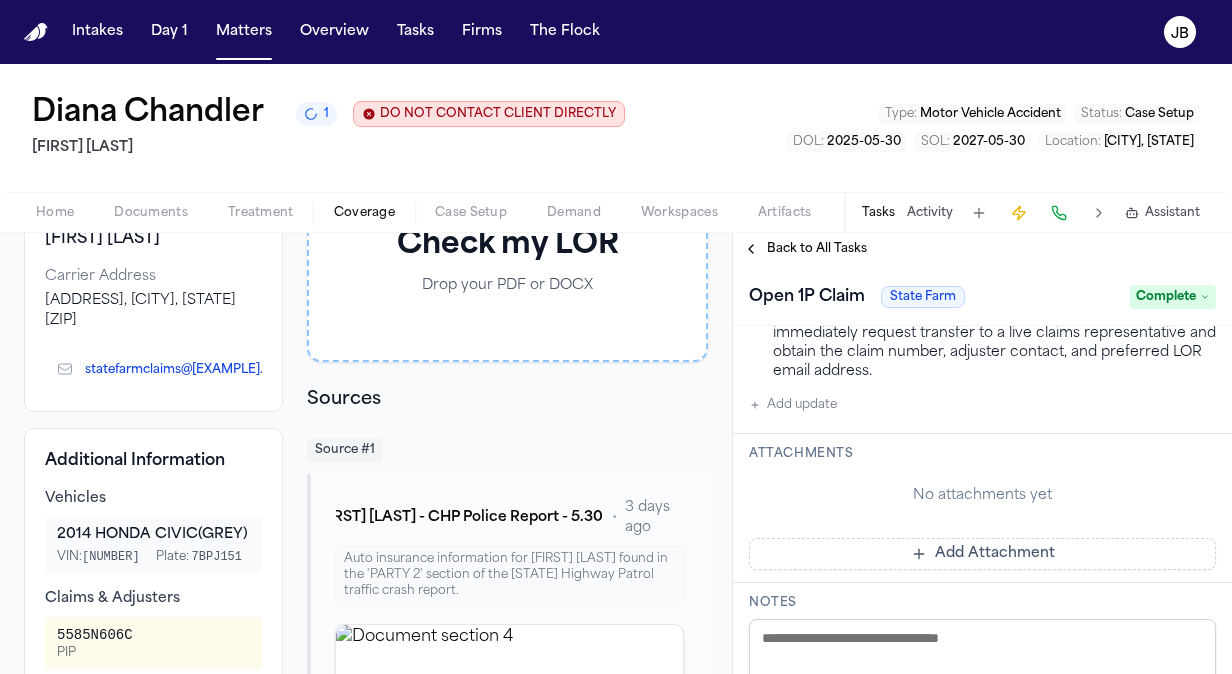 click on "Add update" at bounding box center [793, 405] 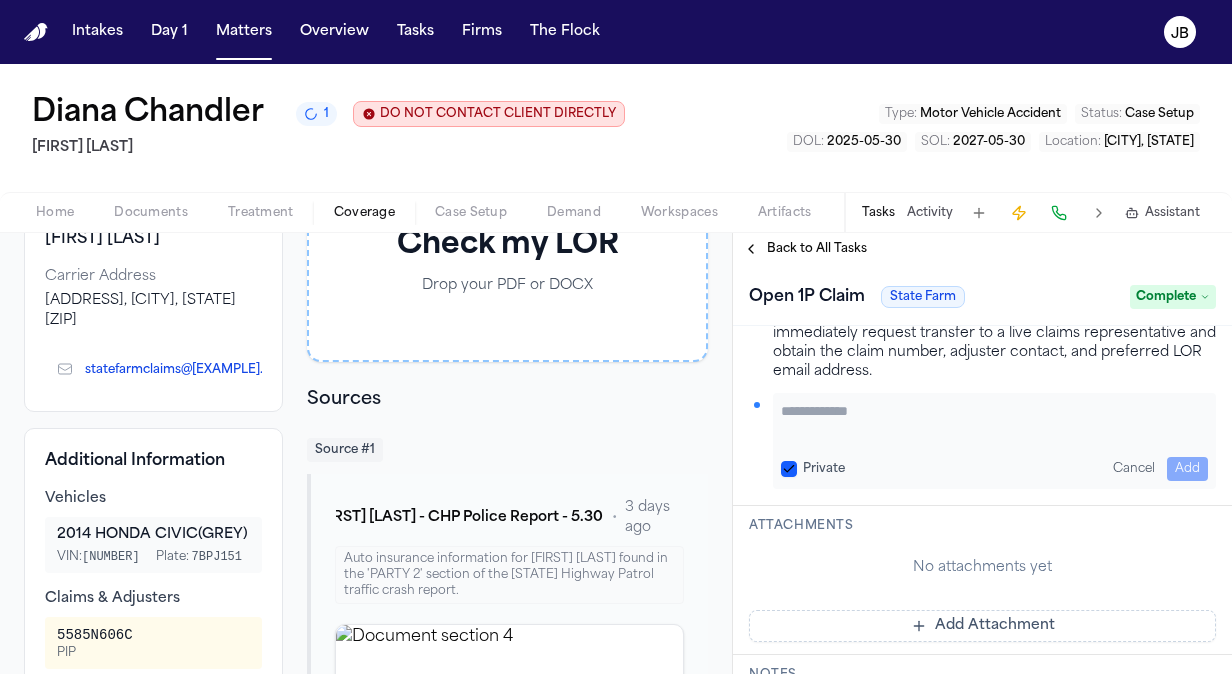 scroll, scrollTop: 1044, scrollLeft: 0, axis: vertical 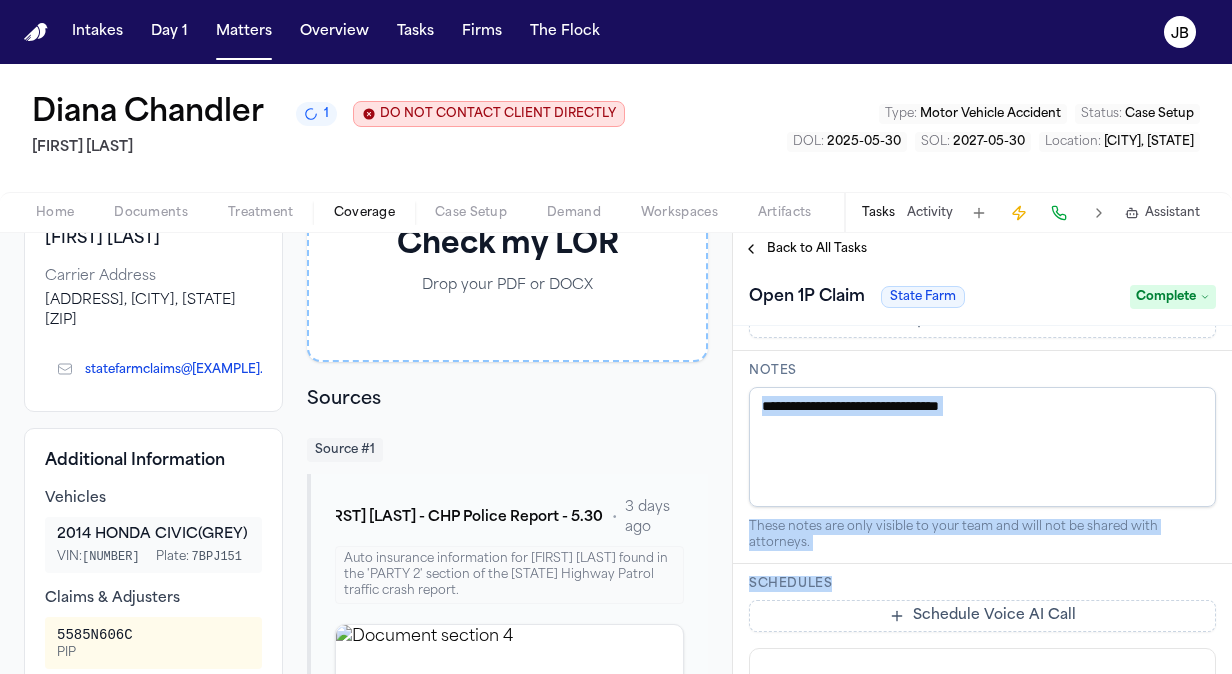 drag, startPoint x: 1214, startPoint y: 576, endPoint x: 1213, endPoint y: 494, distance: 82.006096 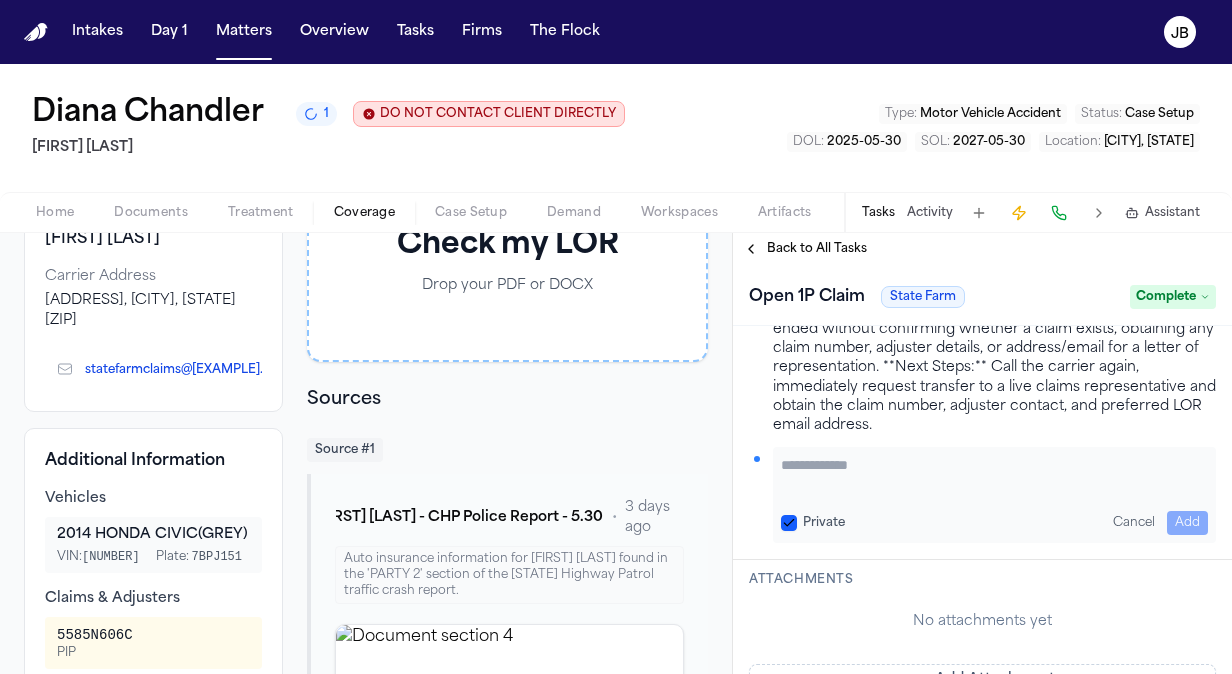 scroll, scrollTop: 672, scrollLeft: 0, axis: vertical 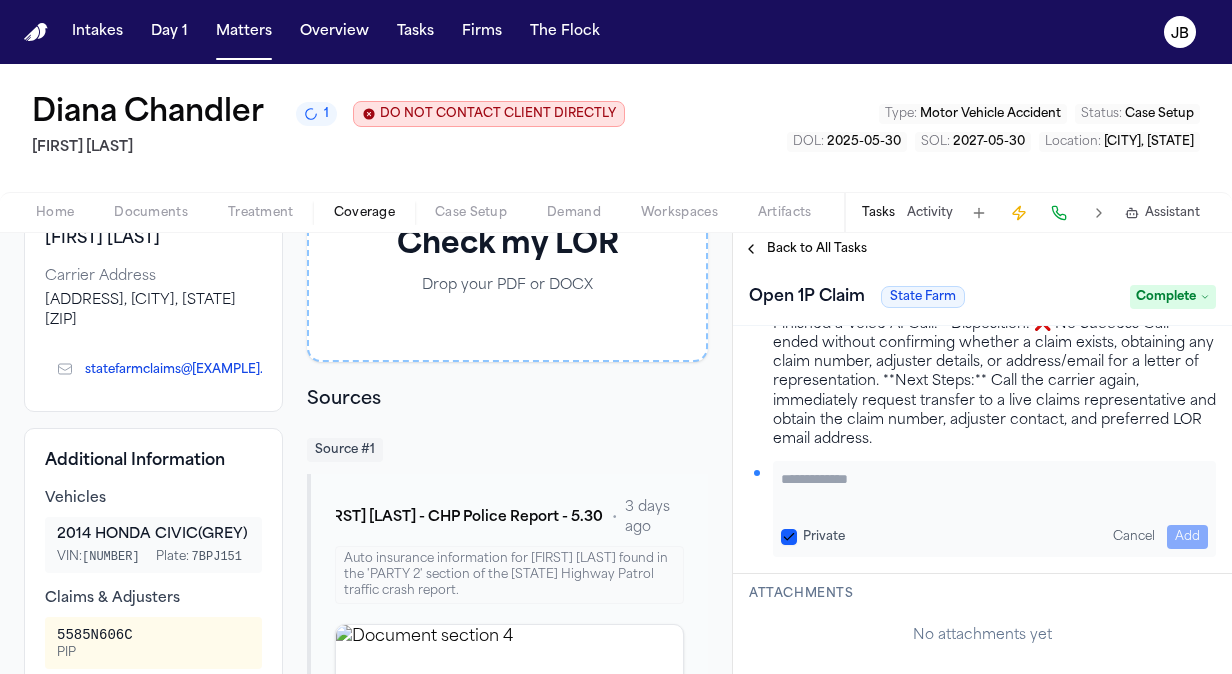 click on "Private" at bounding box center [789, 537] 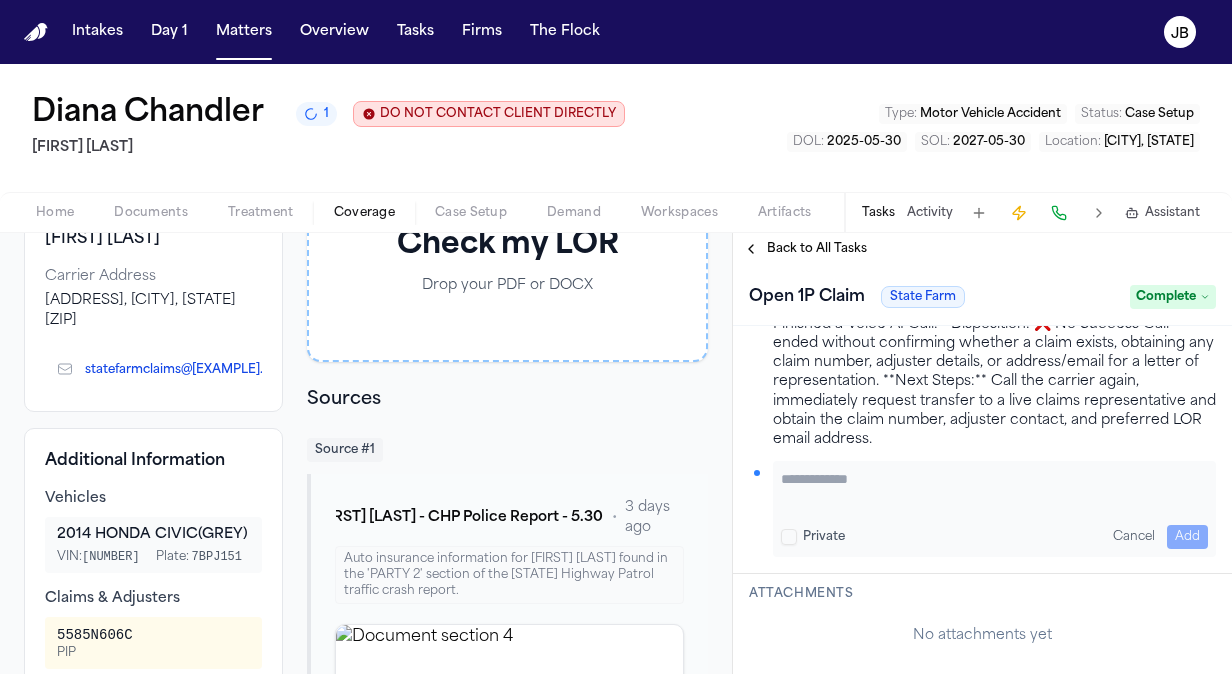 click at bounding box center [994, 489] 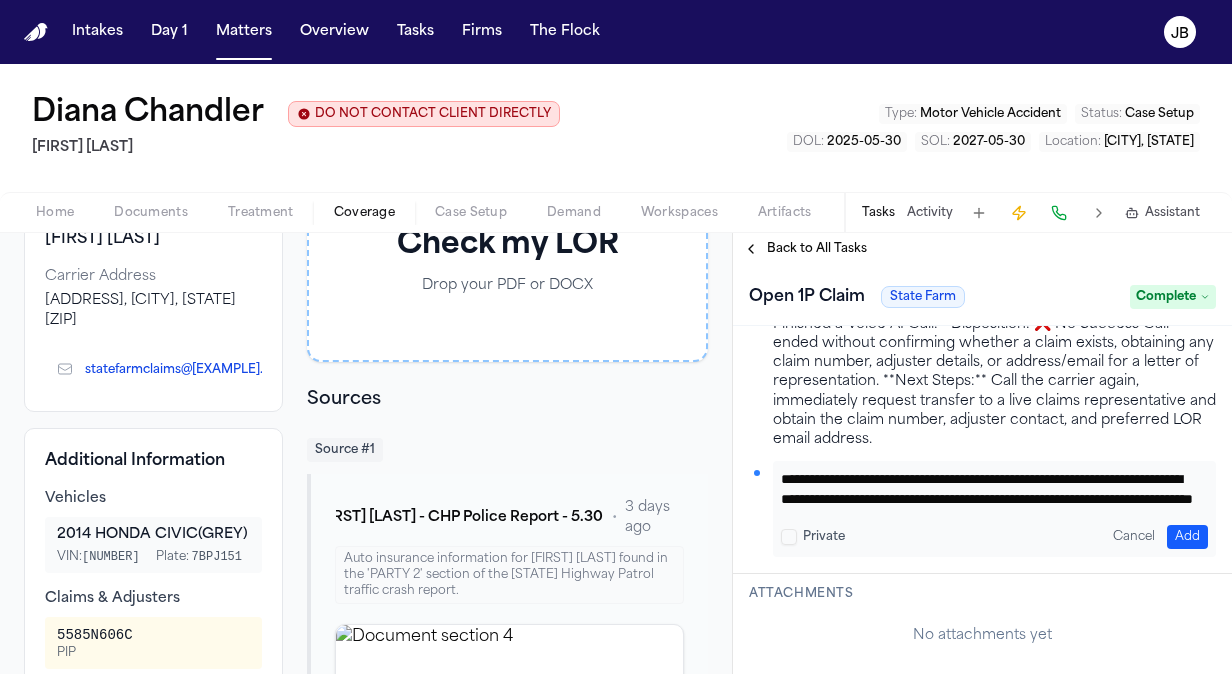 scroll, scrollTop: 36, scrollLeft: 0, axis: vertical 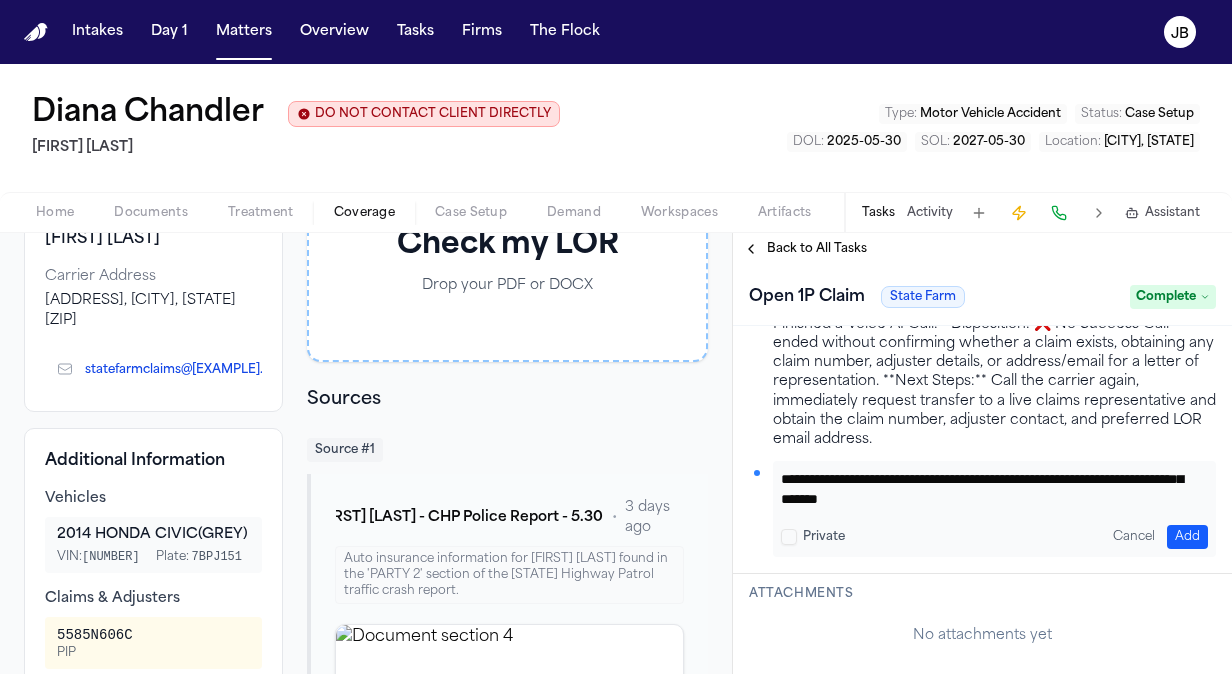 click on "Add" at bounding box center (1187, 537) 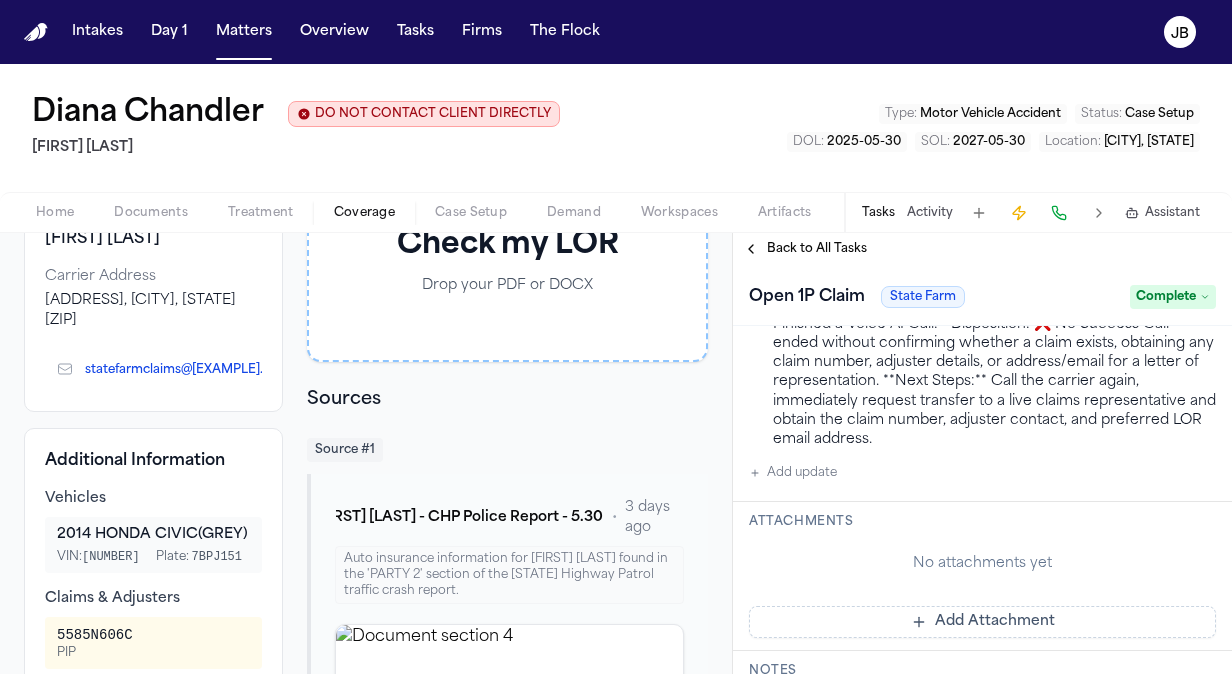 scroll, scrollTop: 761, scrollLeft: 0, axis: vertical 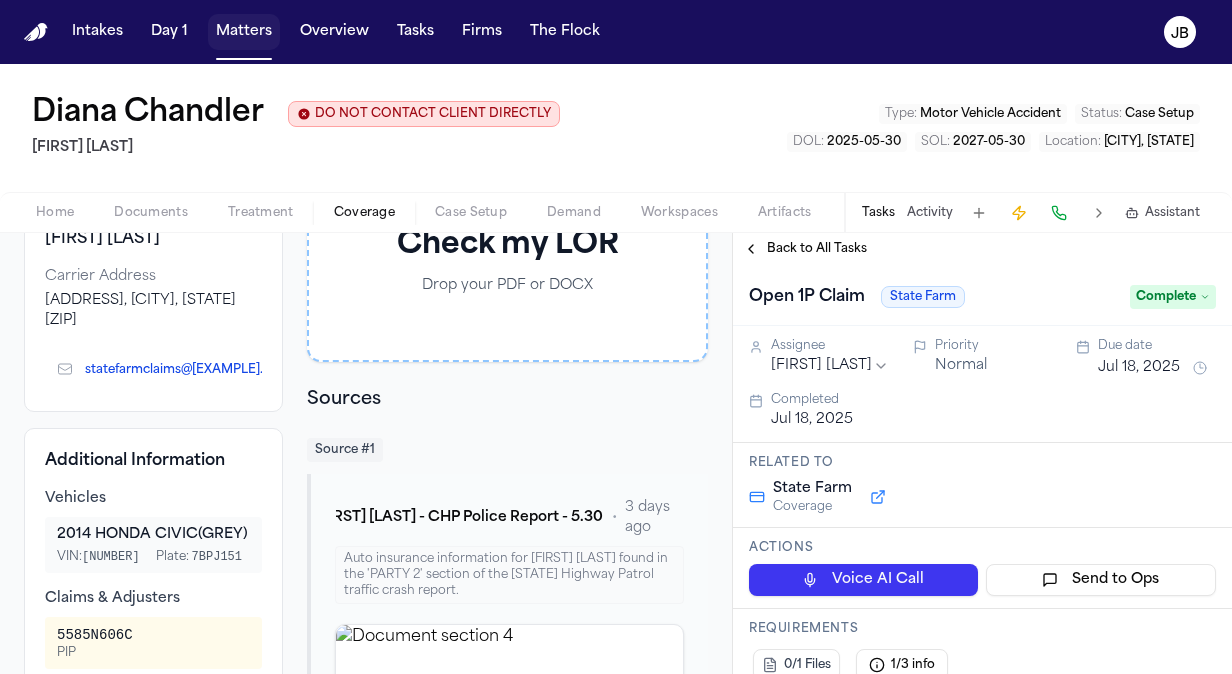 click on "Matters" at bounding box center [244, 32] 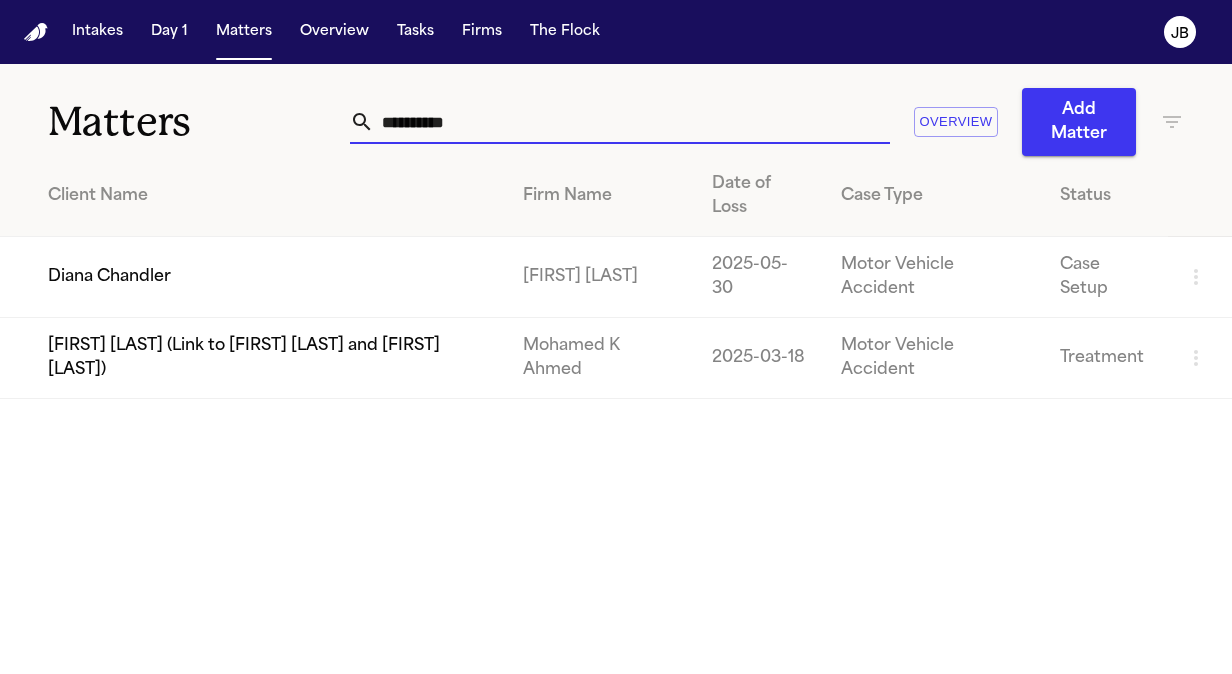 drag, startPoint x: 480, startPoint y: 114, endPoint x: 310, endPoint y: 71, distance: 175.35393 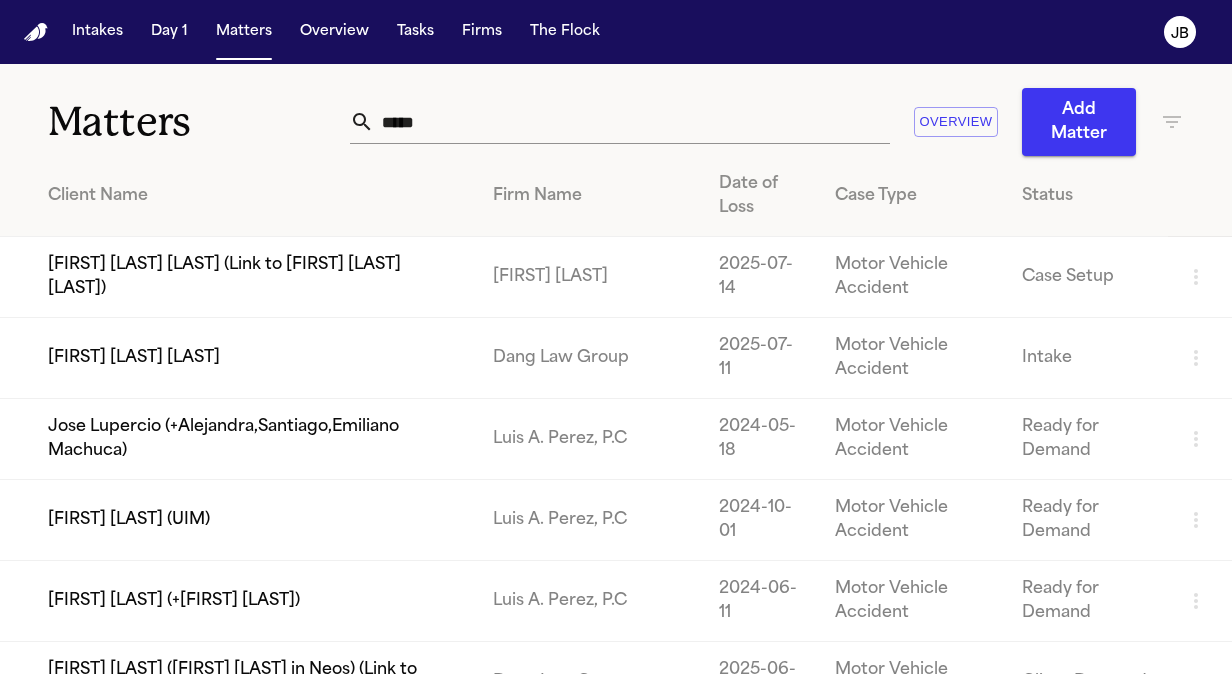 click on "[FIRST] [LAST] [LAST]" at bounding box center [238, 358] 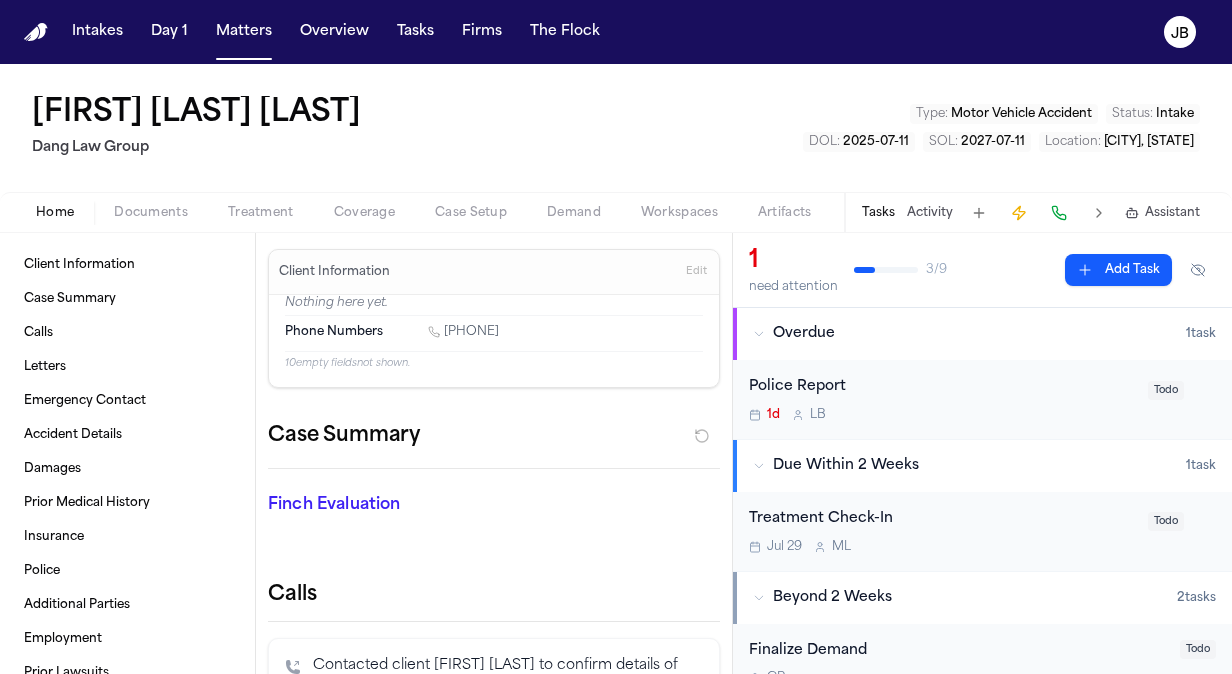 click on "Police Report" at bounding box center (942, 387) 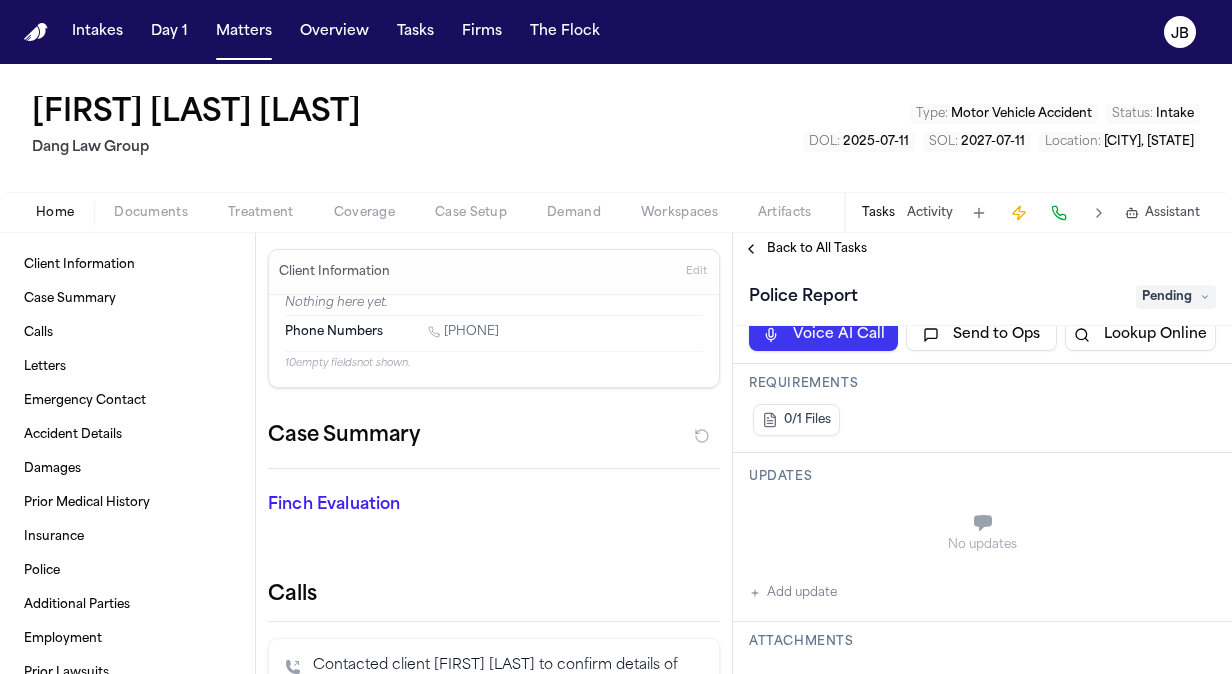 scroll, scrollTop: 0, scrollLeft: 0, axis: both 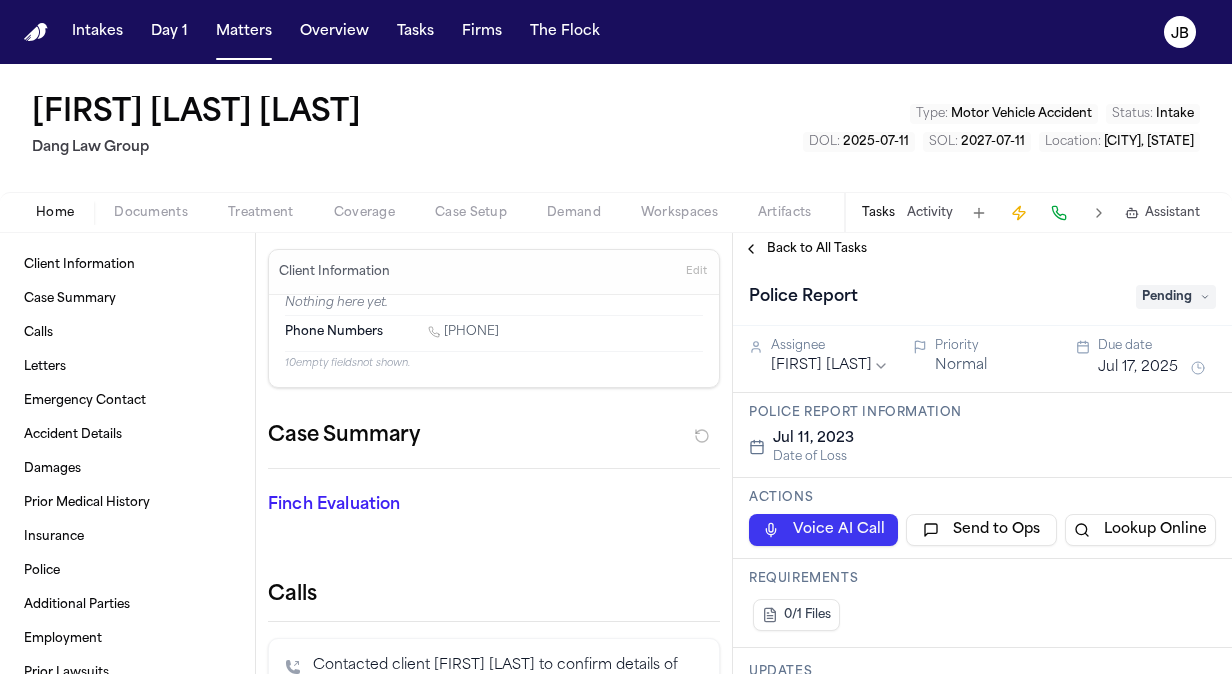 click on "Documents" at bounding box center (151, 213) 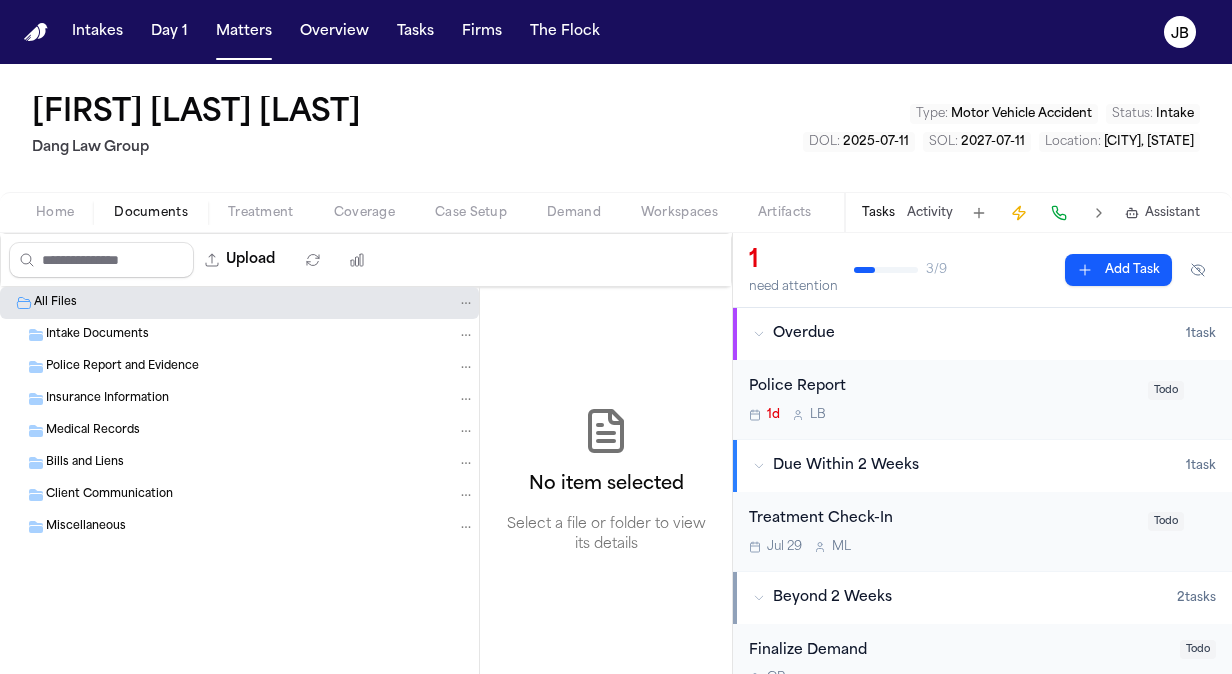 click on "Police Report and Evidence" at bounding box center [122, 367] 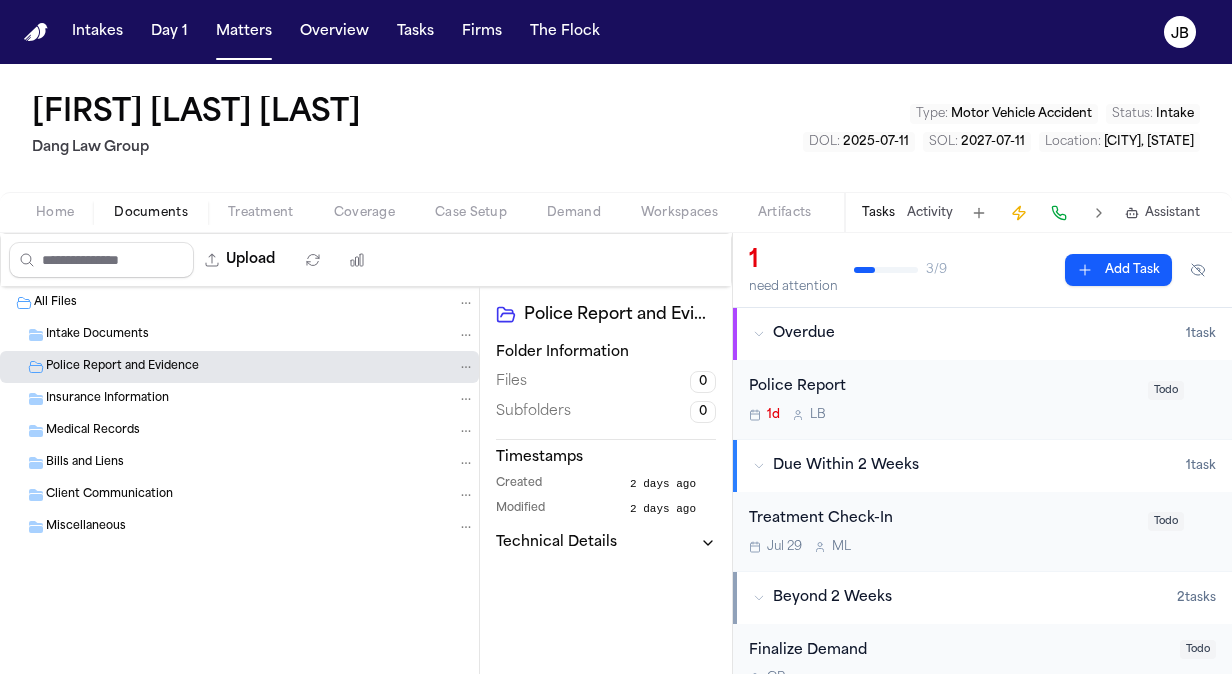 click on "Intake Documents" at bounding box center [97, 335] 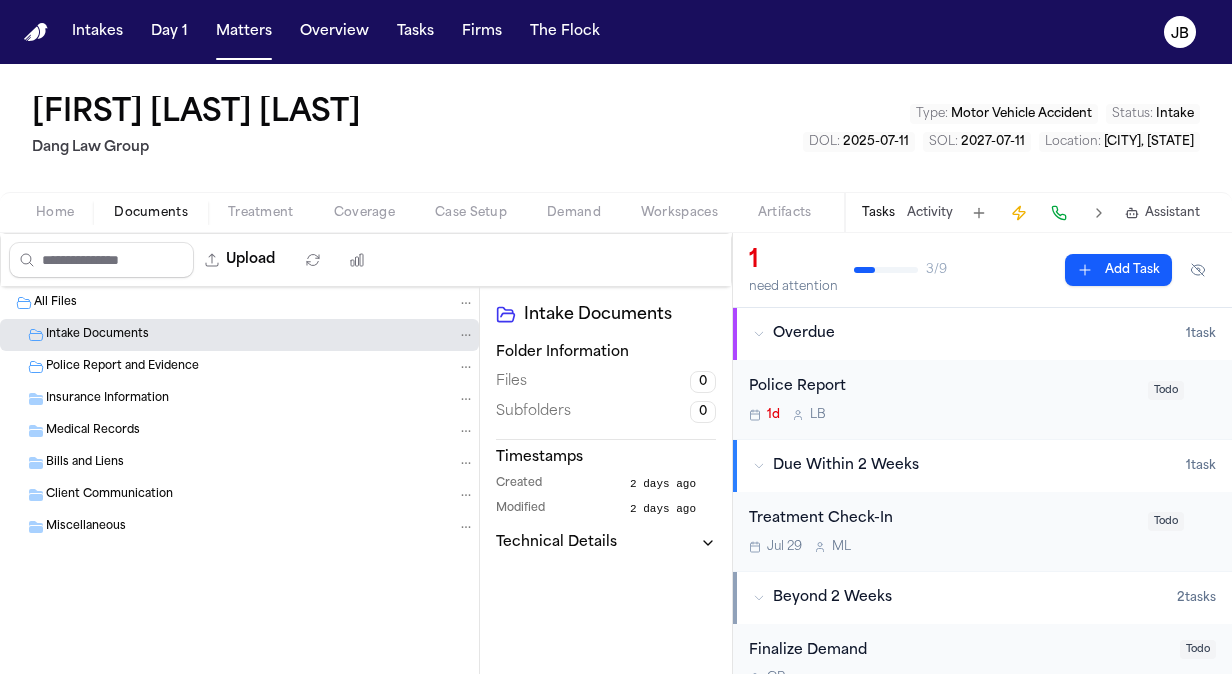 drag, startPoint x: 146, startPoint y: 332, endPoint x: 129, endPoint y: 391, distance: 61.400326 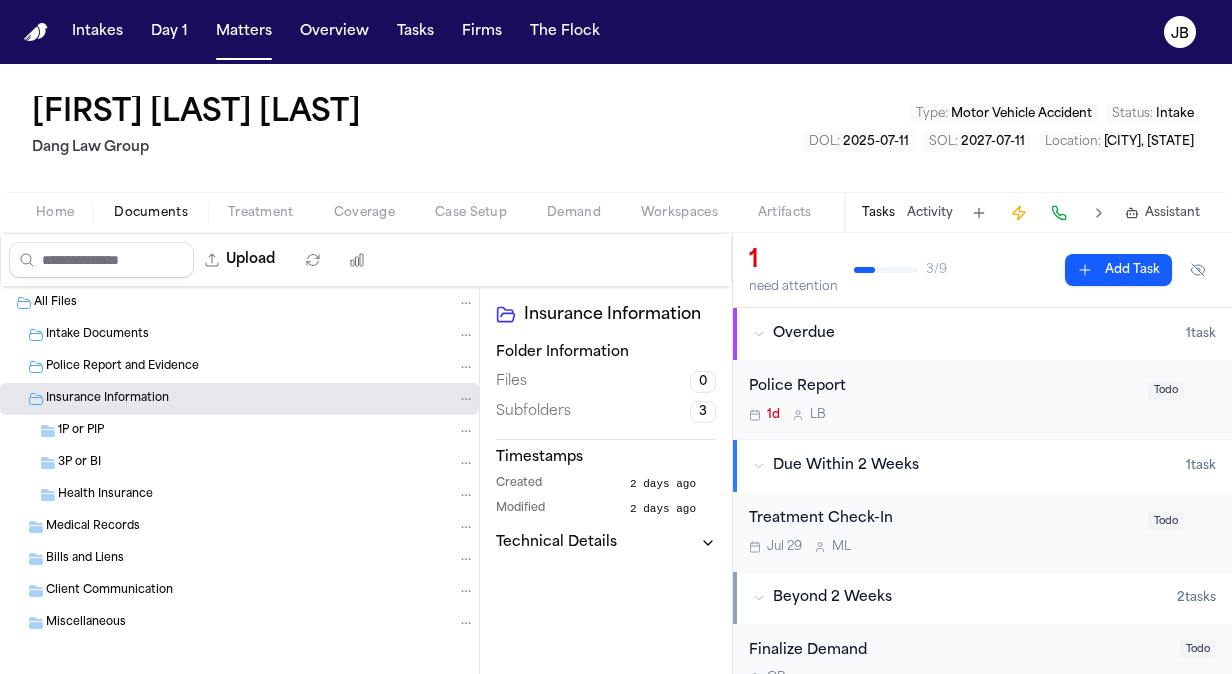 click on "1P or PIP" at bounding box center (239, 431) 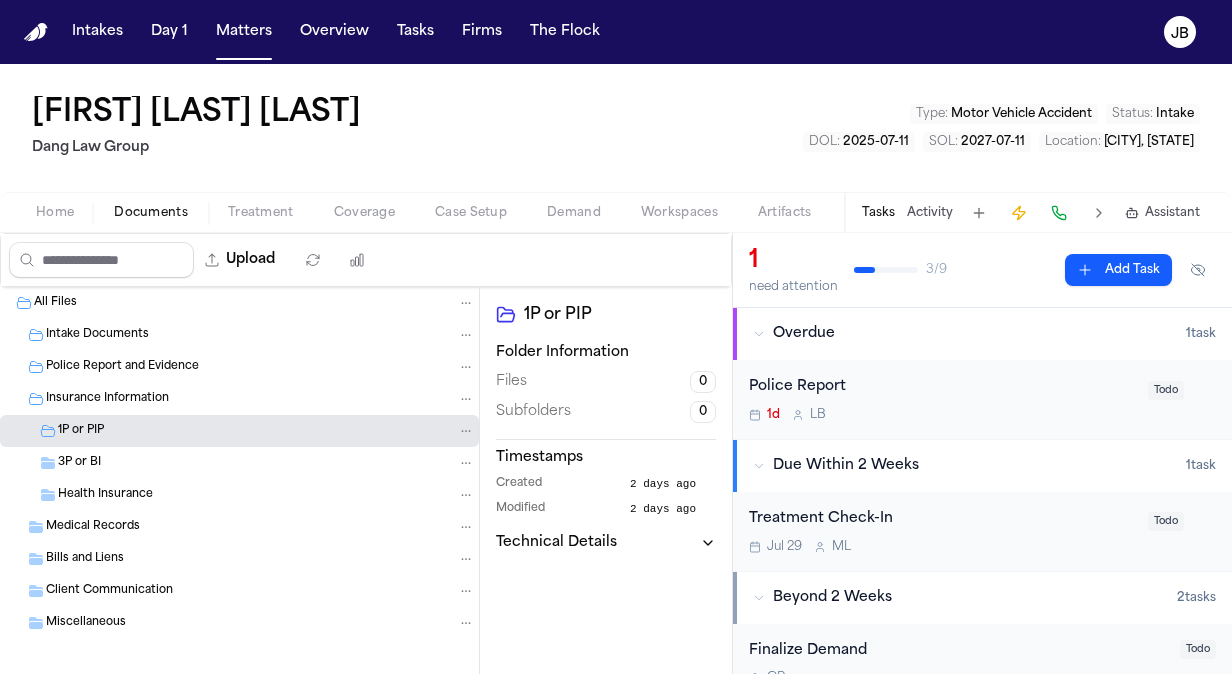 click on "Medical Records" at bounding box center [93, 527] 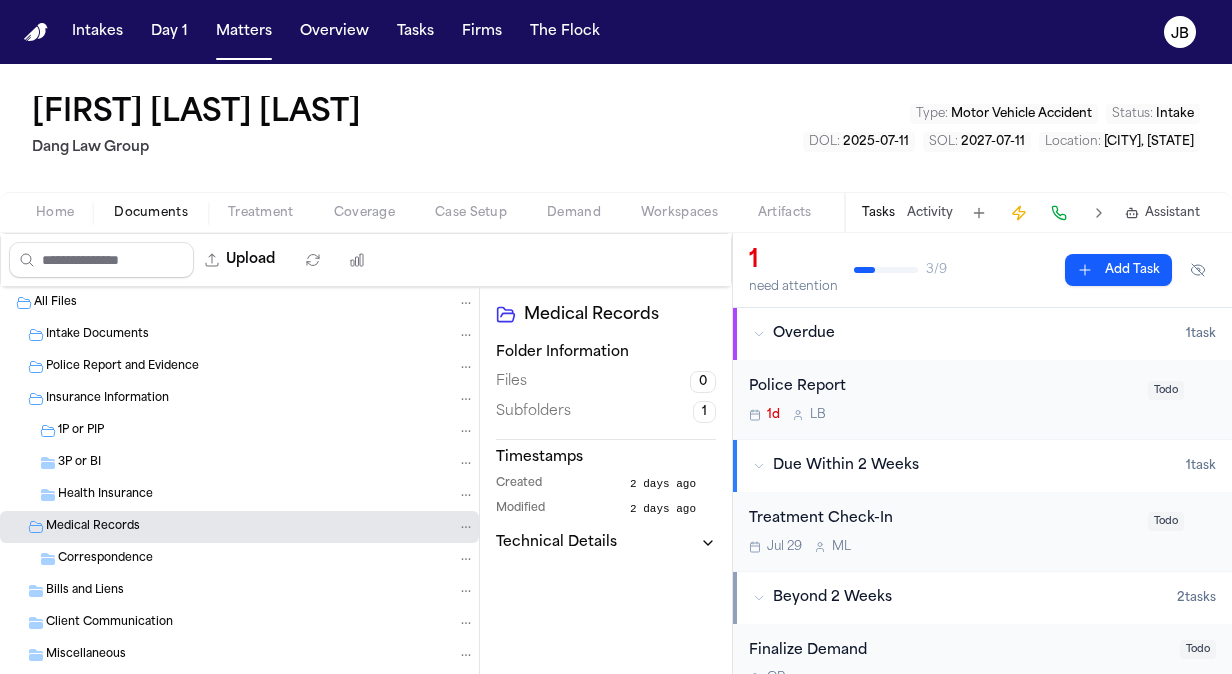 click on "Bills and Liens" at bounding box center (85, 591) 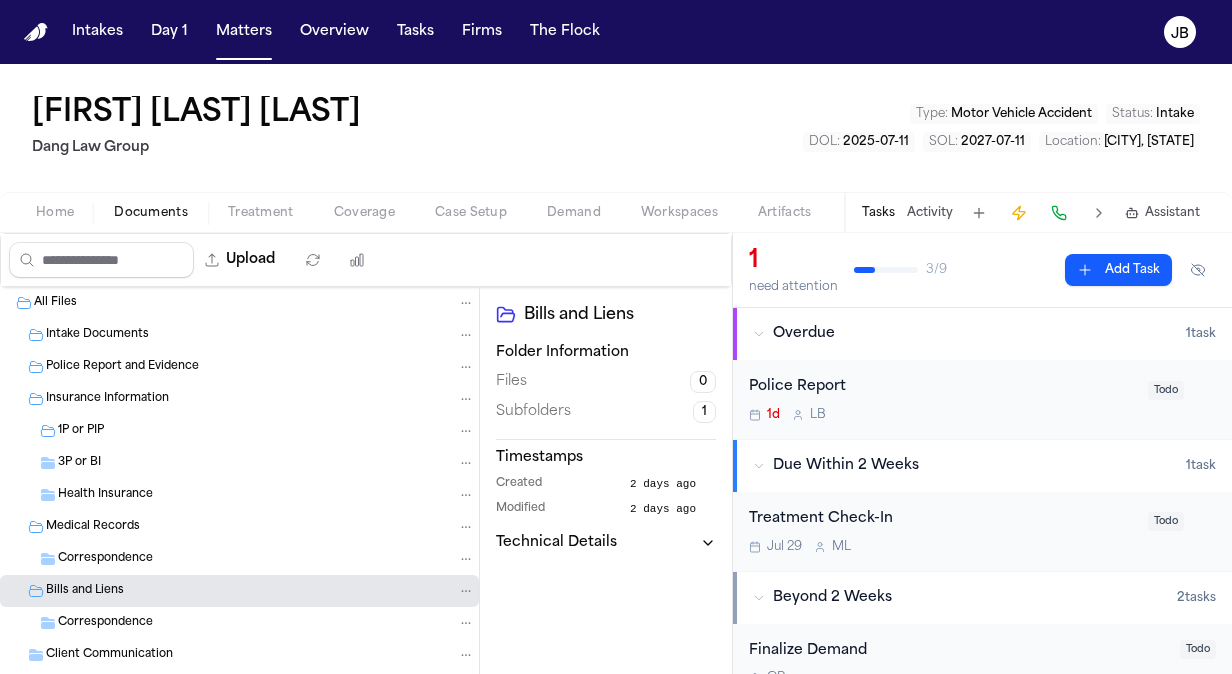 click on "Home" at bounding box center (55, 213) 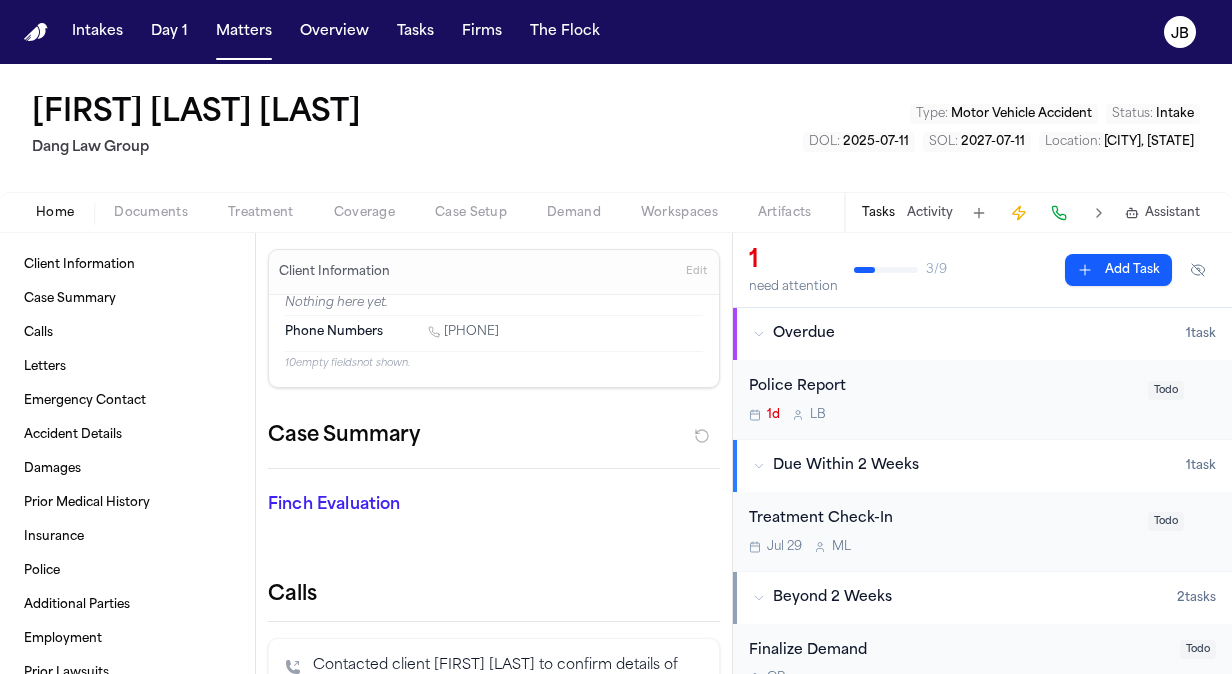 drag, startPoint x: 430, startPoint y: 110, endPoint x: 36, endPoint y: 91, distance: 394.45786 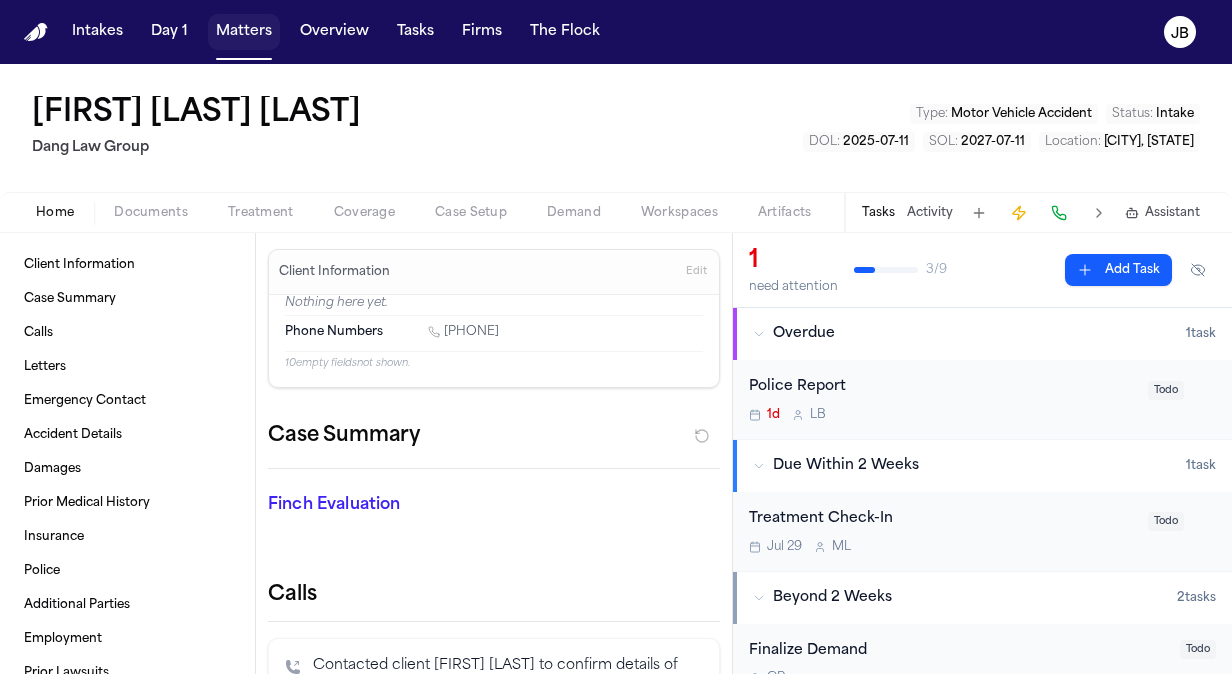 click on "Matters" at bounding box center [244, 32] 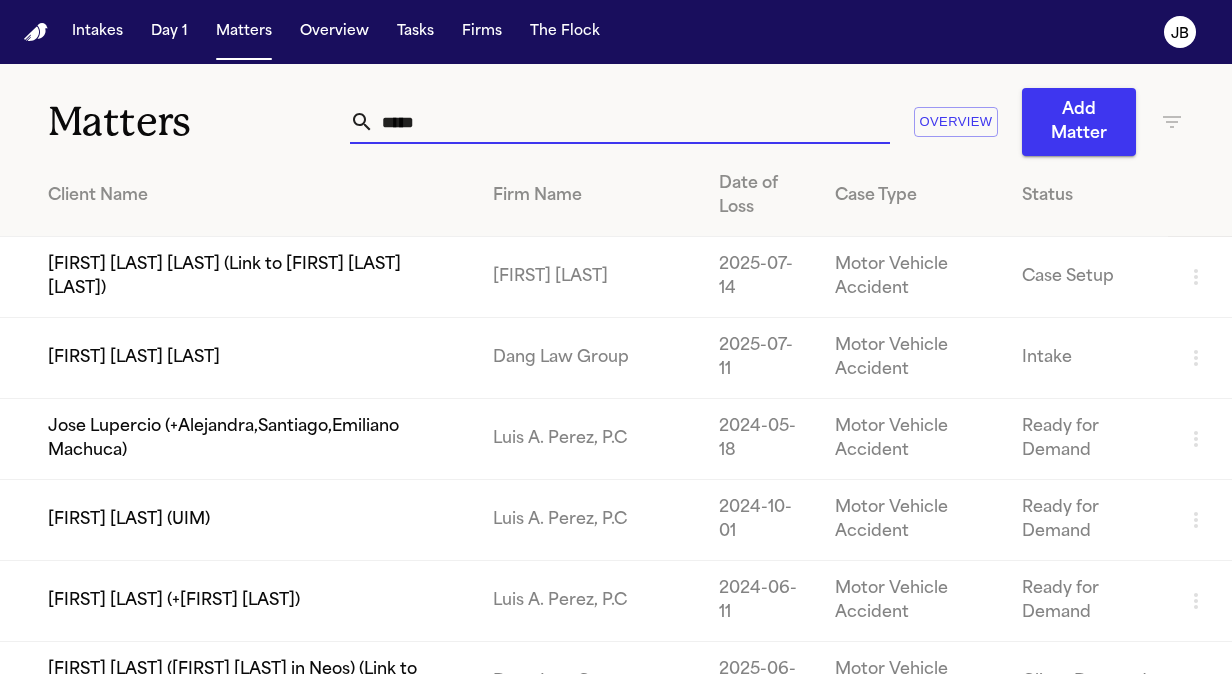 drag, startPoint x: 400, startPoint y: 124, endPoint x: 306, endPoint y: 126, distance: 94.02127 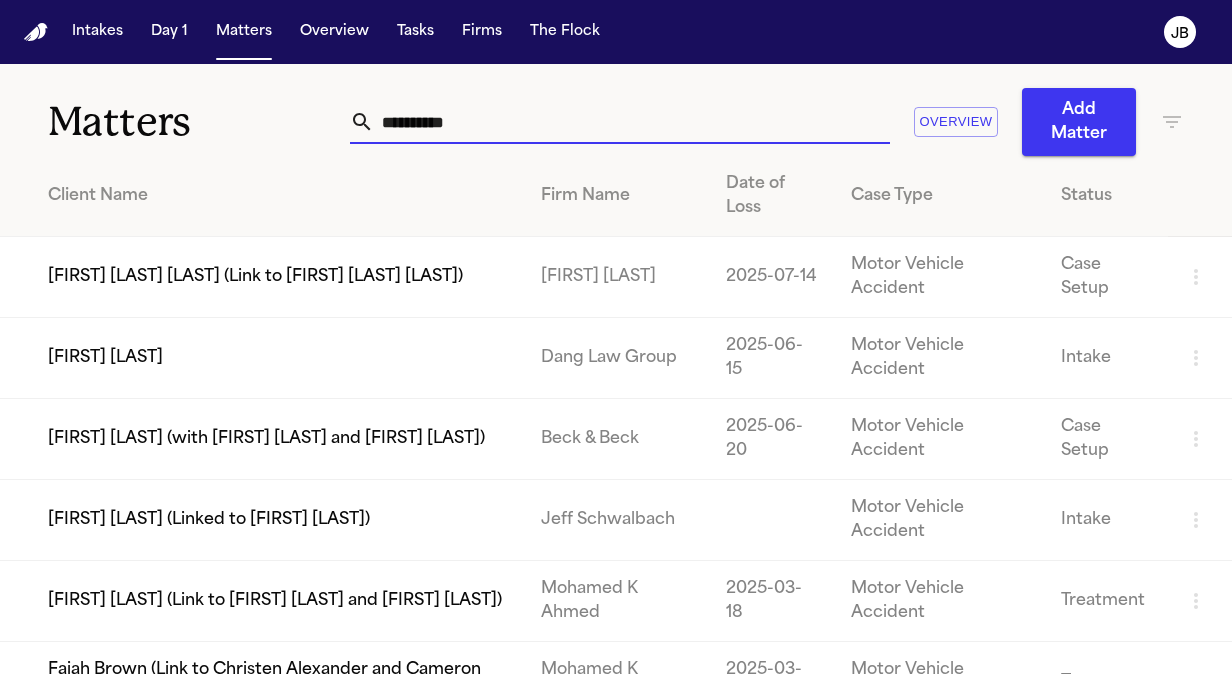 click on "[FIRST] [LAST]" at bounding box center (262, 358) 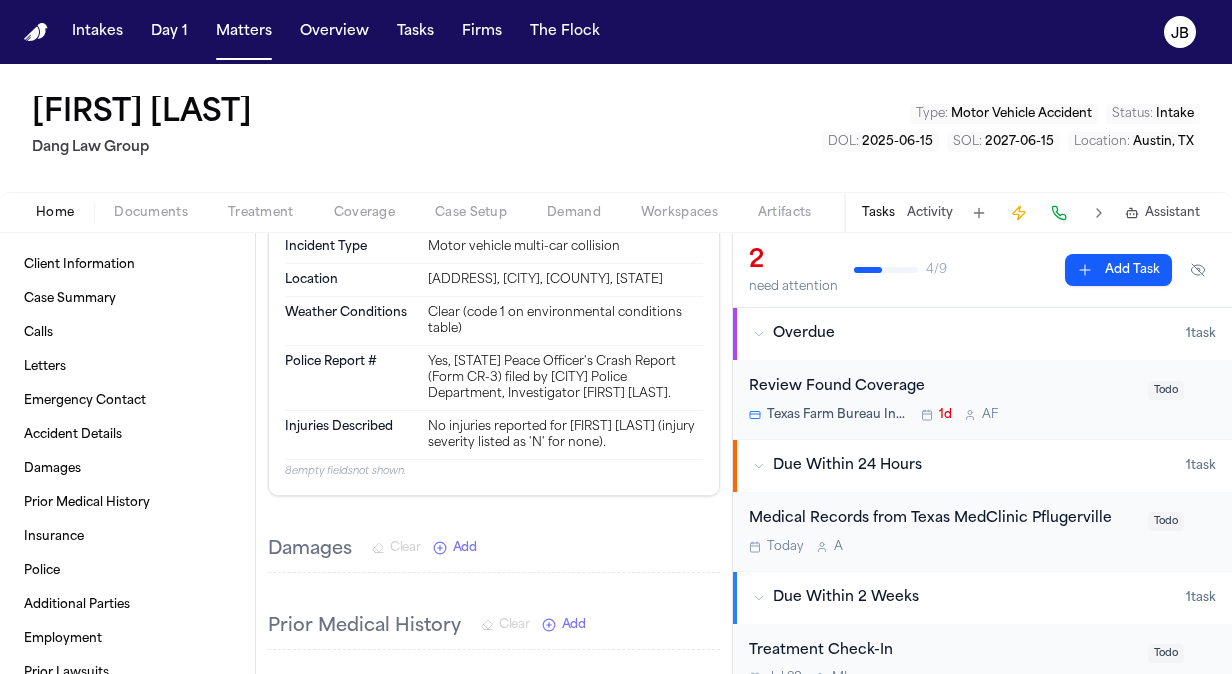 scroll, scrollTop: 1006, scrollLeft: 0, axis: vertical 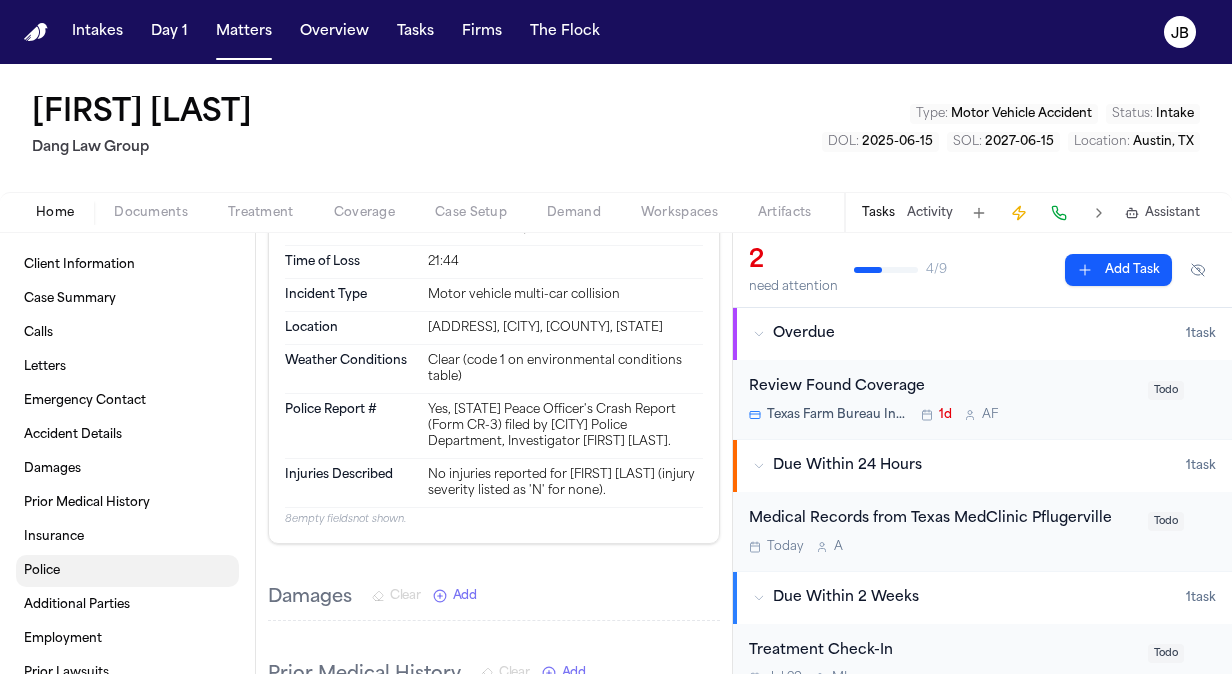 click on "Police" at bounding box center [127, 571] 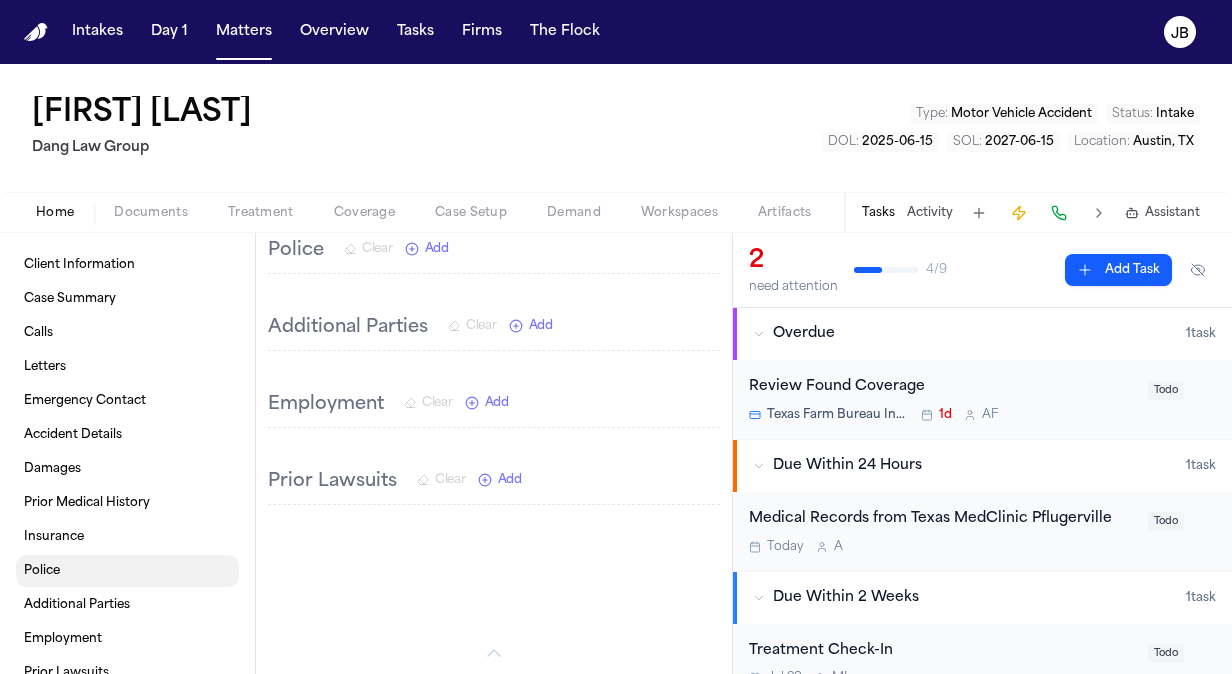 scroll, scrollTop: 1527, scrollLeft: 0, axis: vertical 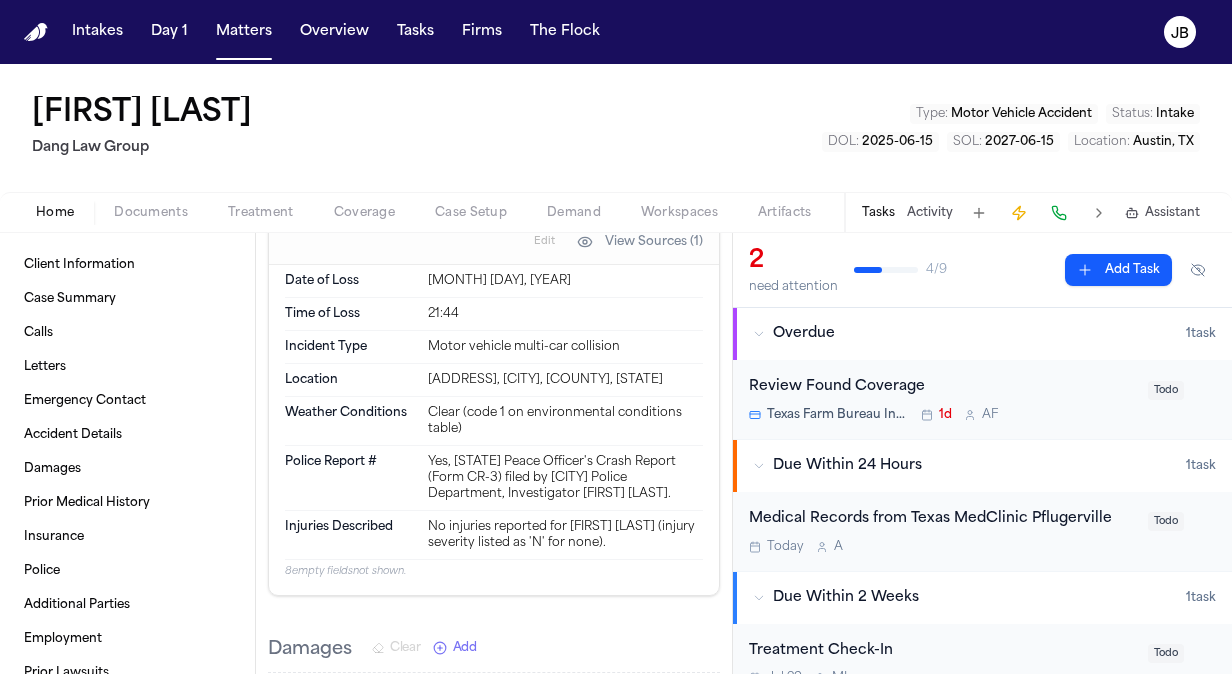 click on "Yes, [STATE] Peace Officer's Crash Report (Form CR-3) filed by [CITY] Police Department, Investigator [FIRST] [LAST]." at bounding box center [565, 478] 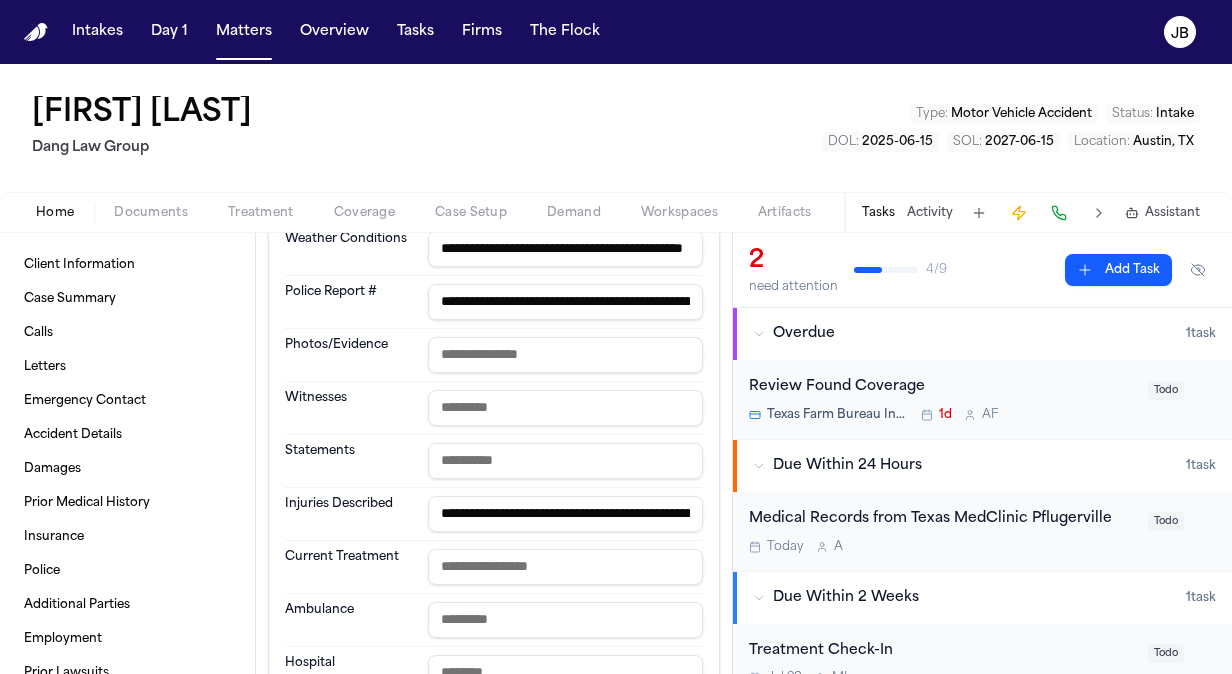 scroll, scrollTop: 1274, scrollLeft: 0, axis: vertical 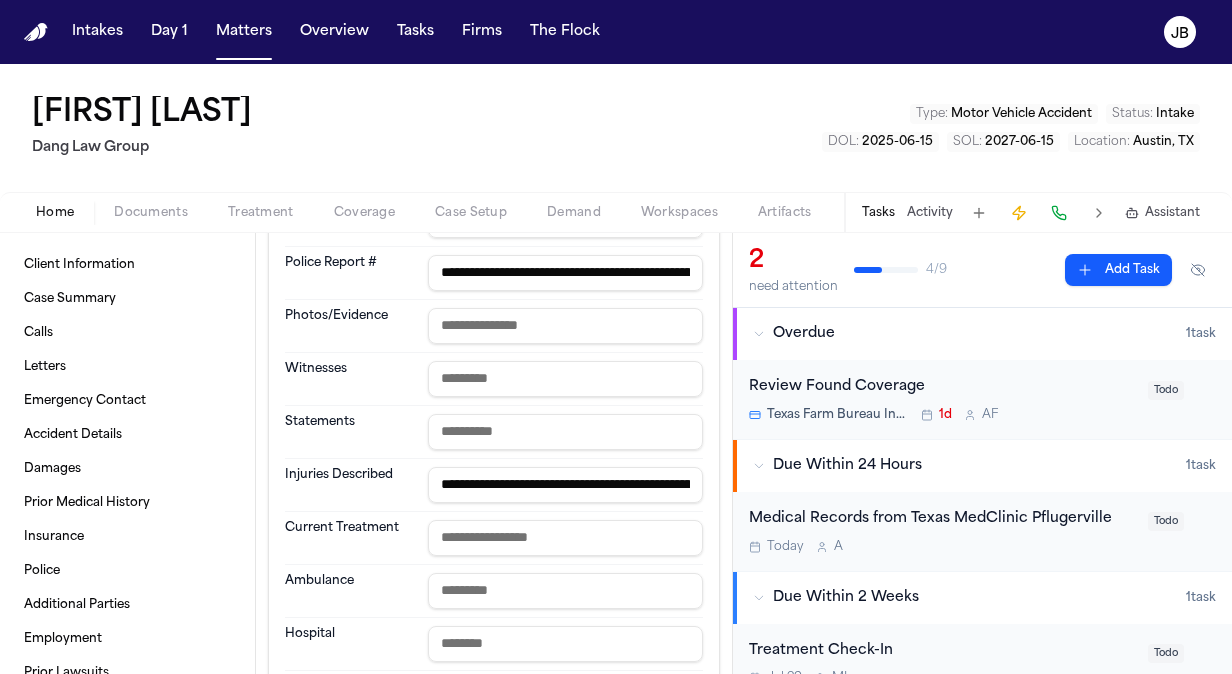 click on "**********" at bounding box center (565, 273) 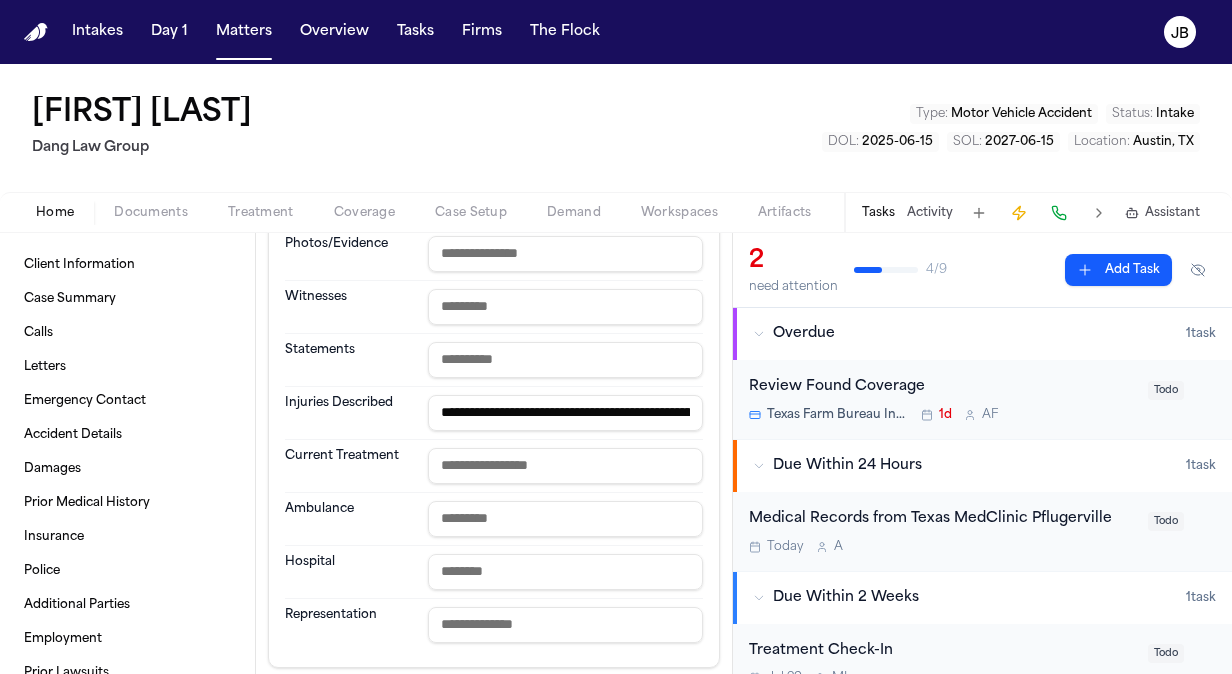 scroll, scrollTop: 1419, scrollLeft: 0, axis: vertical 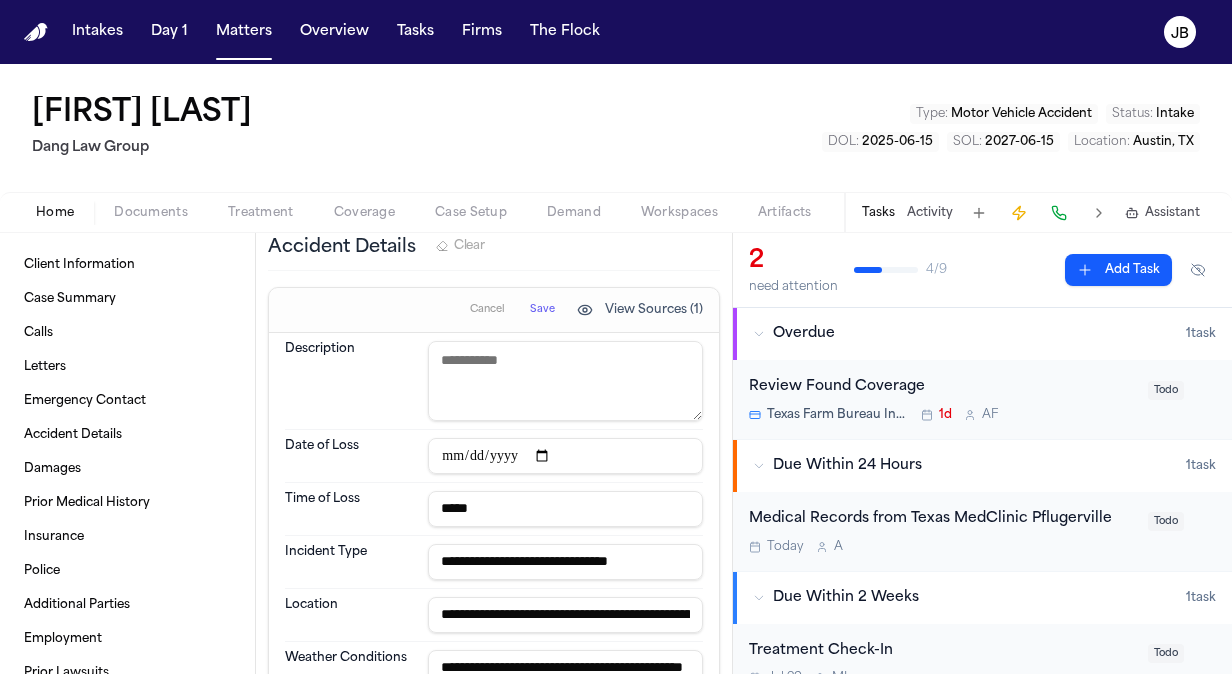 click on "Save" at bounding box center (542, 310) 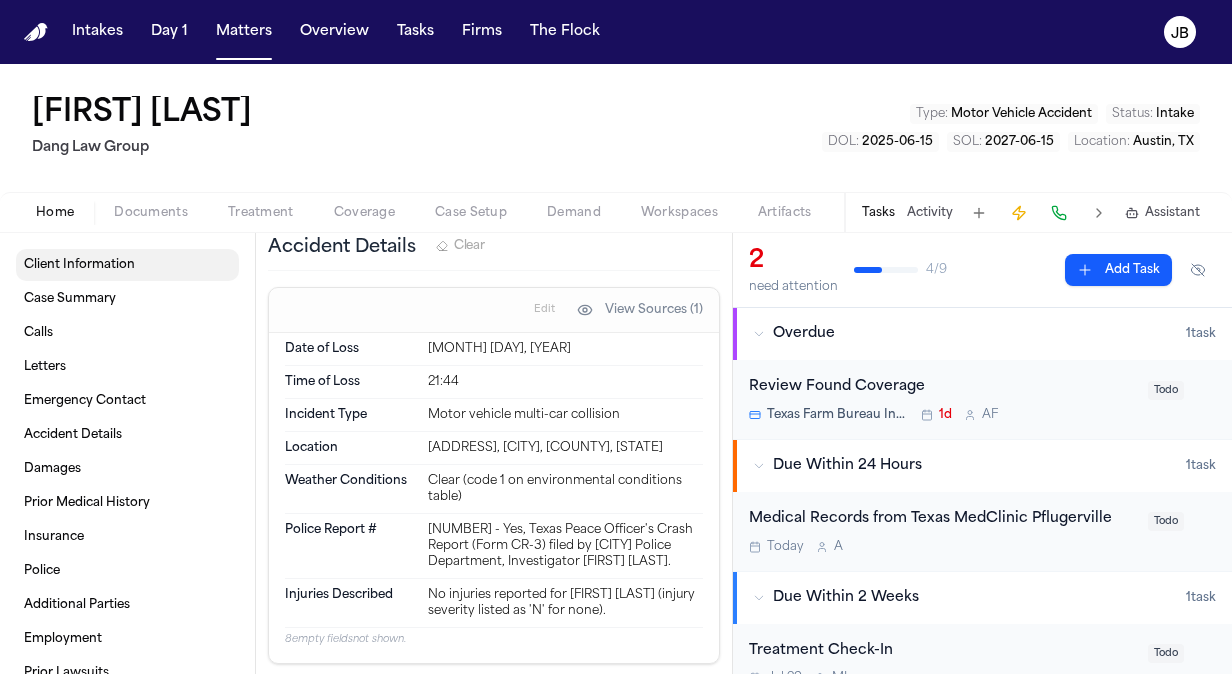 click on "Client Information" at bounding box center [79, 265] 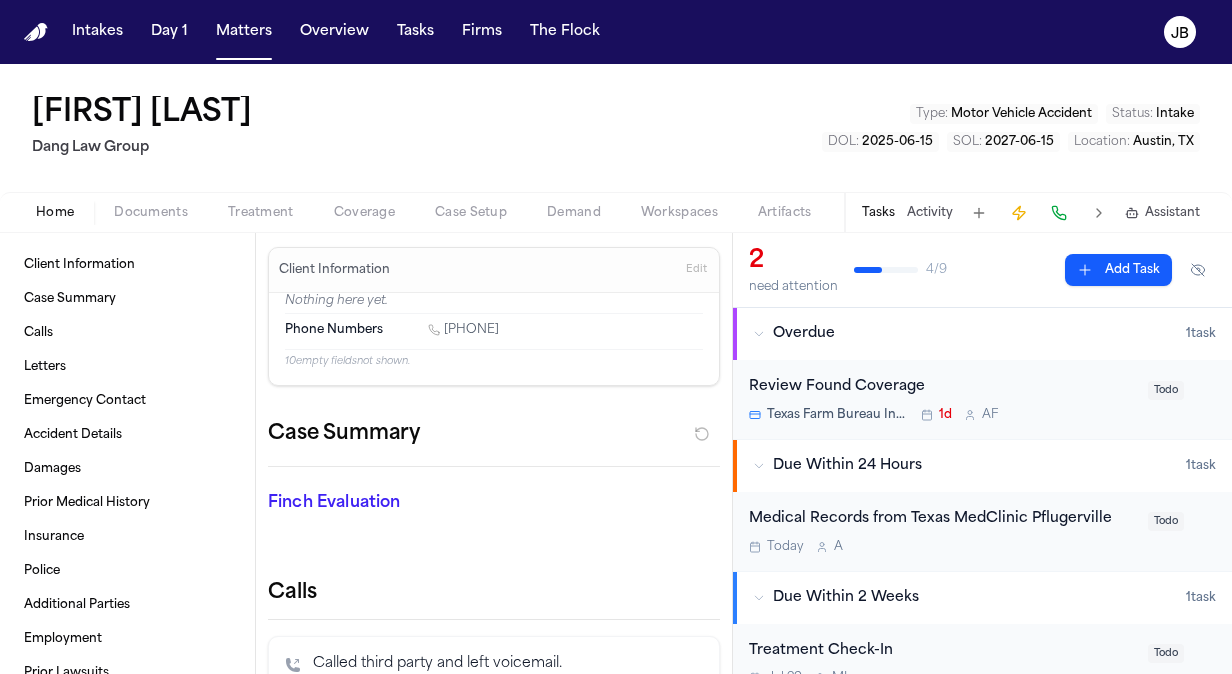 scroll, scrollTop: 0, scrollLeft: 0, axis: both 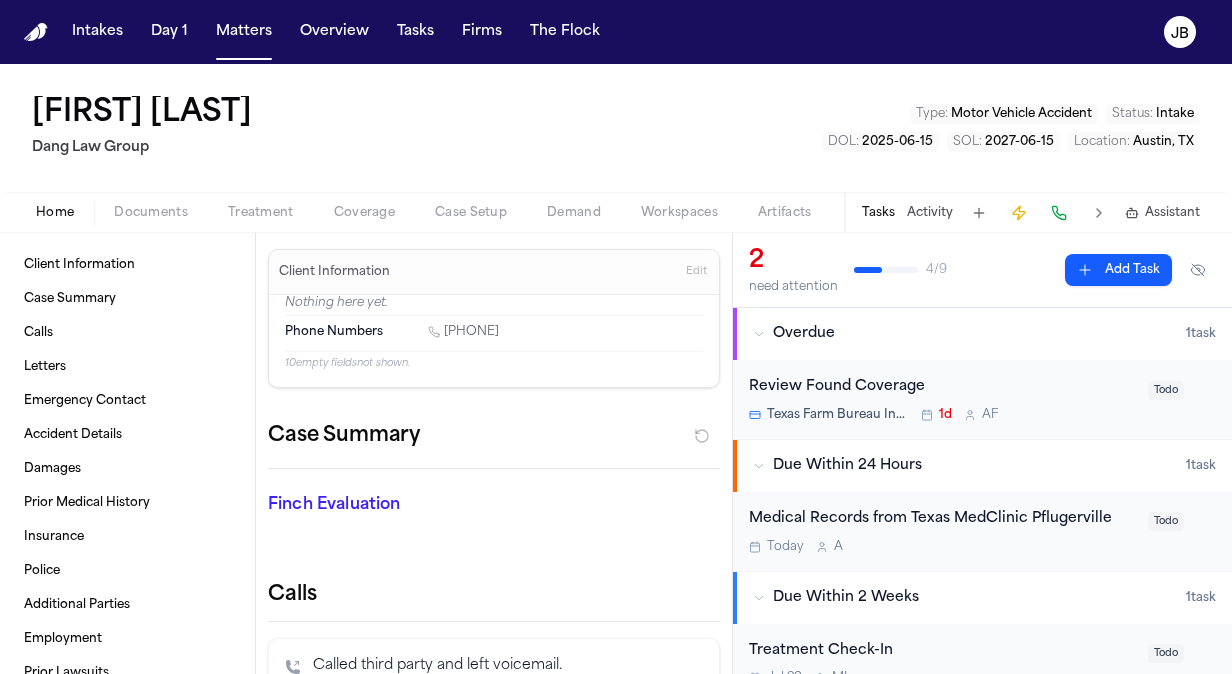 click on "Overdue" at bounding box center [969, 334] 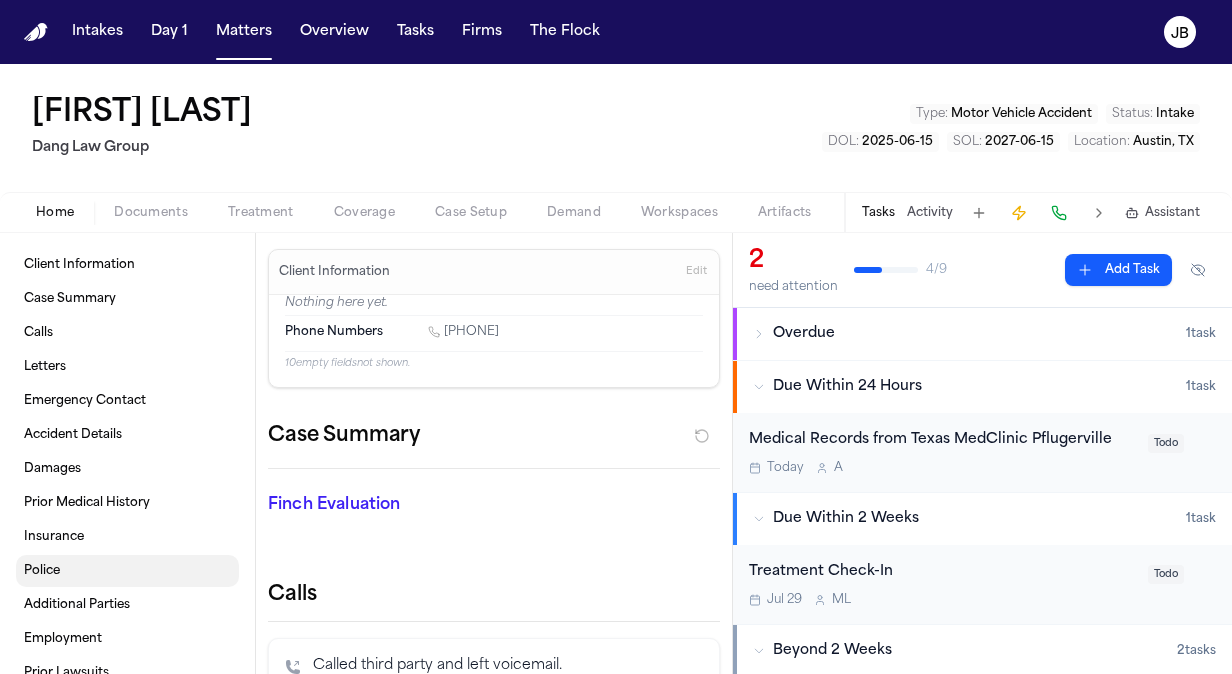 click on "Police" at bounding box center [127, 571] 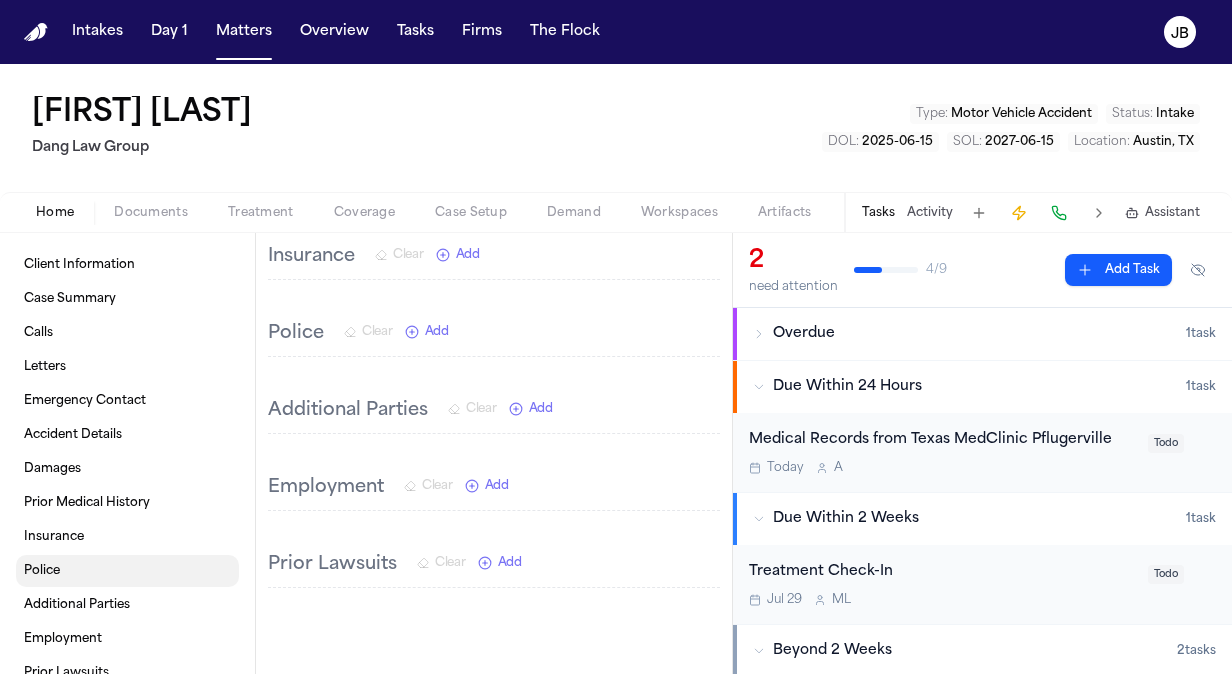 scroll, scrollTop: 1527, scrollLeft: 0, axis: vertical 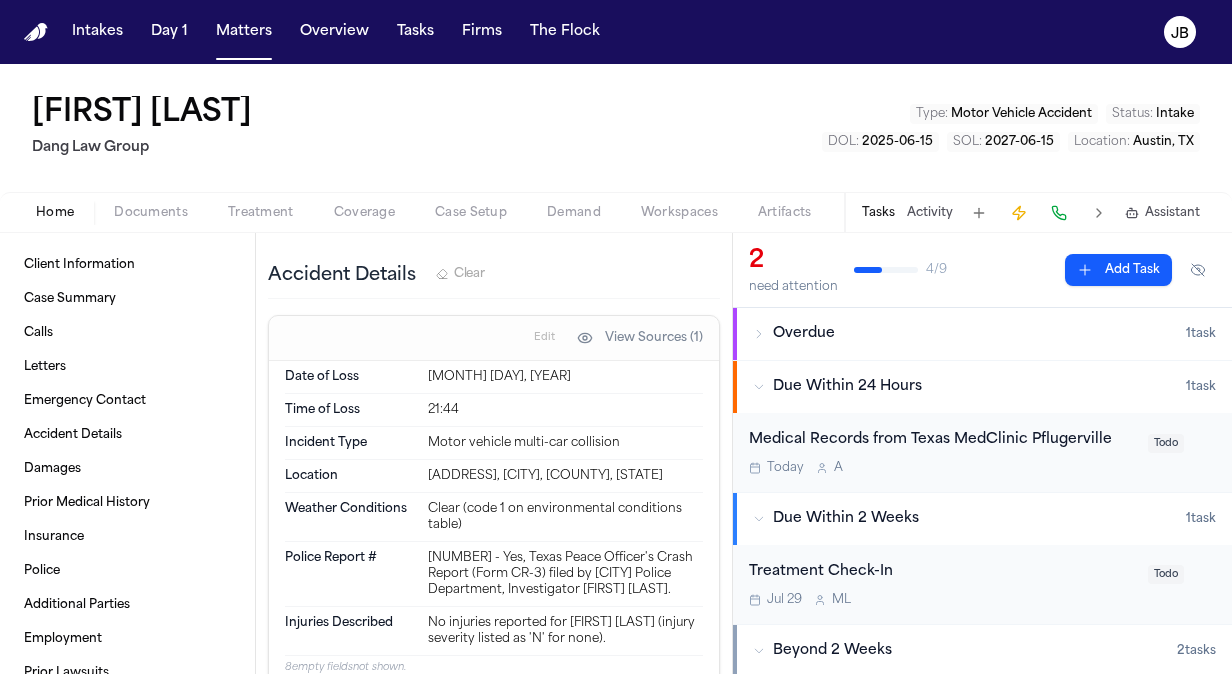 click on "Overdue" at bounding box center [804, 334] 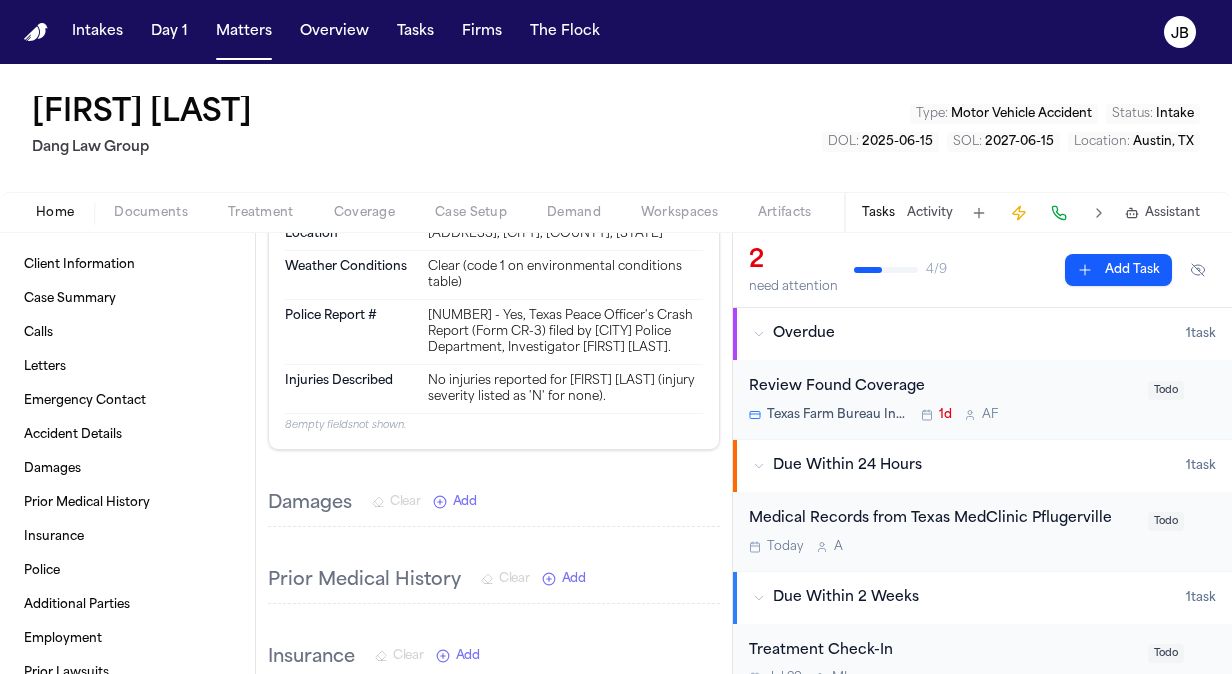 scroll, scrollTop: 1036, scrollLeft: 0, axis: vertical 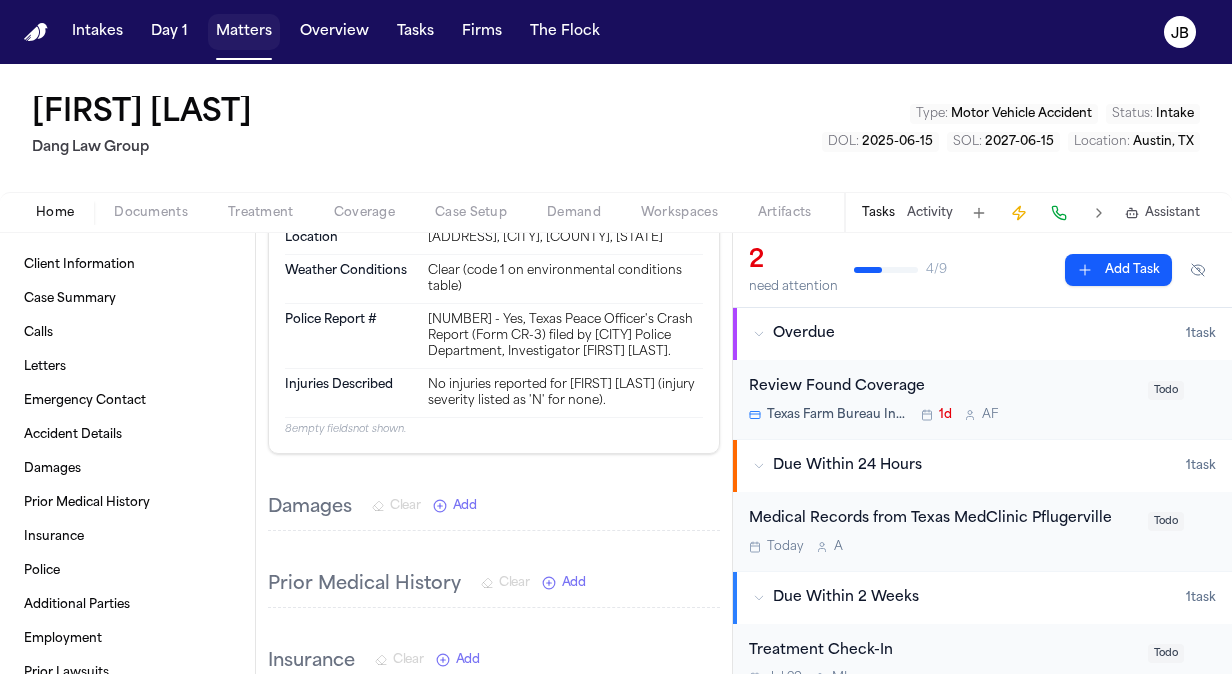 click on "Matters" at bounding box center [244, 32] 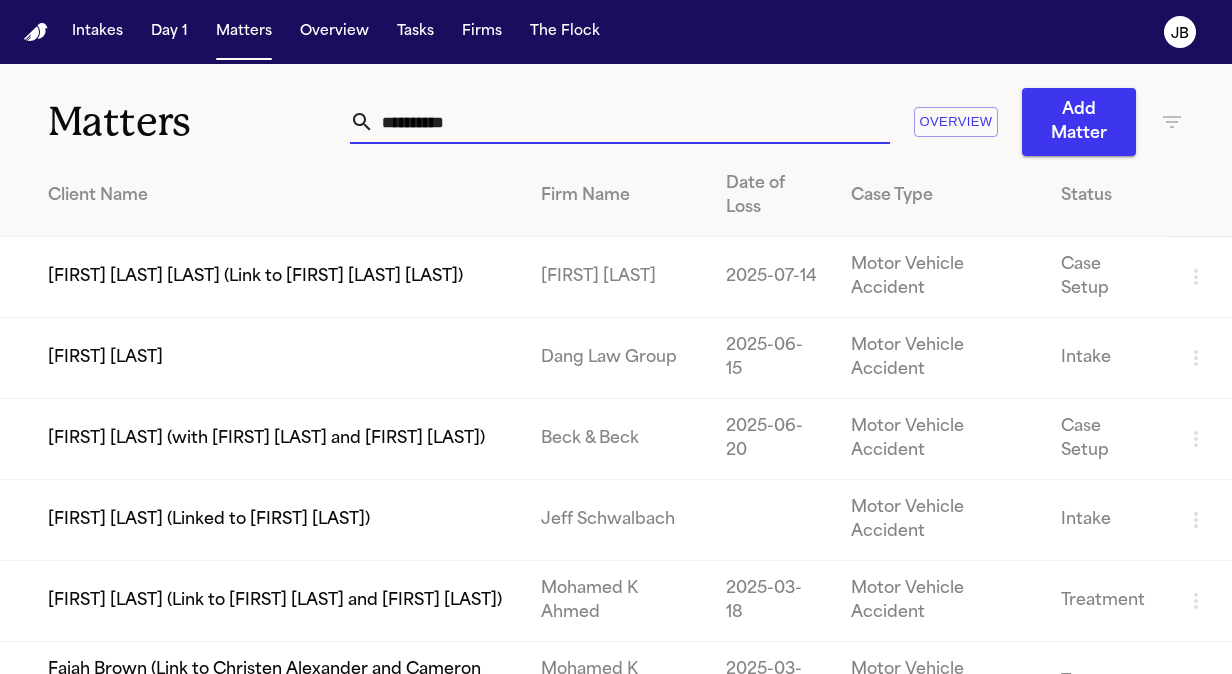 drag, startPoint x: 483, startPoint y: 113, endPoint x: 261, endPoint y: 110, distance: 222.02026 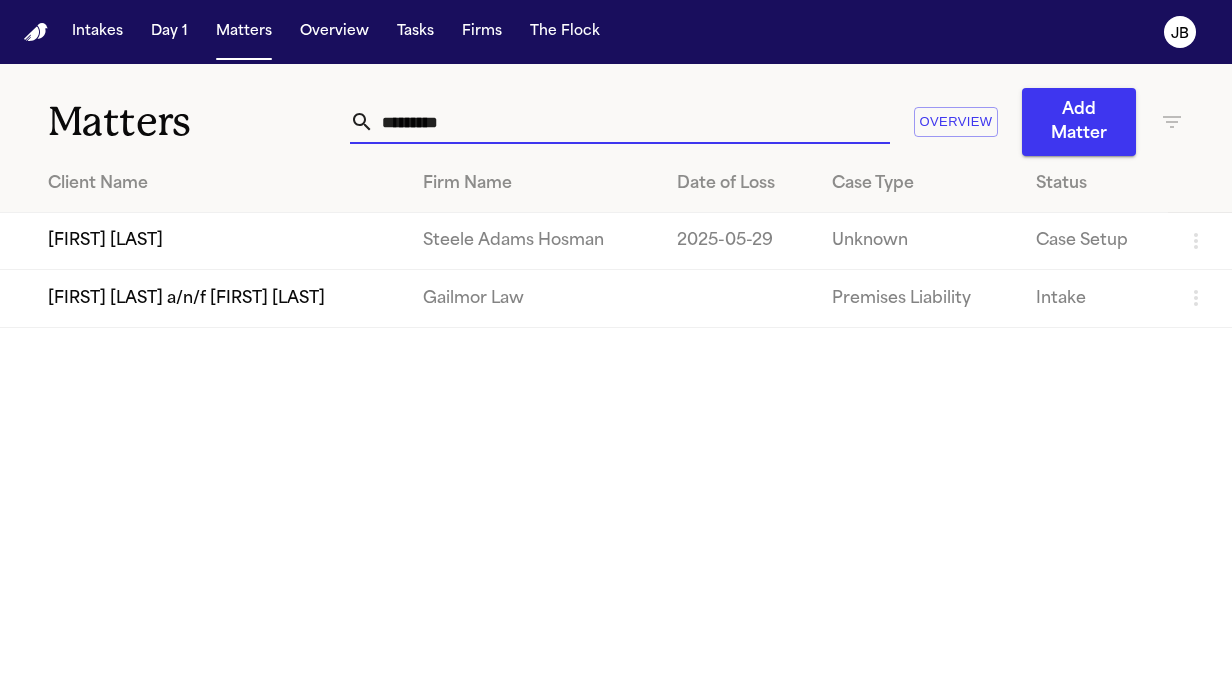 click on "[FIRST] [LAST]" at bounding box center [203, 241] 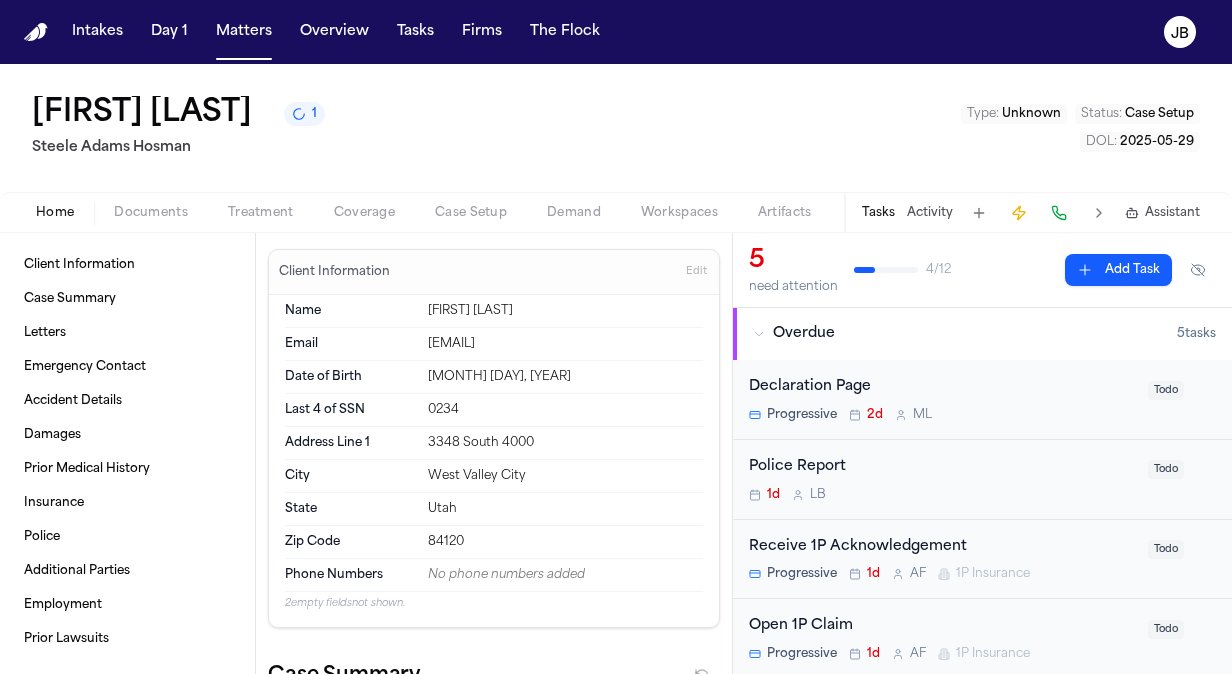 click on "Police Report" at bounding box center (942, 467) 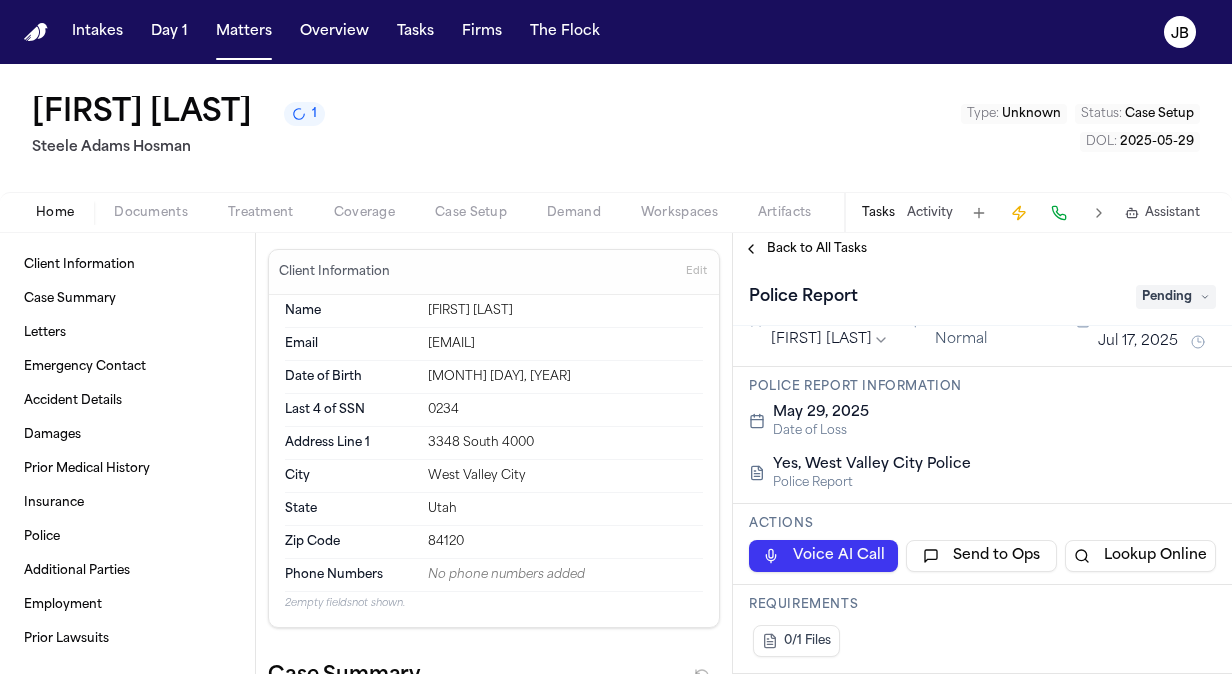 scroll, scrollTop: 0, scrollLeft: 0, axis: both 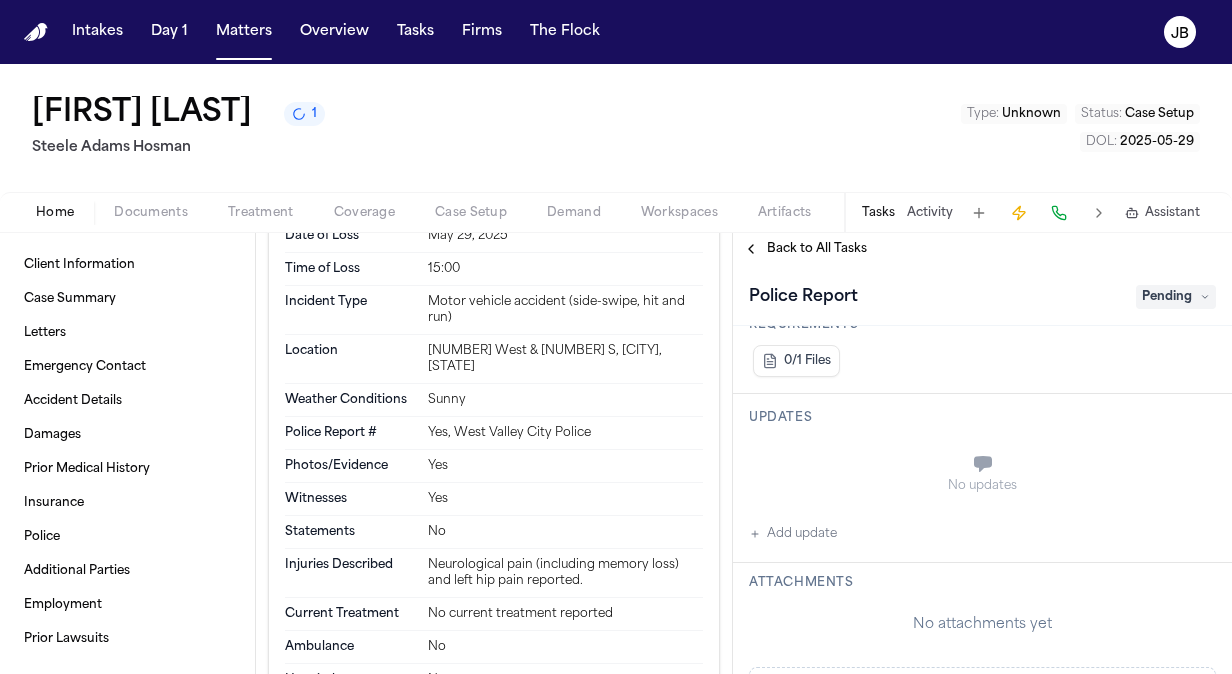 click on "Add update" at bounding box center [793, 534] 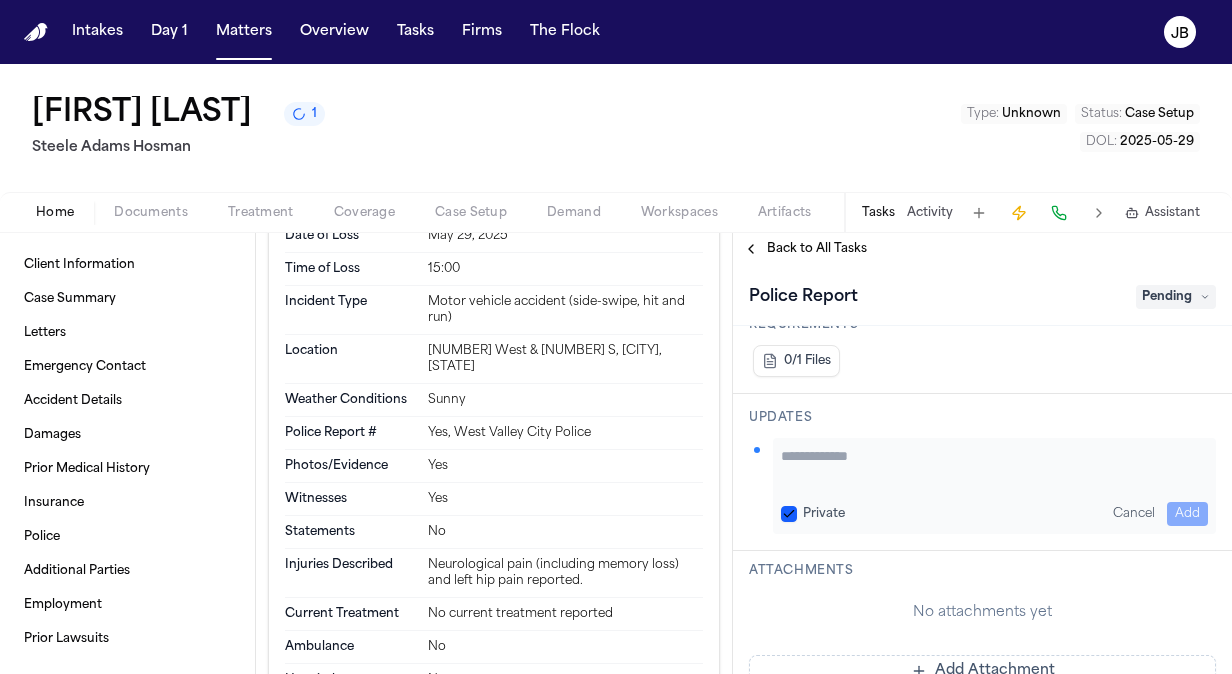 click at bounding box center (994, 466) 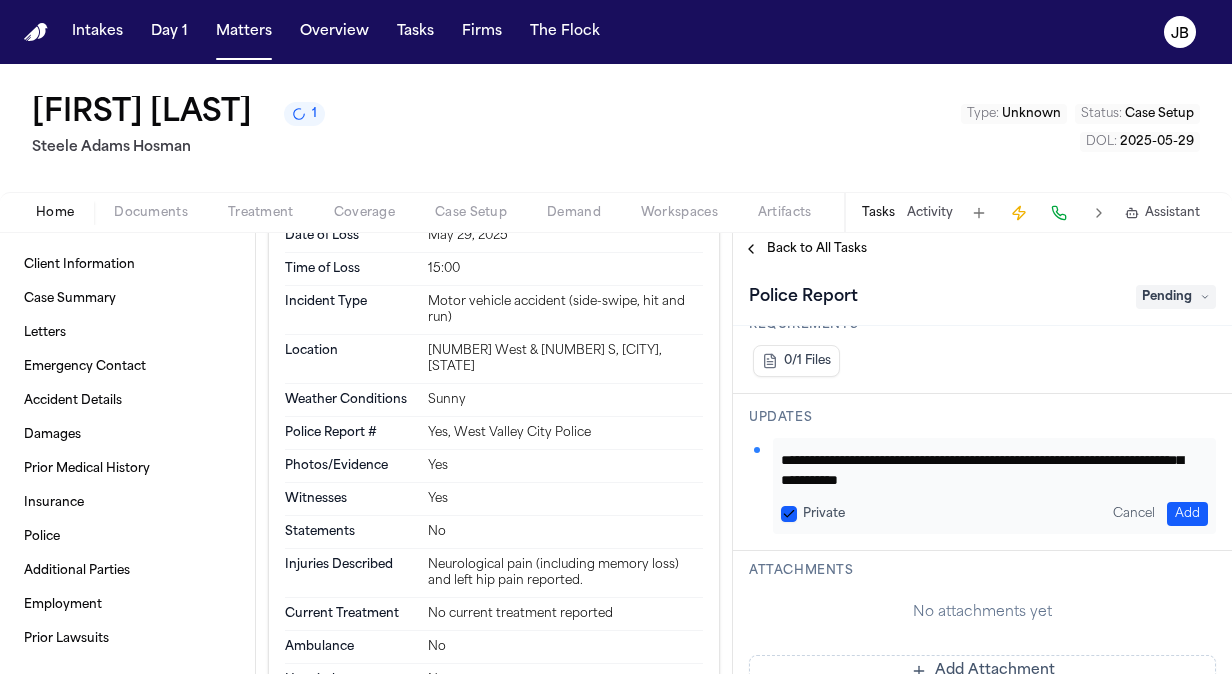 scroll, scrollTop: 36, scrollLeft: 0, axis: vertical 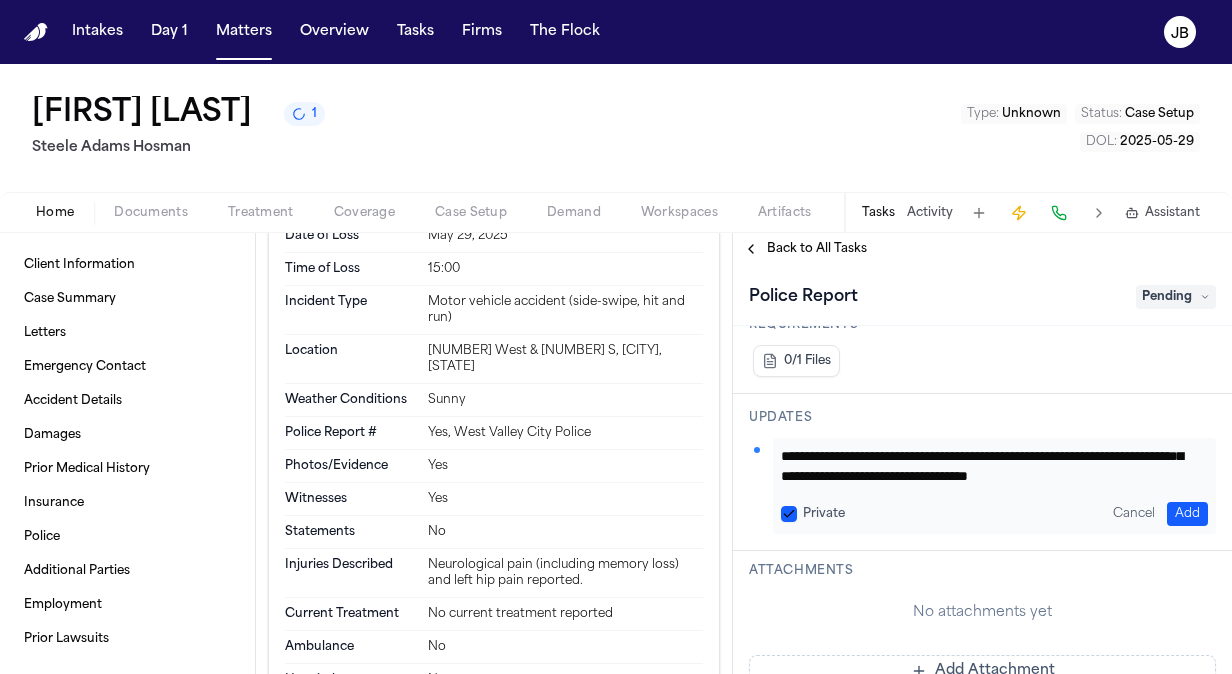 click on "Add" at bounding box center [1187, 514] 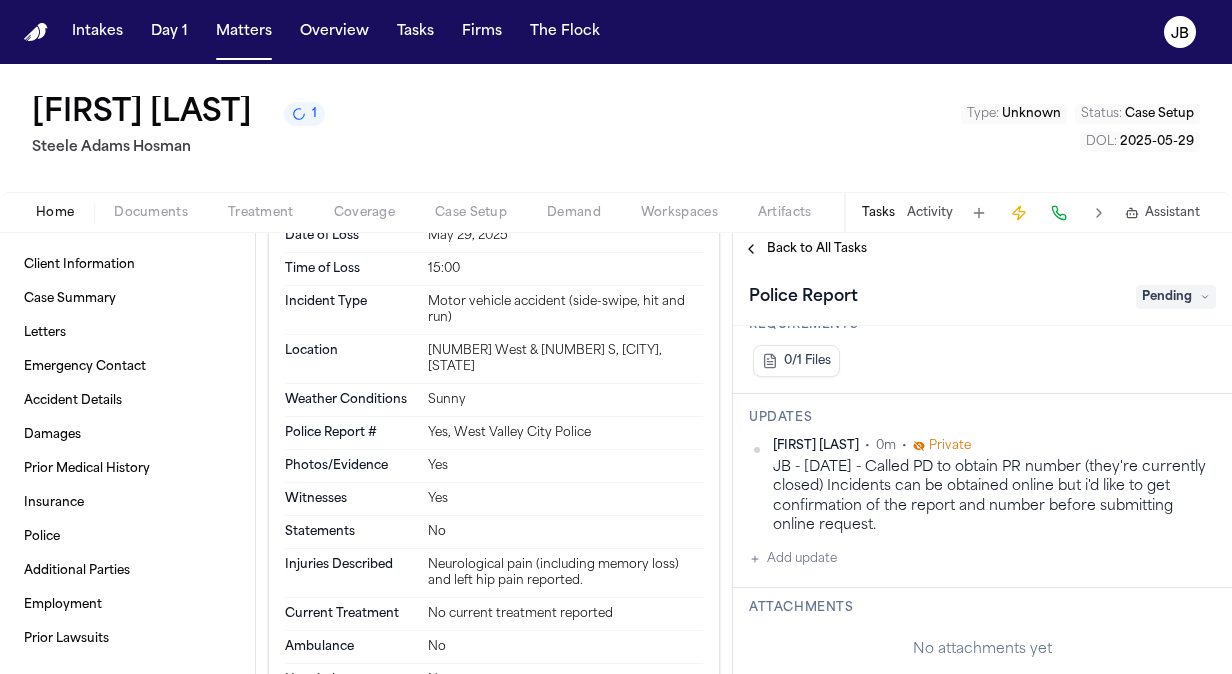 click on "Intakes Day 1 Matters Overview Tasks Firms The Flock JB [FIRST] [LAST] [NUMBER] [FIRST] [LAST] Type : Unknown Status : Case Setup DOL : [DATE] Home Documents Treatment Coverage Case Setup Demand Workspaces Artifacts Tasks Activity Assistant Client Information Case Summary Letters Emergency Contact Accident Details Damages Prior Medical History Insurance Police Additional Parties Employment Prior Lawsuits Client Information Edit Name [FIRST] [LAST] Email [EMAIL] Date of Birth [DATE] Last 4 of SSN [SSN] Address Line 1 [NUMBER] [DIRECTION] [CITY] [STATE] Zip Code [POSTAL_CODE] Phone Numbers No phone numbers added 2 empty fields not shown. Case Summary Finch Evaluation * ​ Letters No letters created yet Matter Details Emergency Contact Clear Add Accident Details Clear Edit View Sources (1) Description Date of Loss [DATE] Time of Loss [TIME] Incident Type Motor vehicle accident (side-swipe, hit and run) Location [NUMBER] [DIRECTION] & [NUMBER] [DIRECTION], [CITY], [STATE] Sunny" at bounding box center [616, 337] 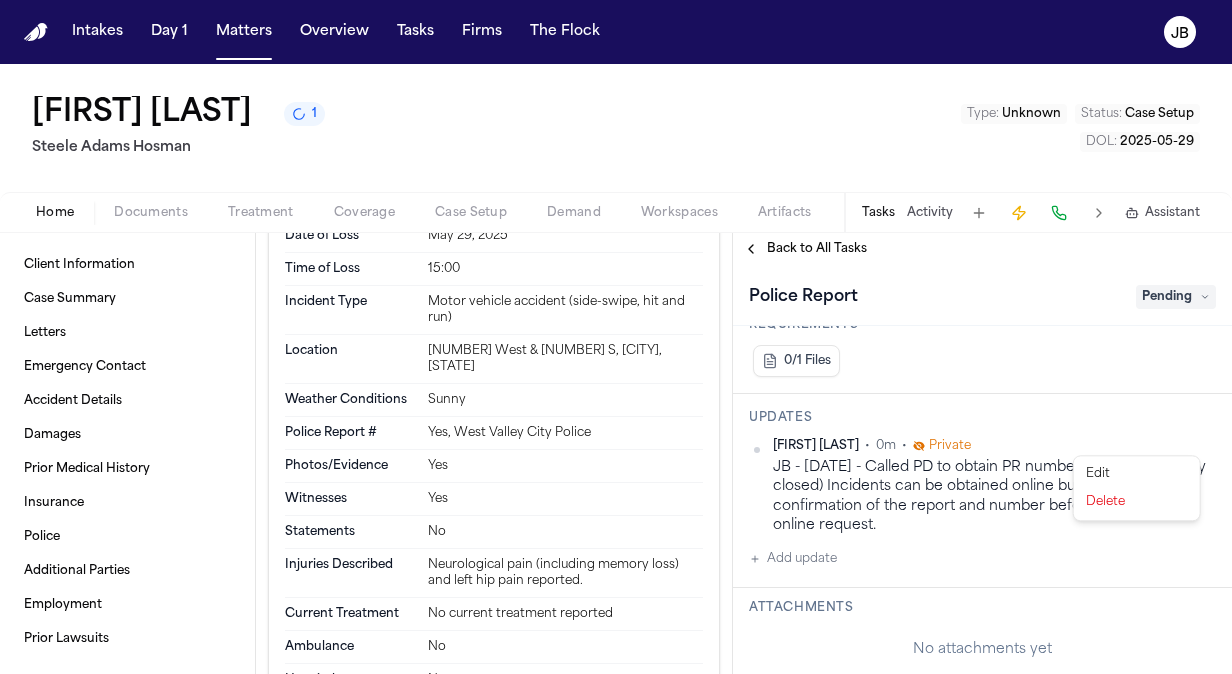 click on "Edit" at bounding box center (1137, 474) 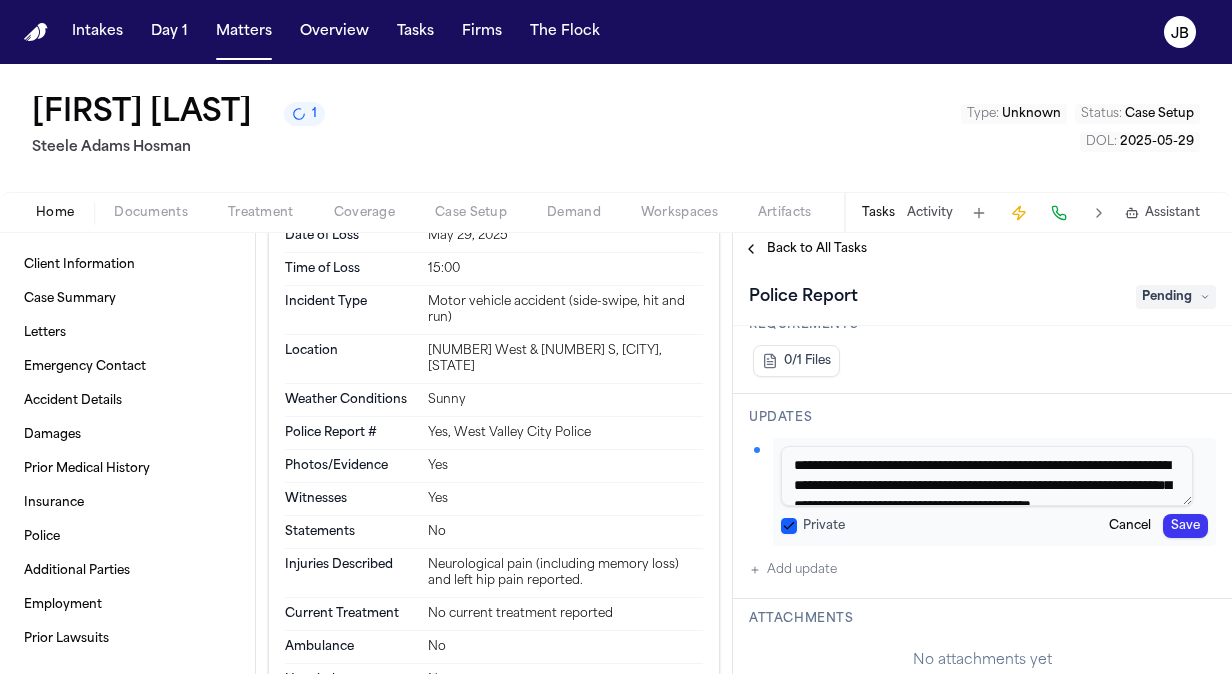 click on "Private" at bounding box center (789, 526) 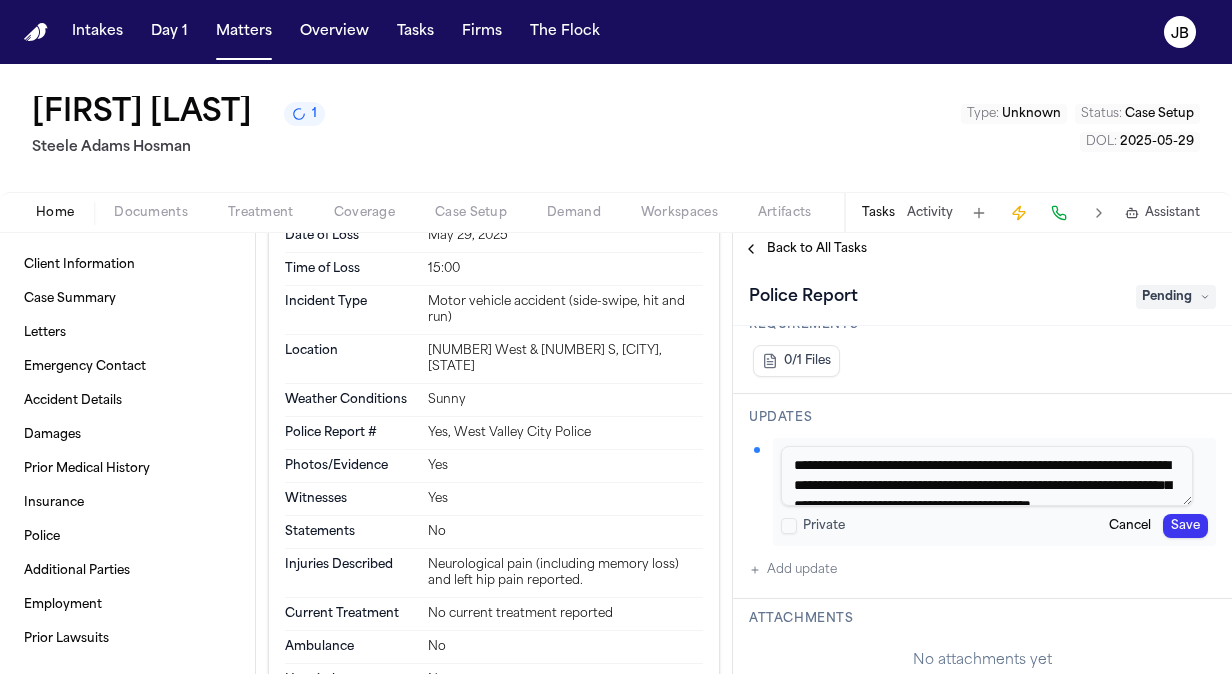 click on "Save" at bounding box center [1185, 526] 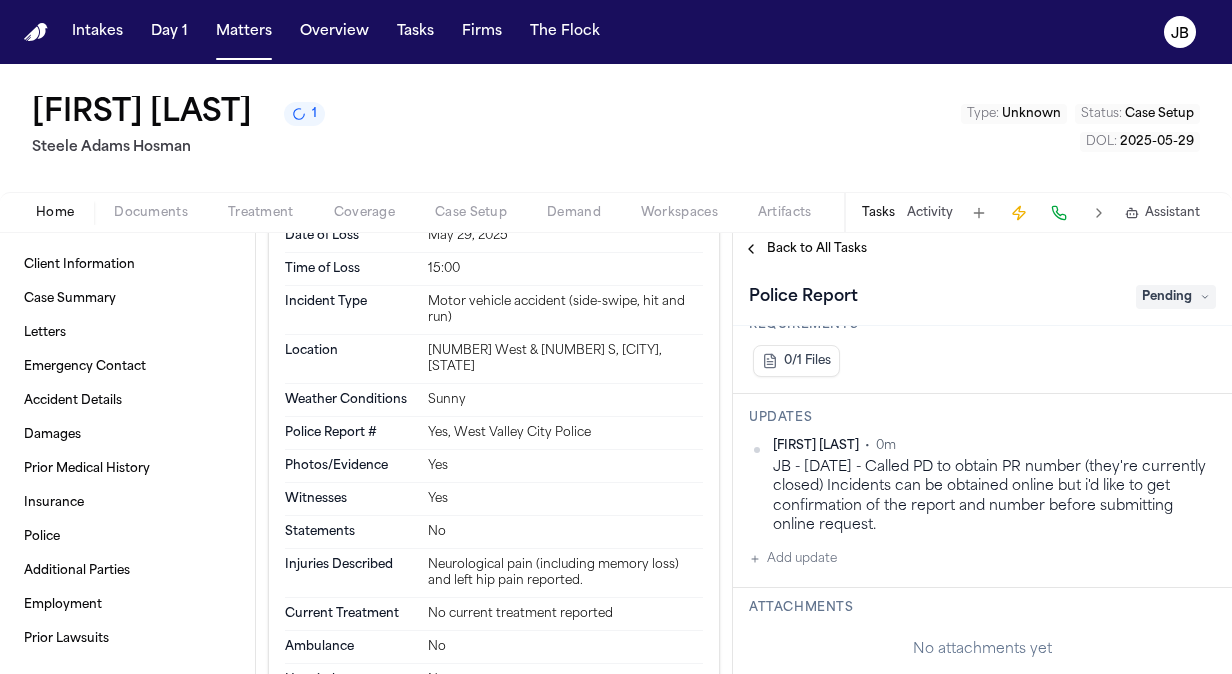 drag, startPoint x: 972, startPoint y: 518, endPoint x: 869, endPoint y: 458, distance: 119.20151 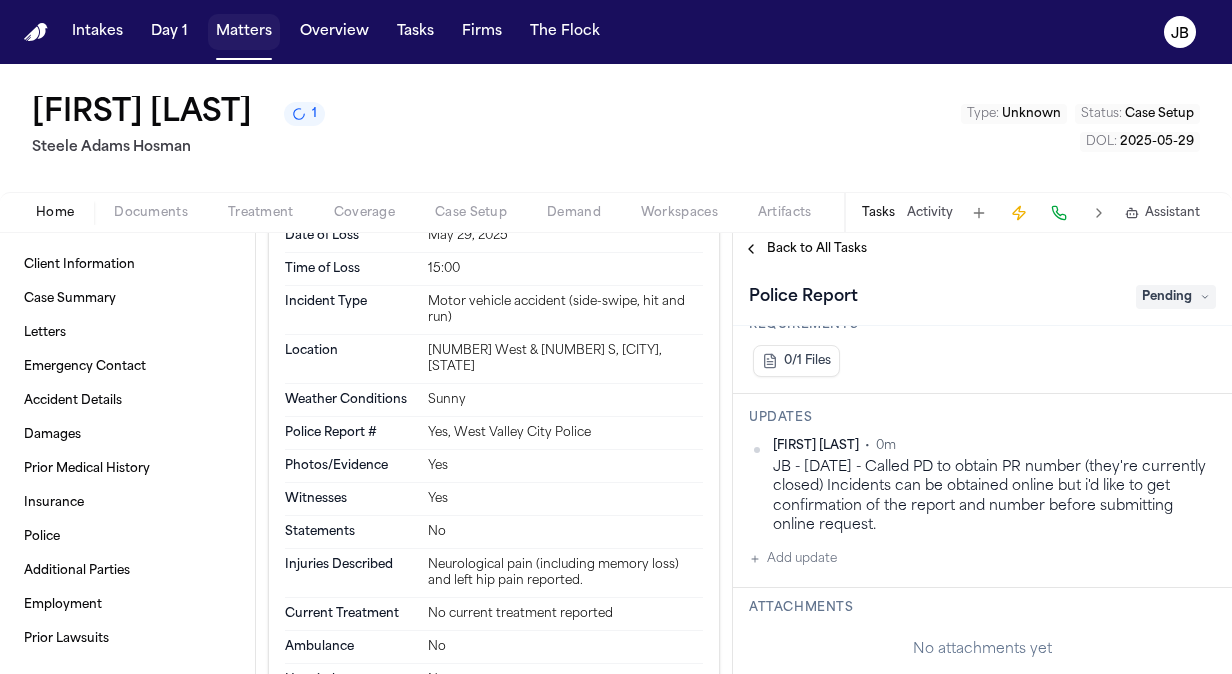 click on "Matters" at bounding box center (244, 32) 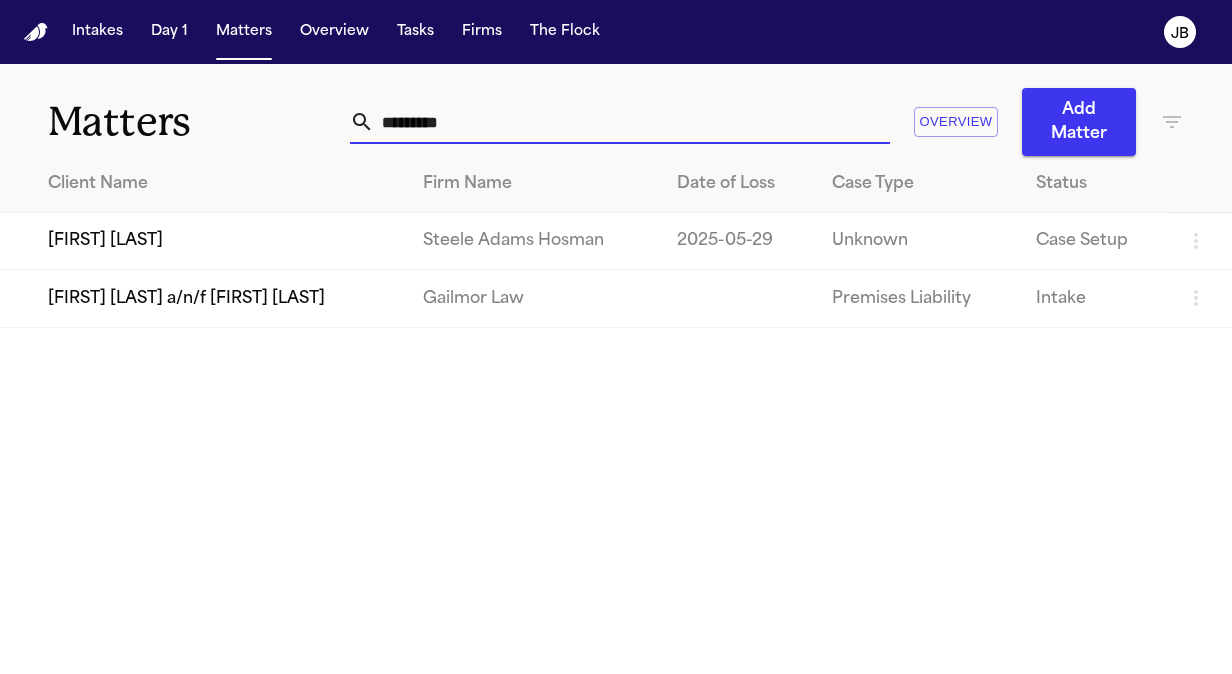 click on "*********" at bounding box center (632, 122) 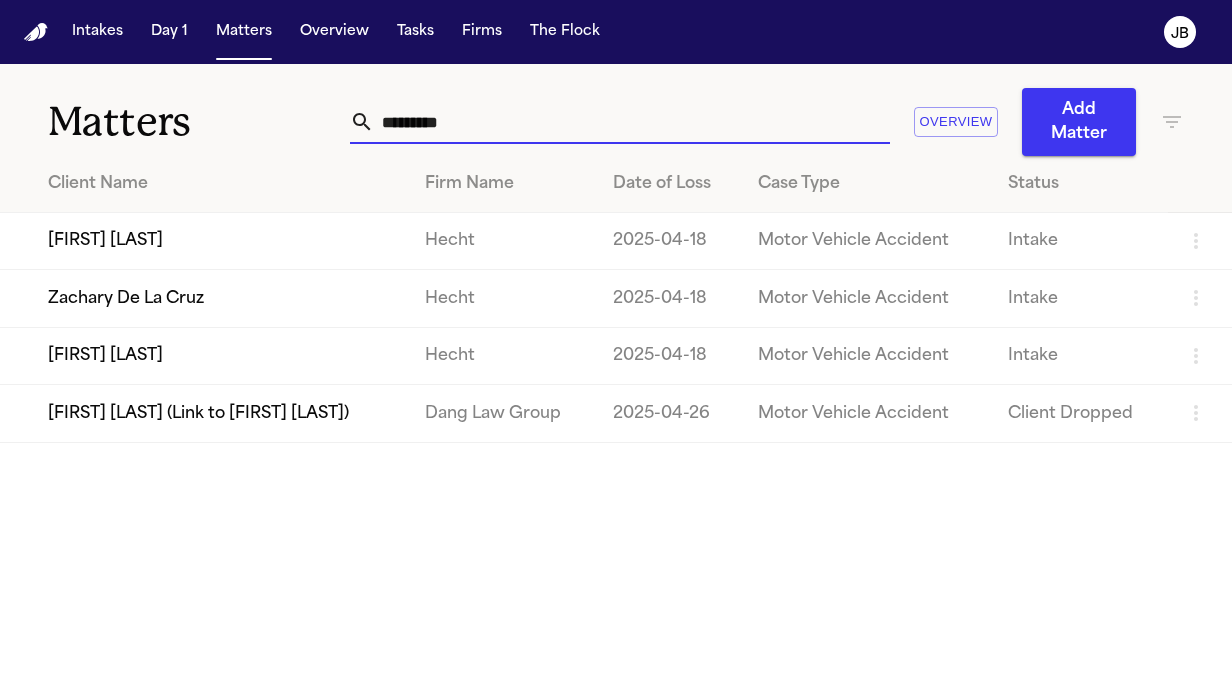 click on "[FIRST] [LAST]" at bounding box center (204, 355) 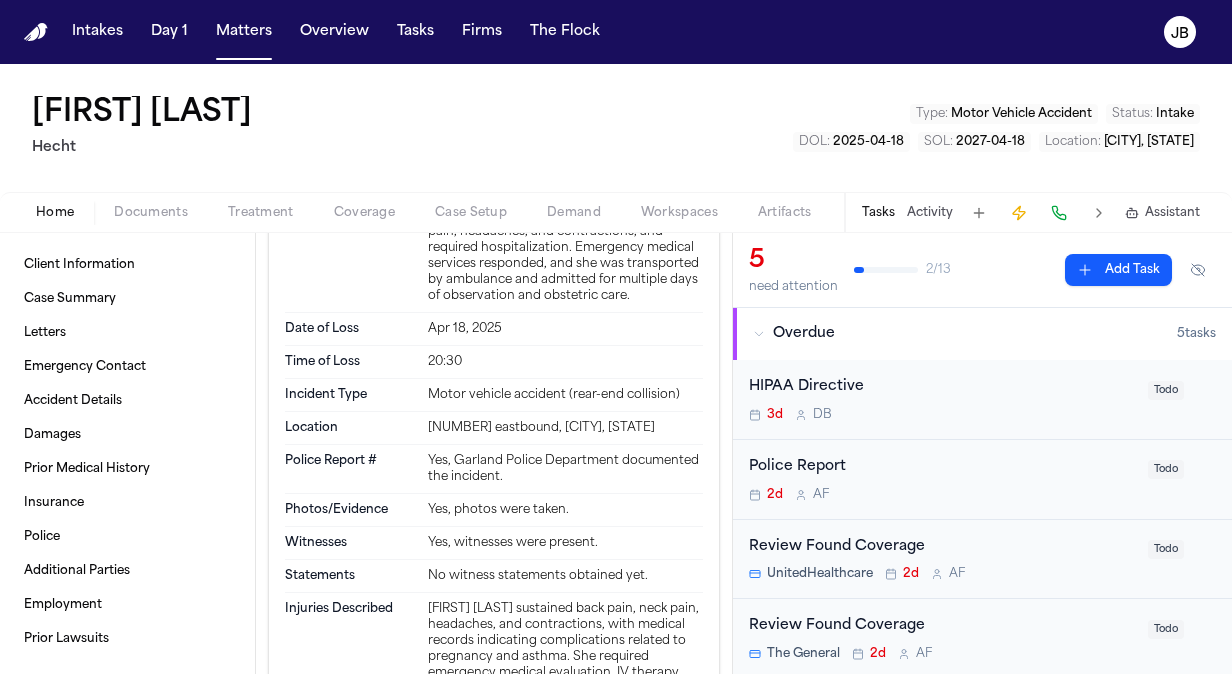 scroll, scrollTop: 922, scrollLeft: 0, axis: vertical 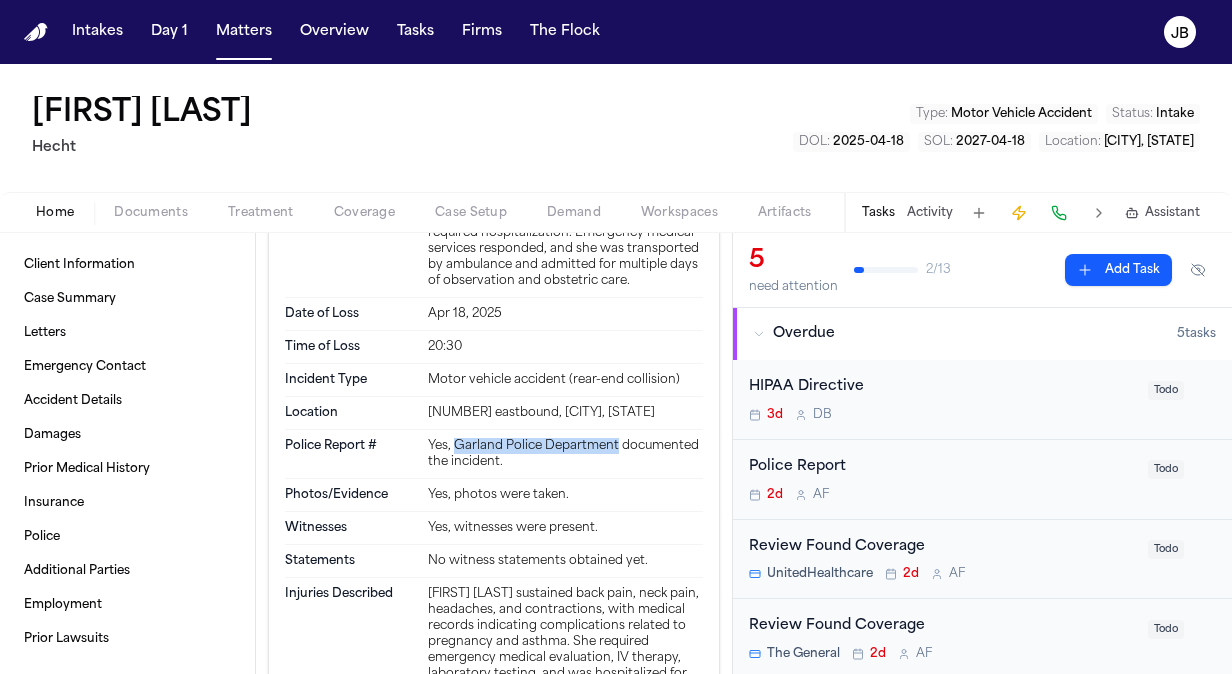 drag, startPoint x: 626, startPoint y: 464, endPoint x: 448, endPoint y: 462, distance: 178.01123 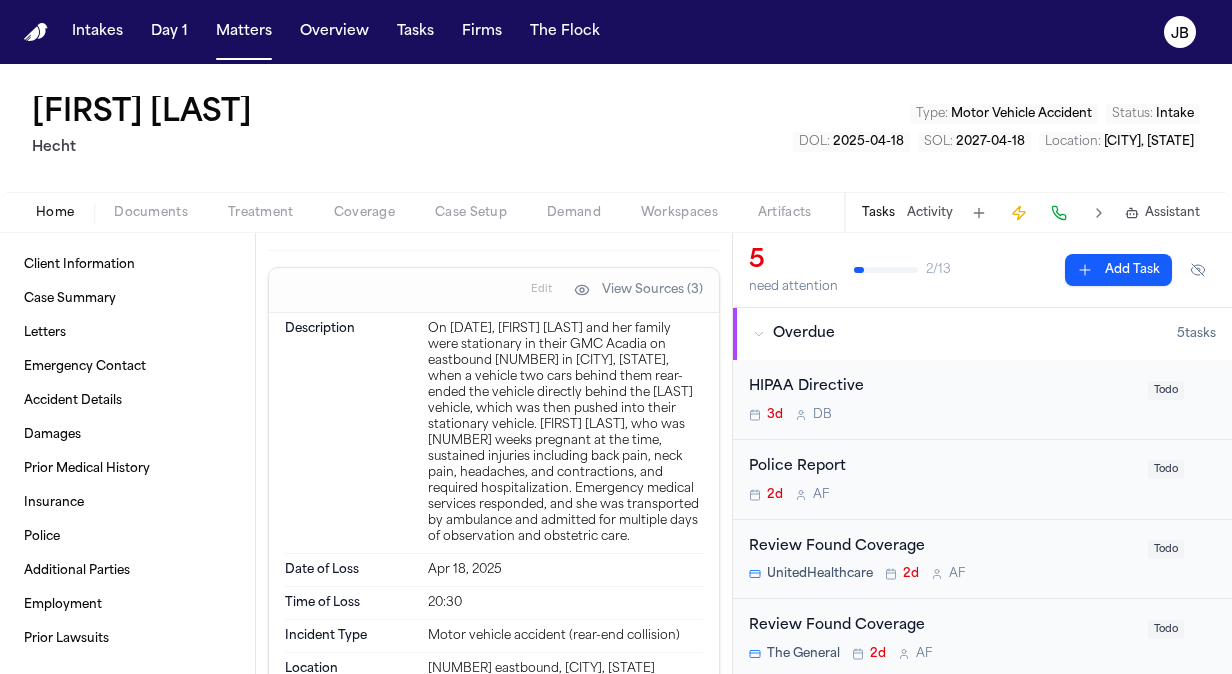 scroll, scrollTop: 661, scrollLeft: 0, axis: vertical 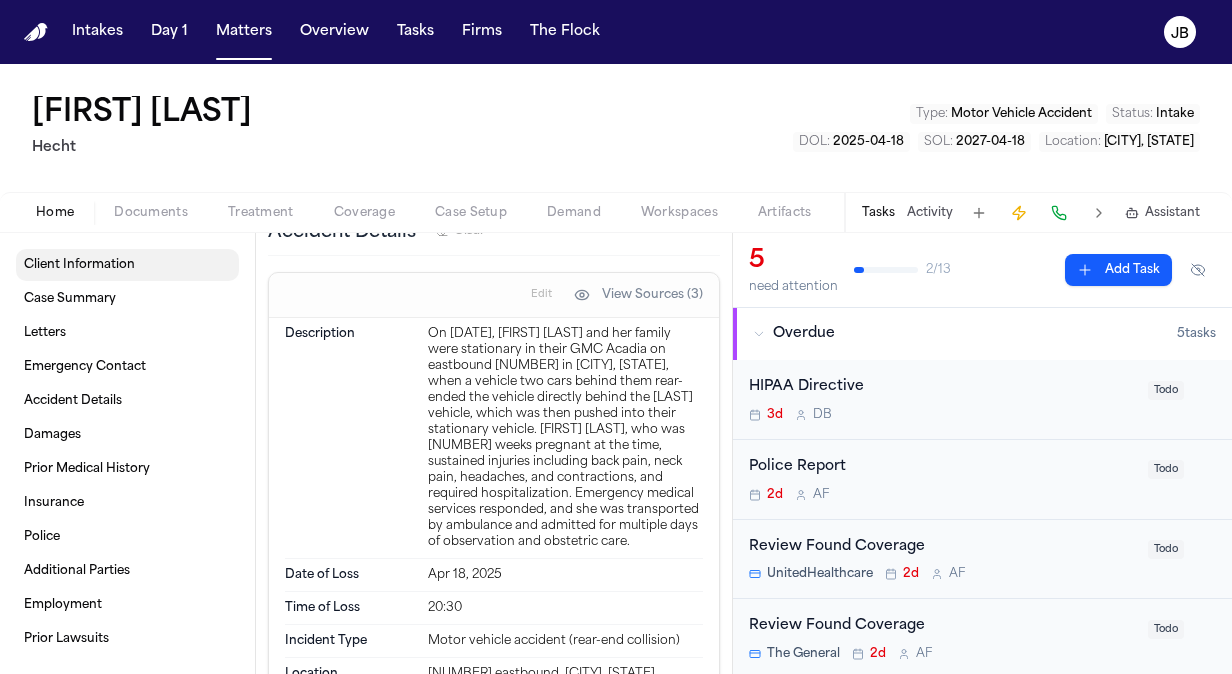 click on "Client Information" at bounding box center [79, 265] 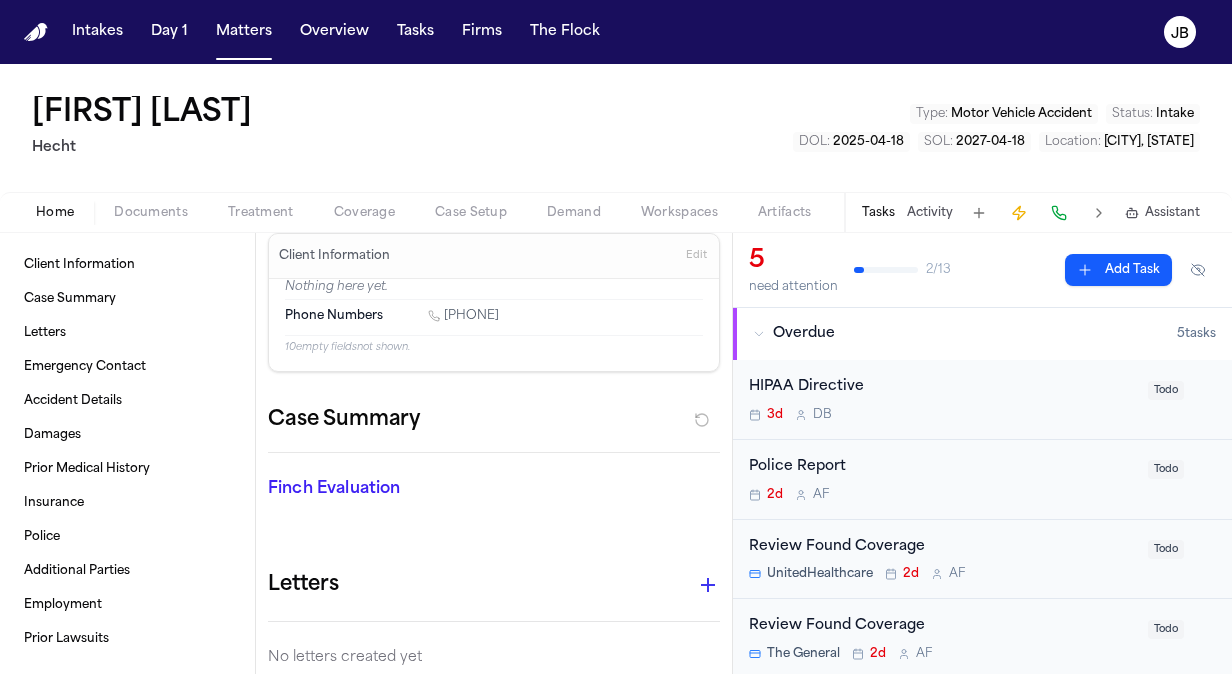 scroll, scrollTop: 0, scrollLeft: 0, axis: both 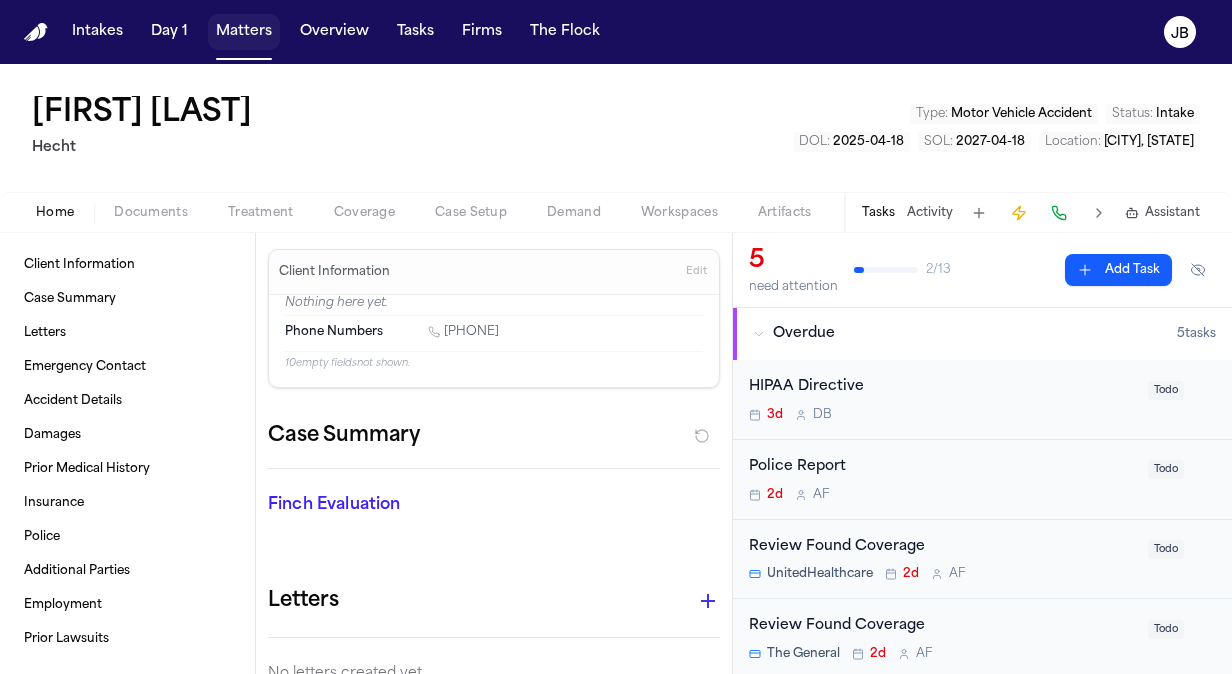 click on "Matters" at bounding box center (244, 32) 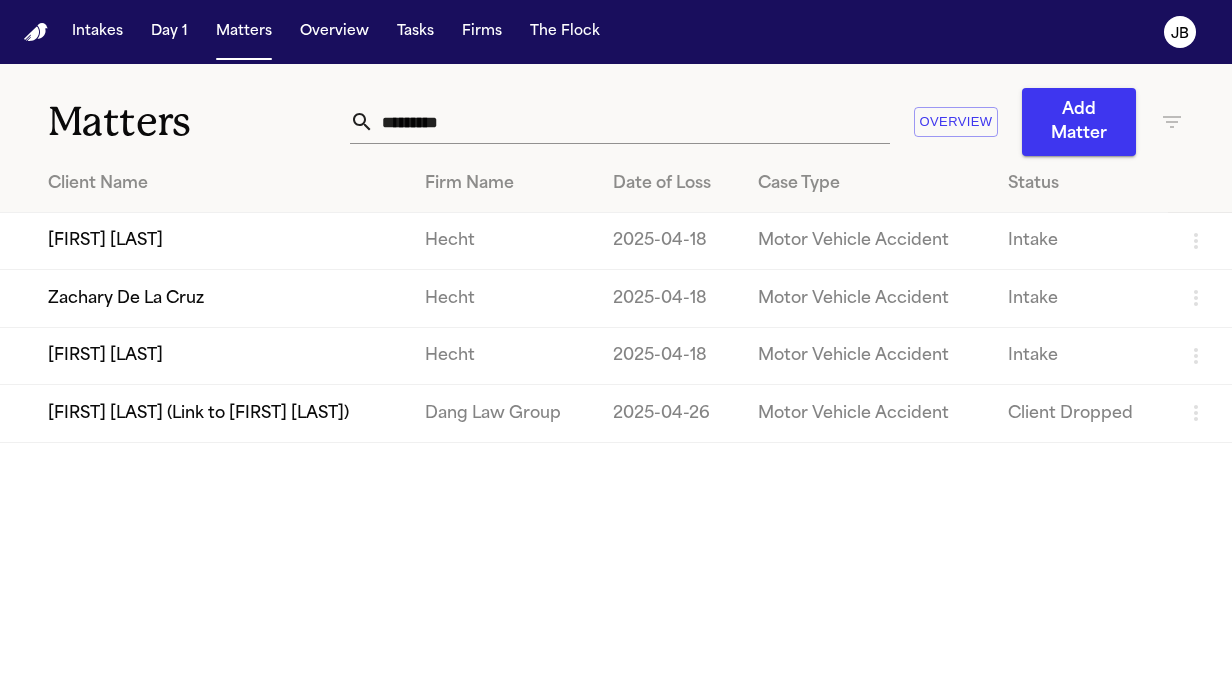 click on "Zachary De La Cruz" at bounding box center [204, 298] 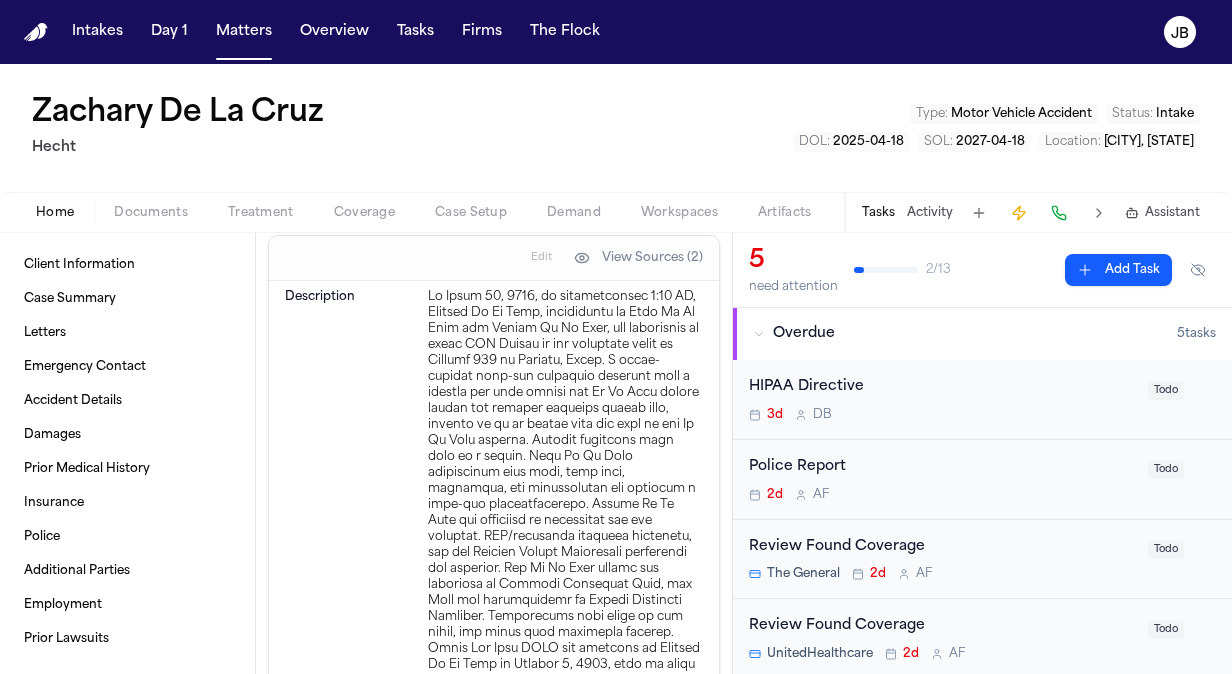 scroll, scrollTop: 702, scrollLeft: 0, axis: vertical 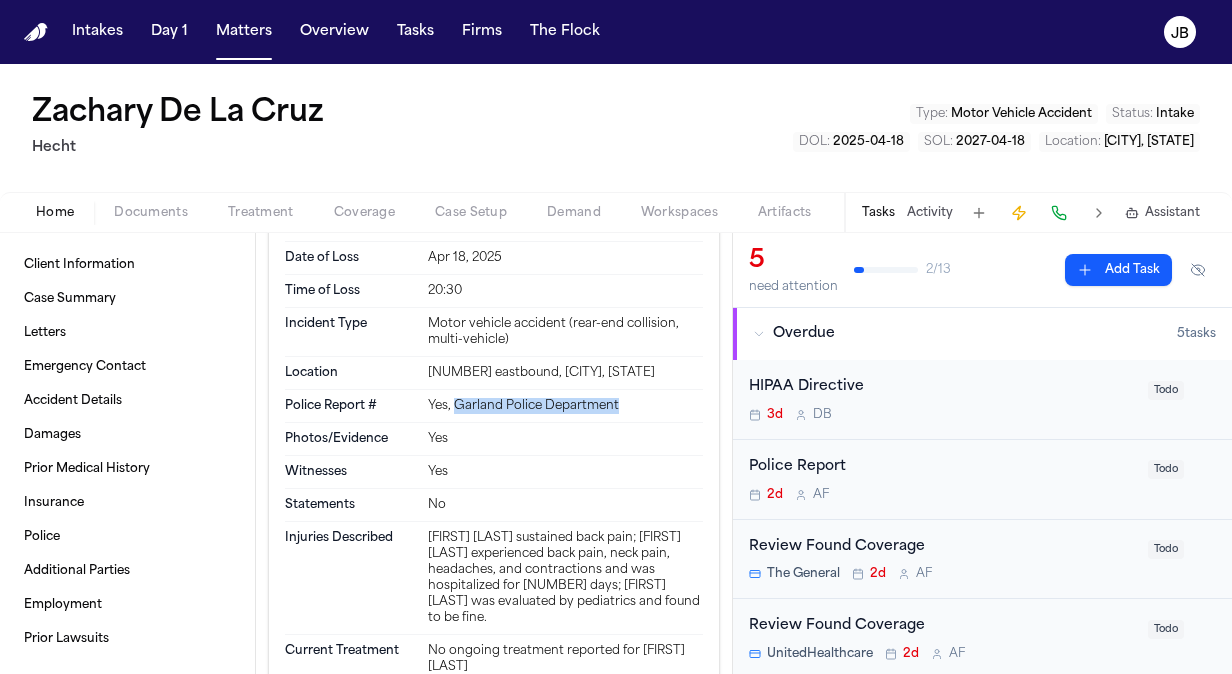 drag, startPoint x: 615, startPoint y: 433, endPoint x: 448, endPoint y: 450, distance: 167.86304 